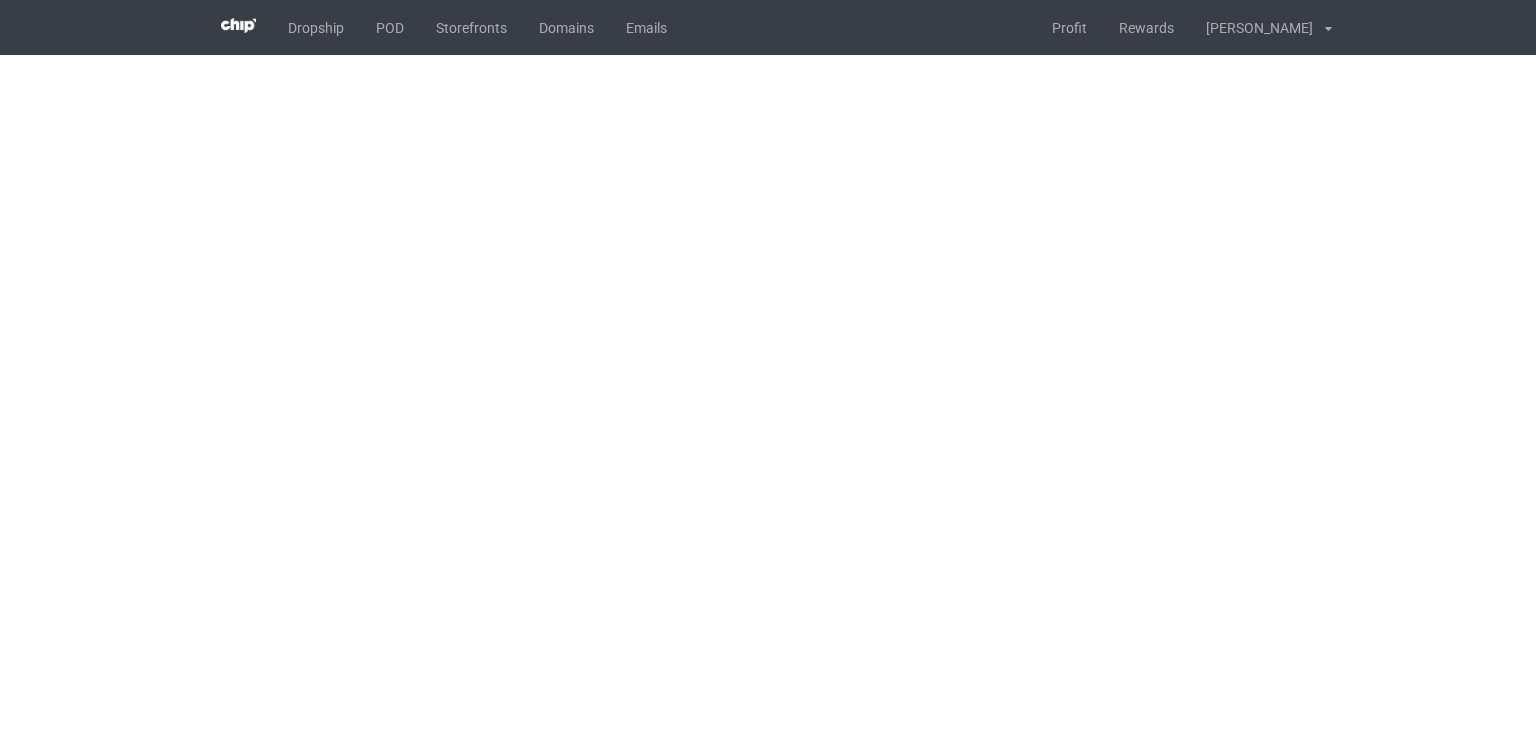 scroll, scrollTop: 0, scrollLeft: 0, axis: both 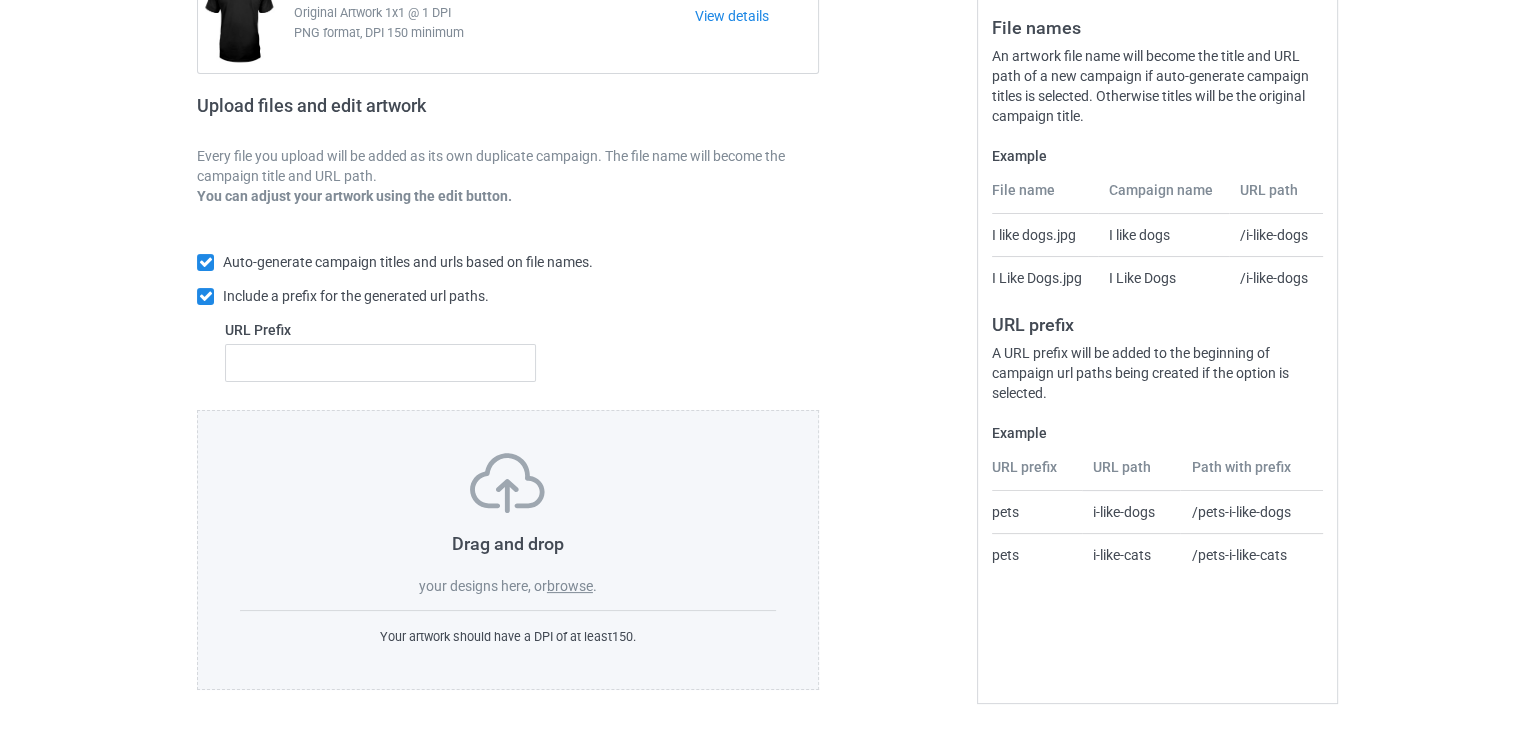 click on "browse" at bounding box center [570, 586] 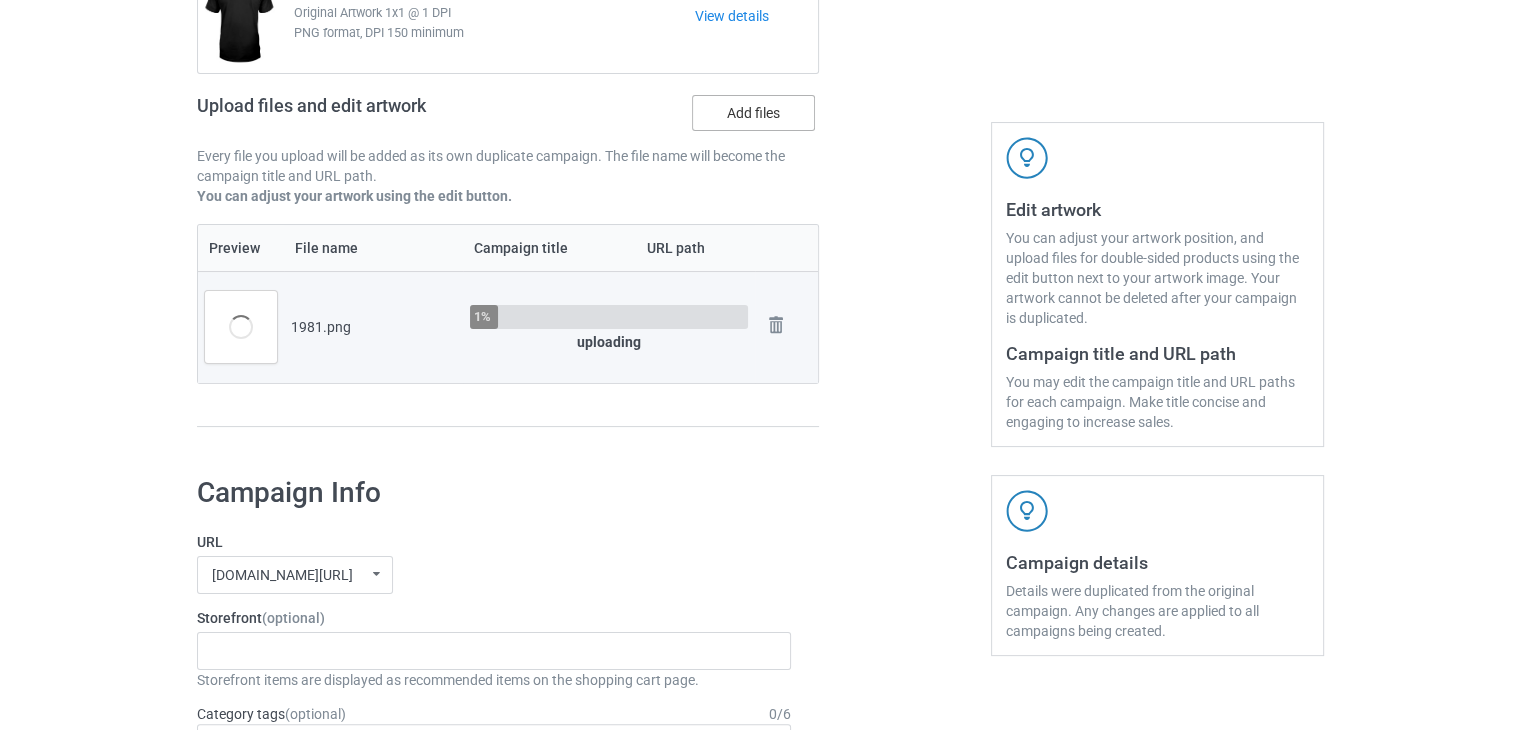 click on "Add files" at bounding box center (753, 113) 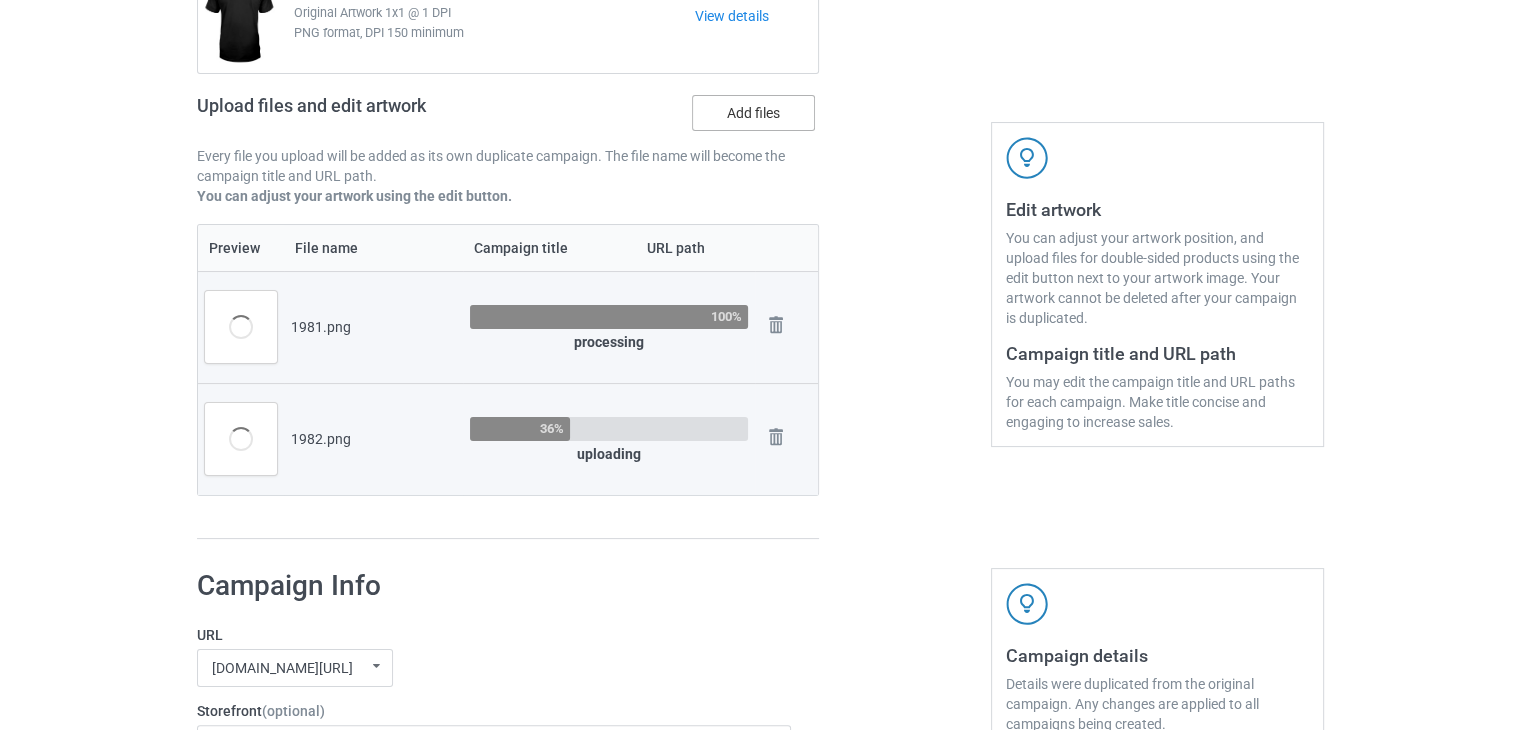 click on "Add files" at bounding box center [753, 113] 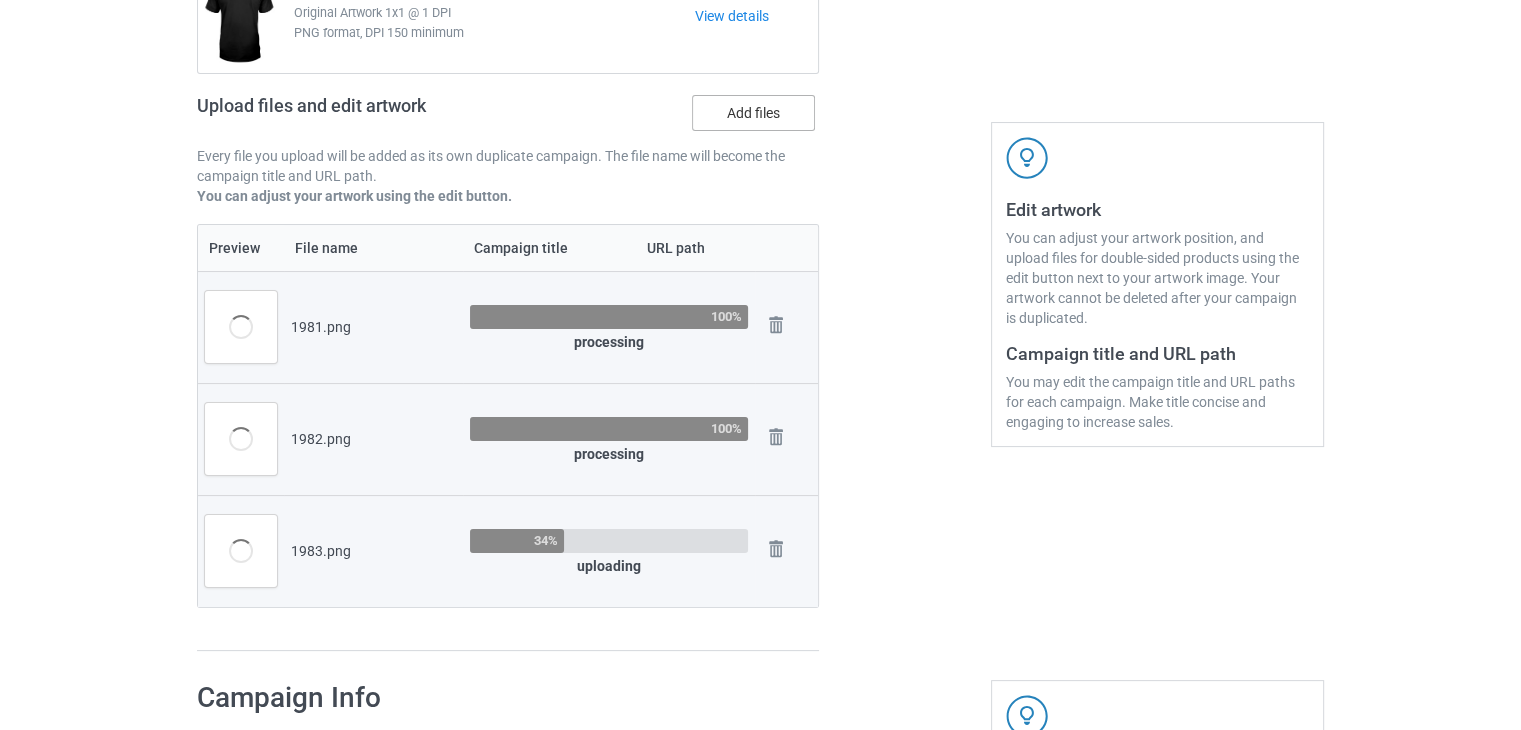 click on "Add files" at bounding box center [753, 113] 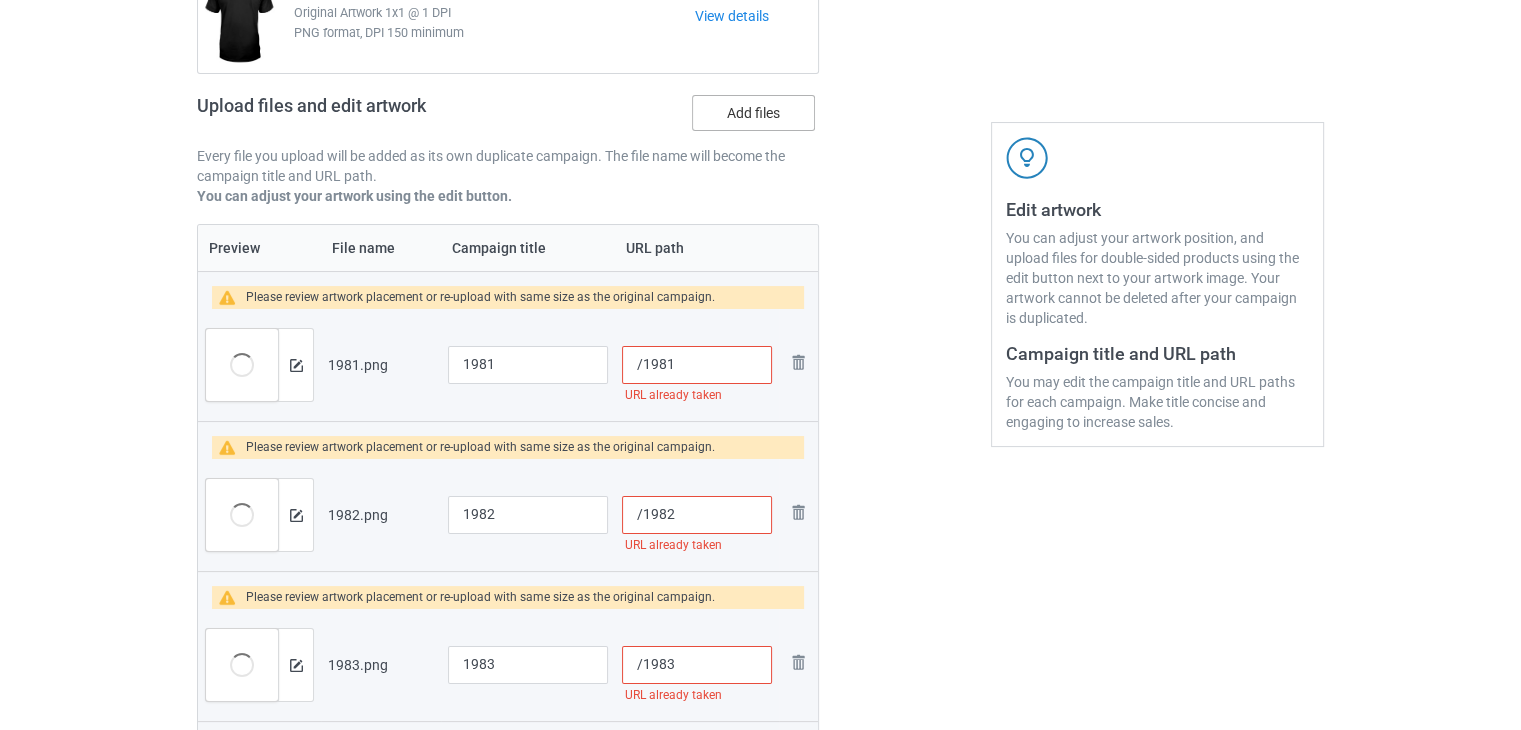 click on "Add files" at bounding box center (753, 113) 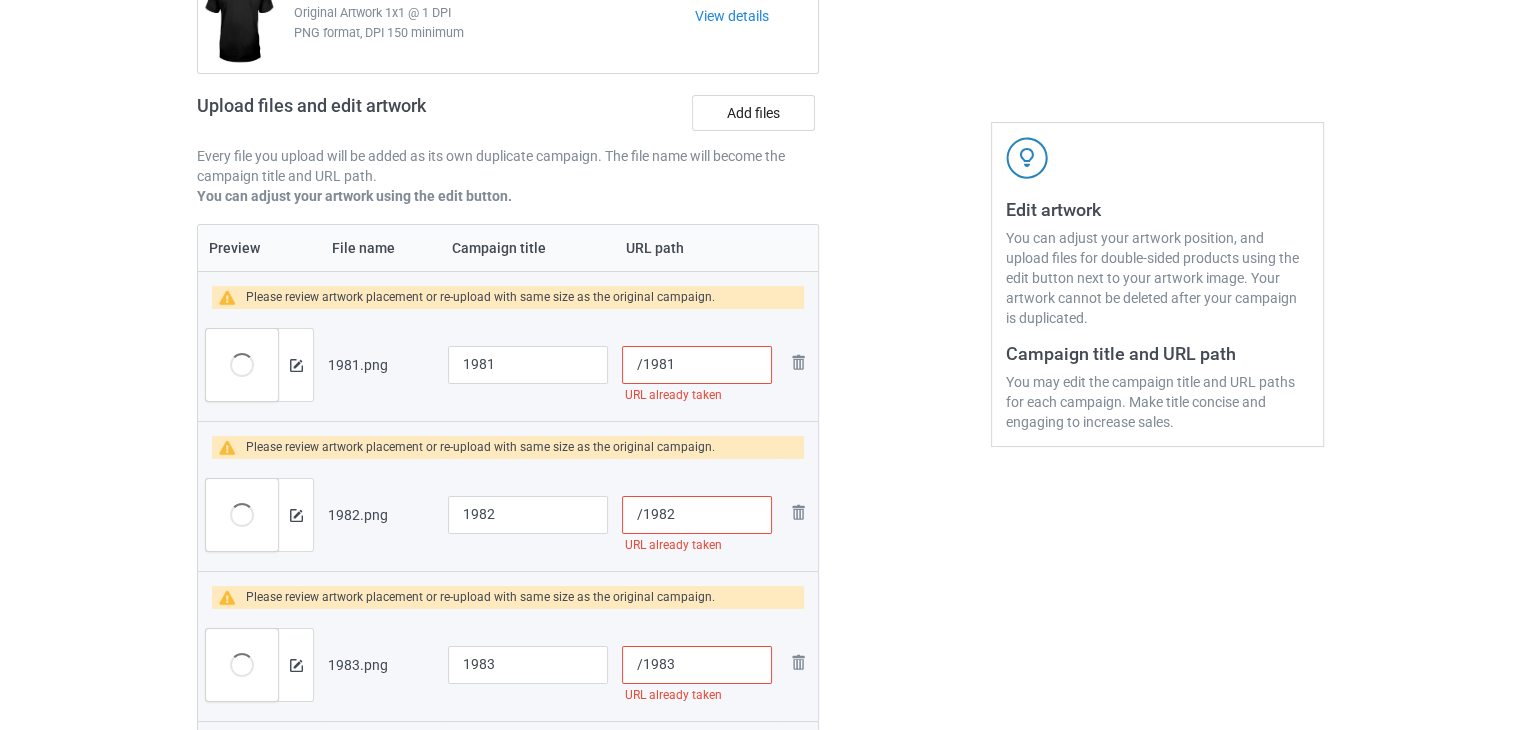 click on "Upload files and edit artwork Add files" at bounding box center [508, 117] 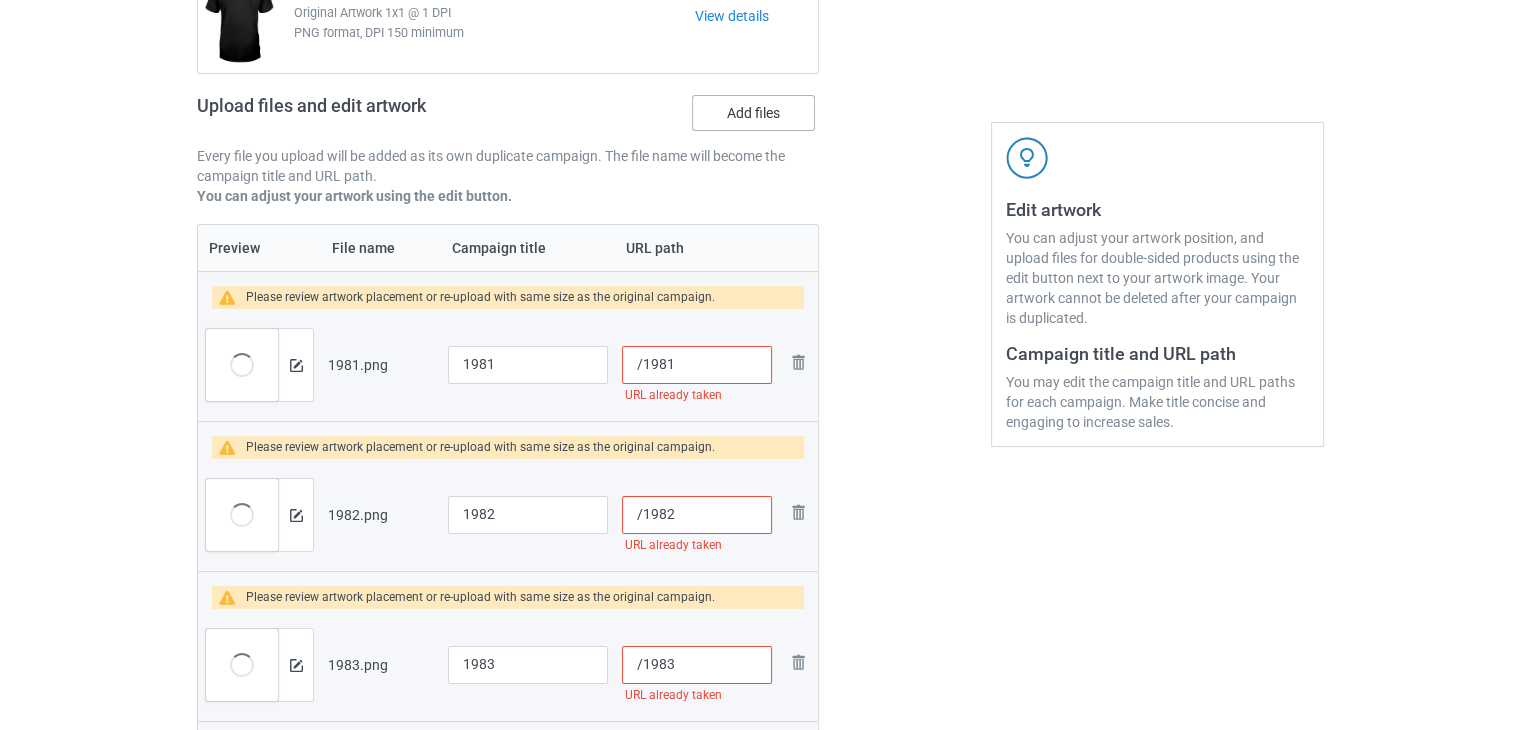 click on "Add files" at bounding box center (753, 113) 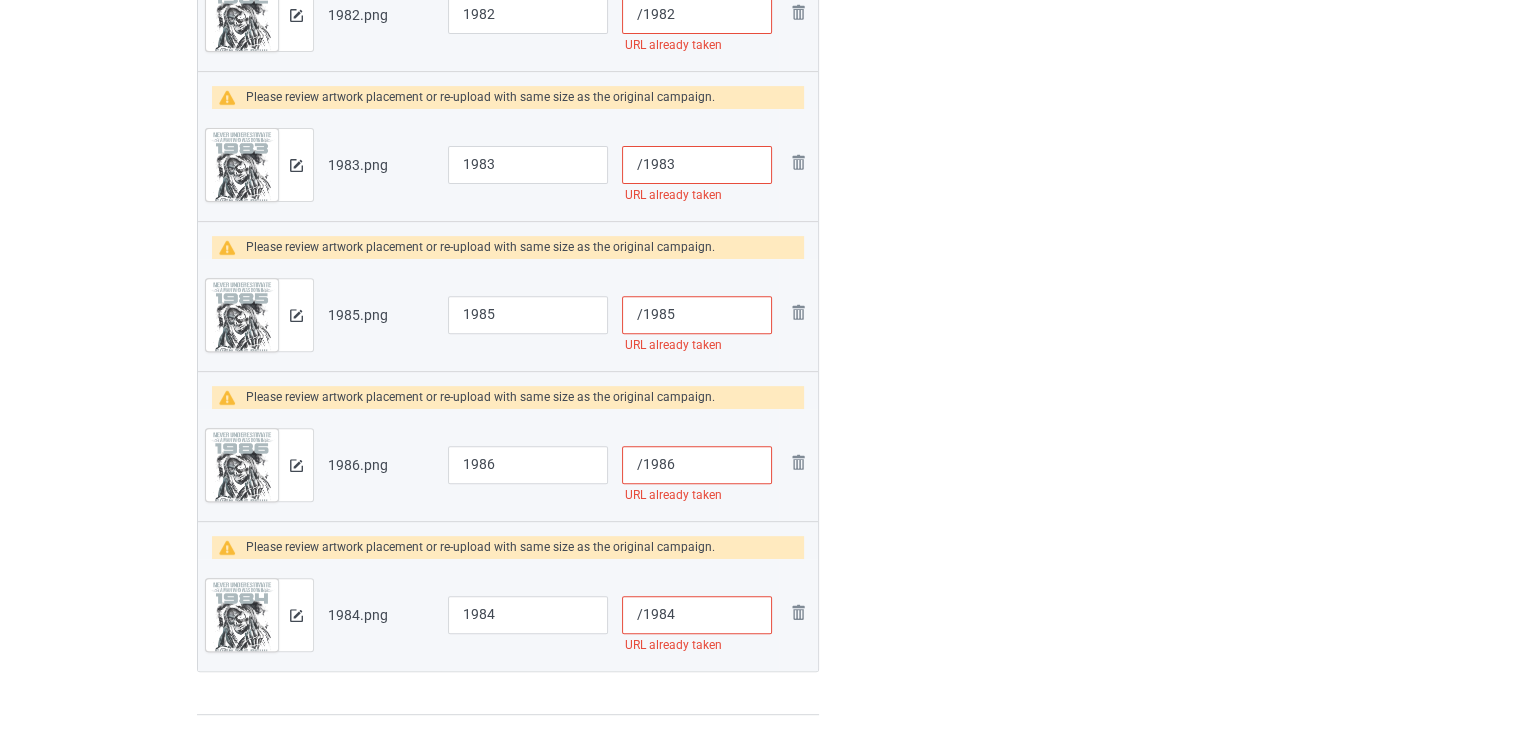 scroll, scrollTop: 442, scrollLeft: 0, axis: vertical 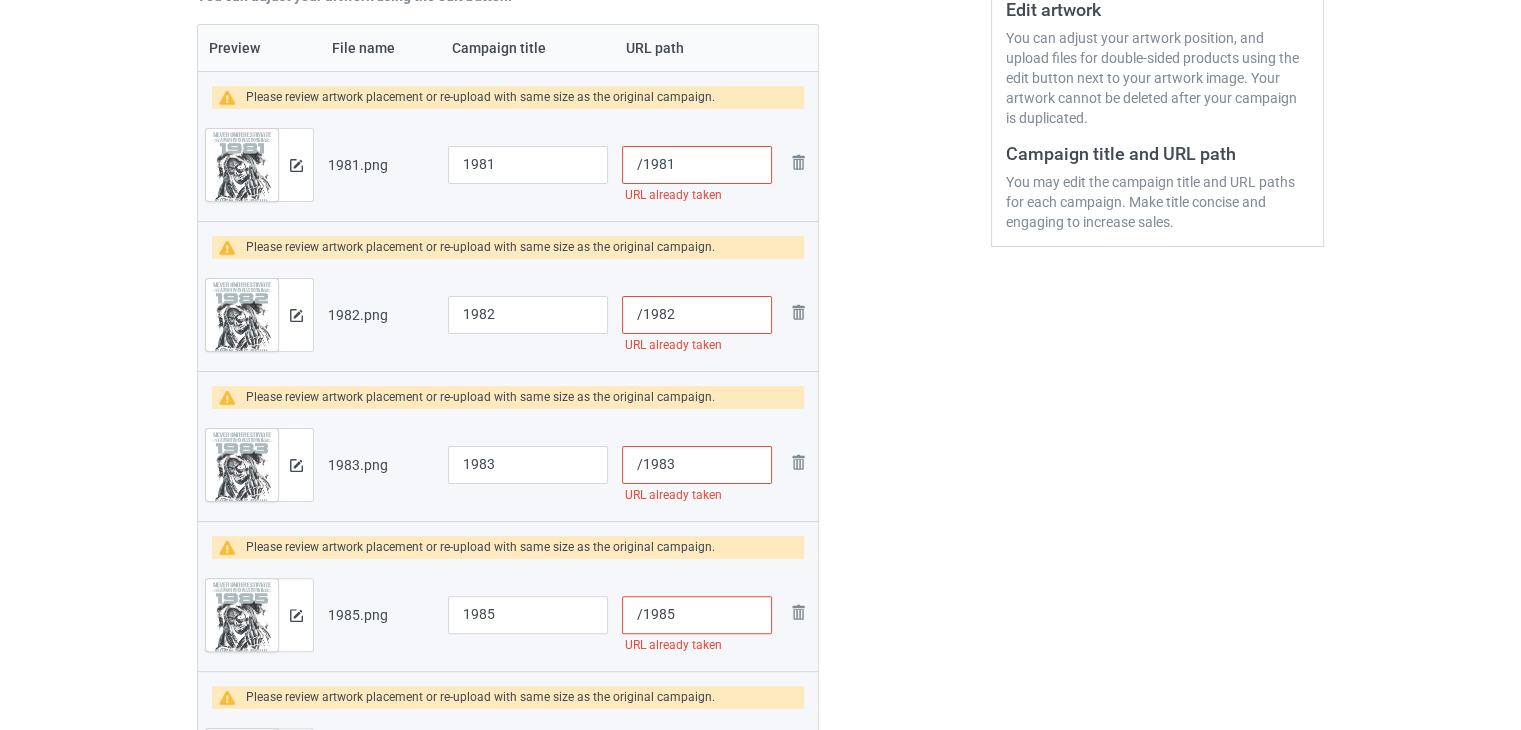 click on "/1981" at bounding box center (697, 165) 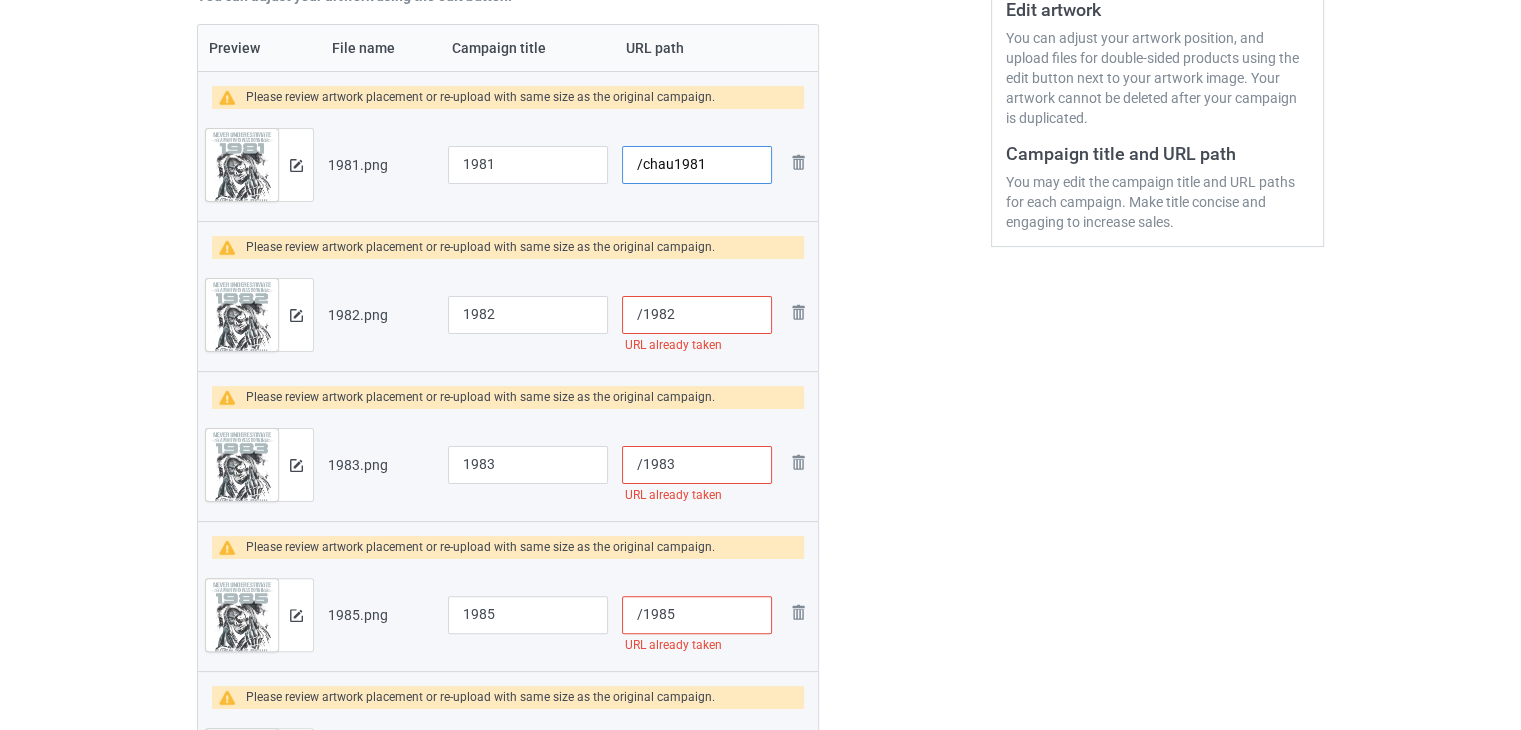 type on "/chau1981" 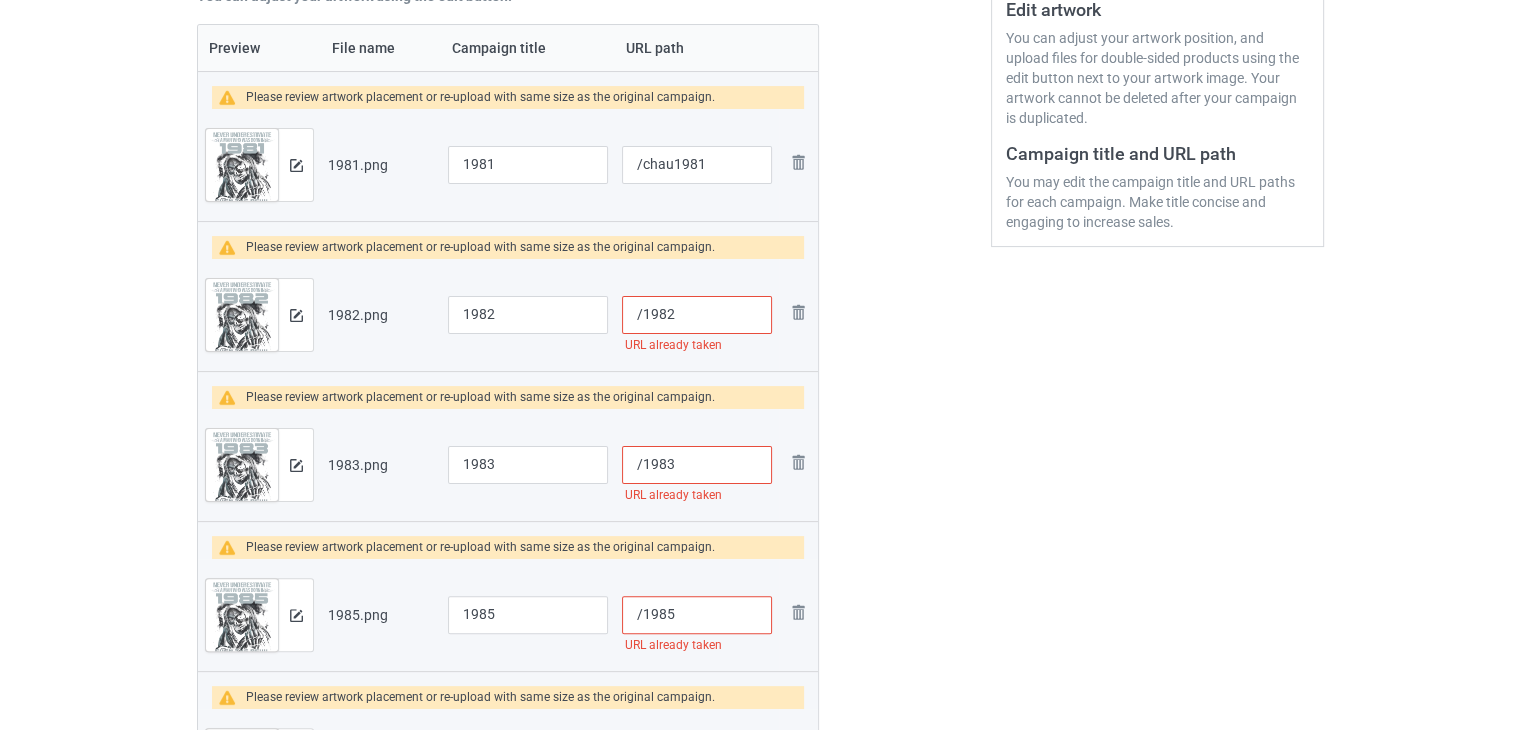 click on "/1982" at bounding box center [697, 315] 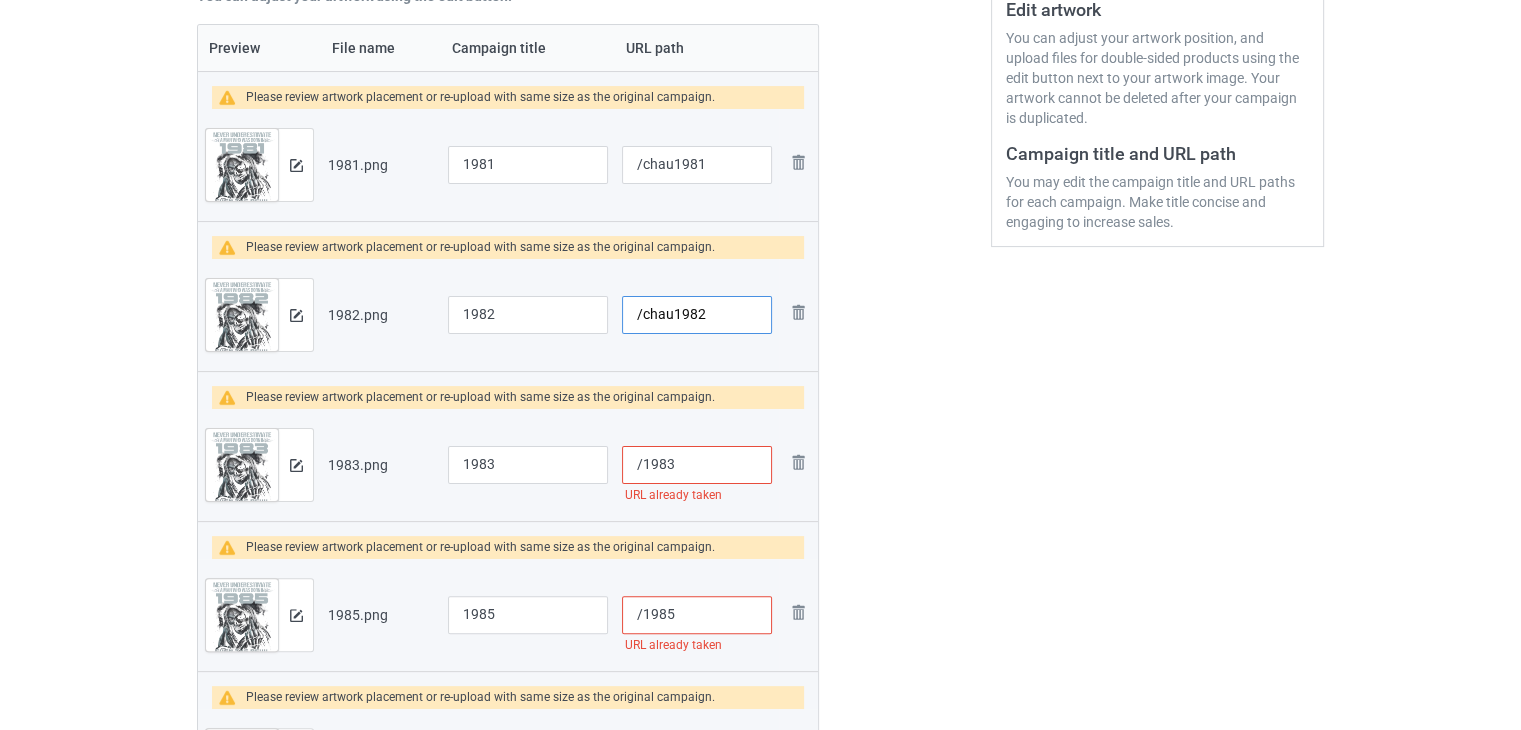 type on "/chau1982" 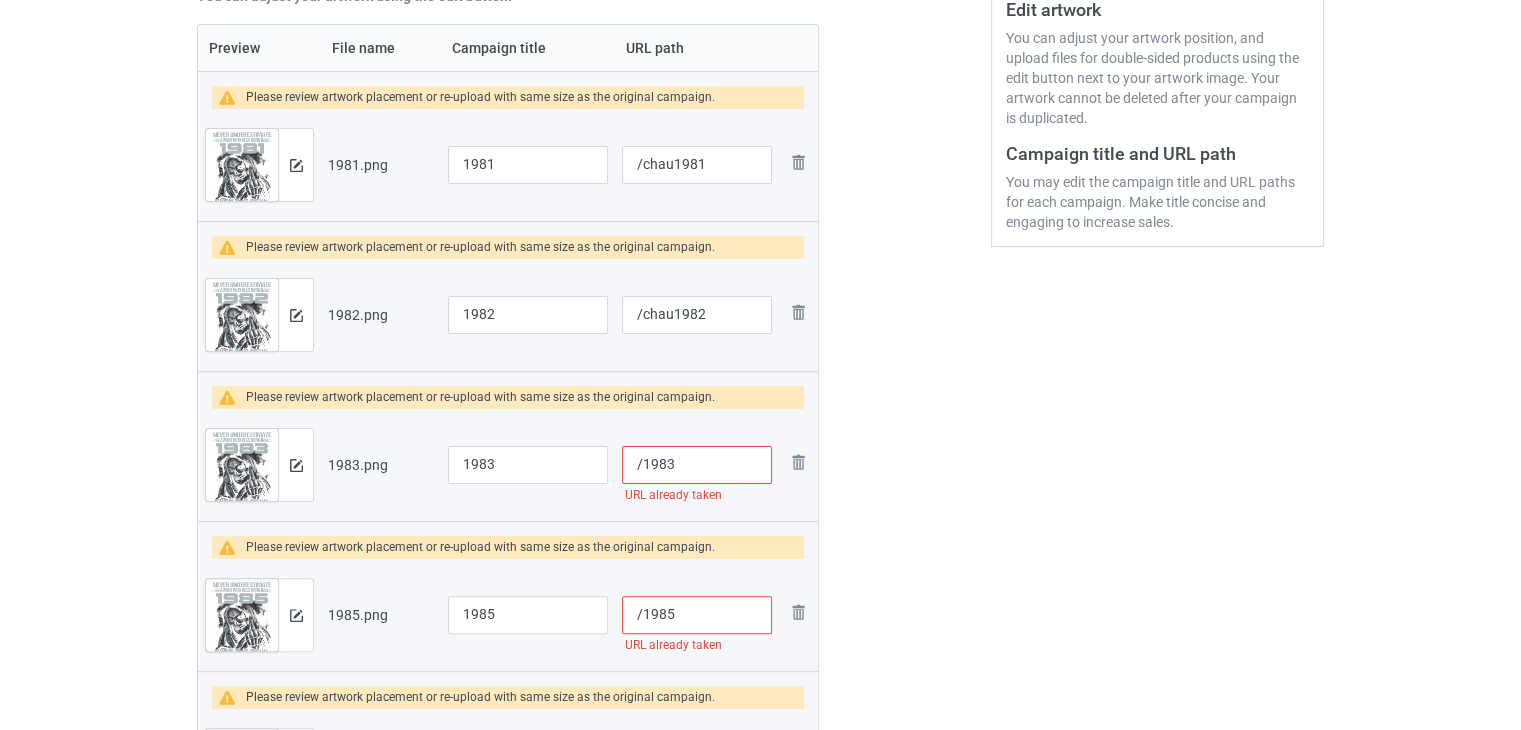 click on "/1983" at bounding box center [697, 465] 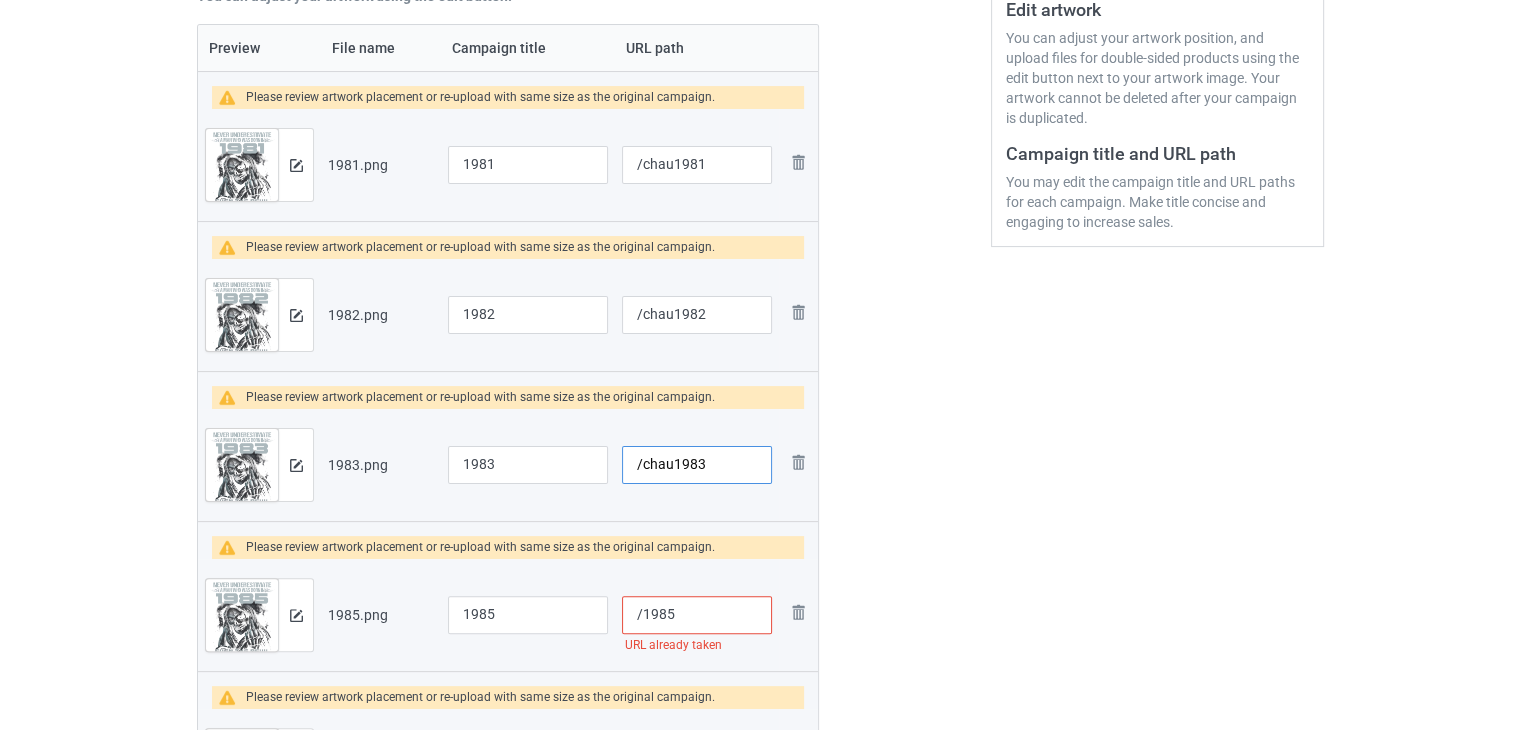 type on "/chau1983" 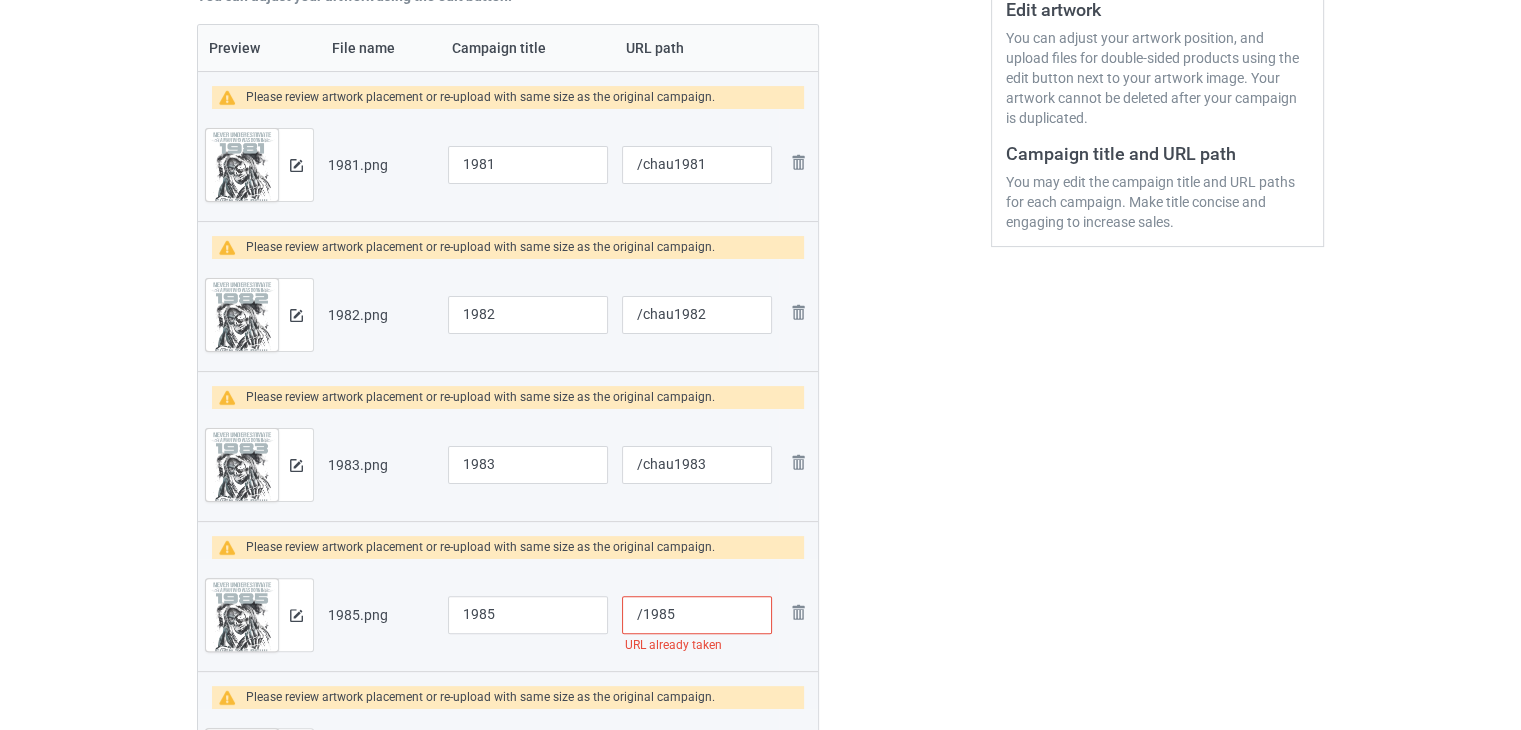 click on "/1985" at bounding box center [697, 615] 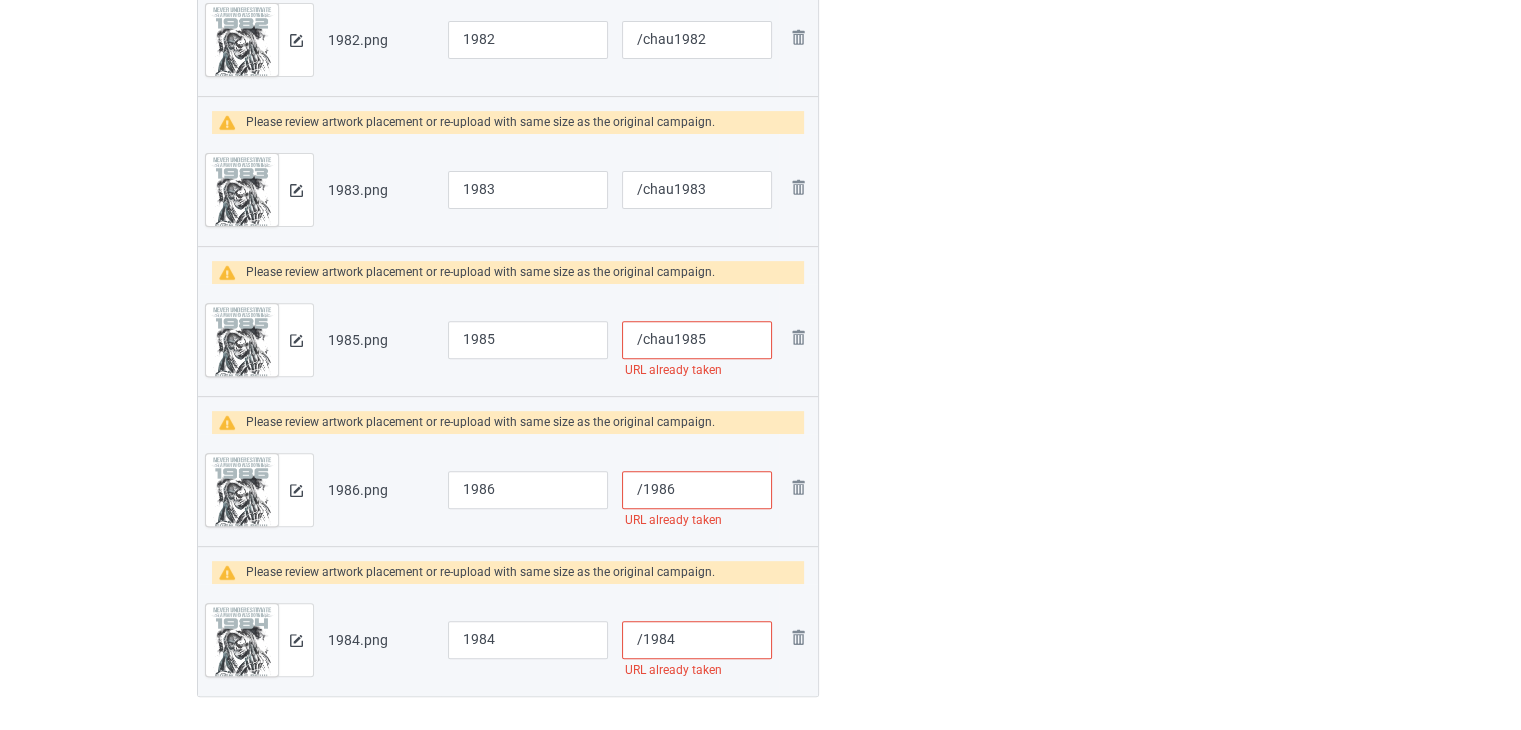 scroll, scrollTop: 774, scrollLeft: 0, axis: vertical 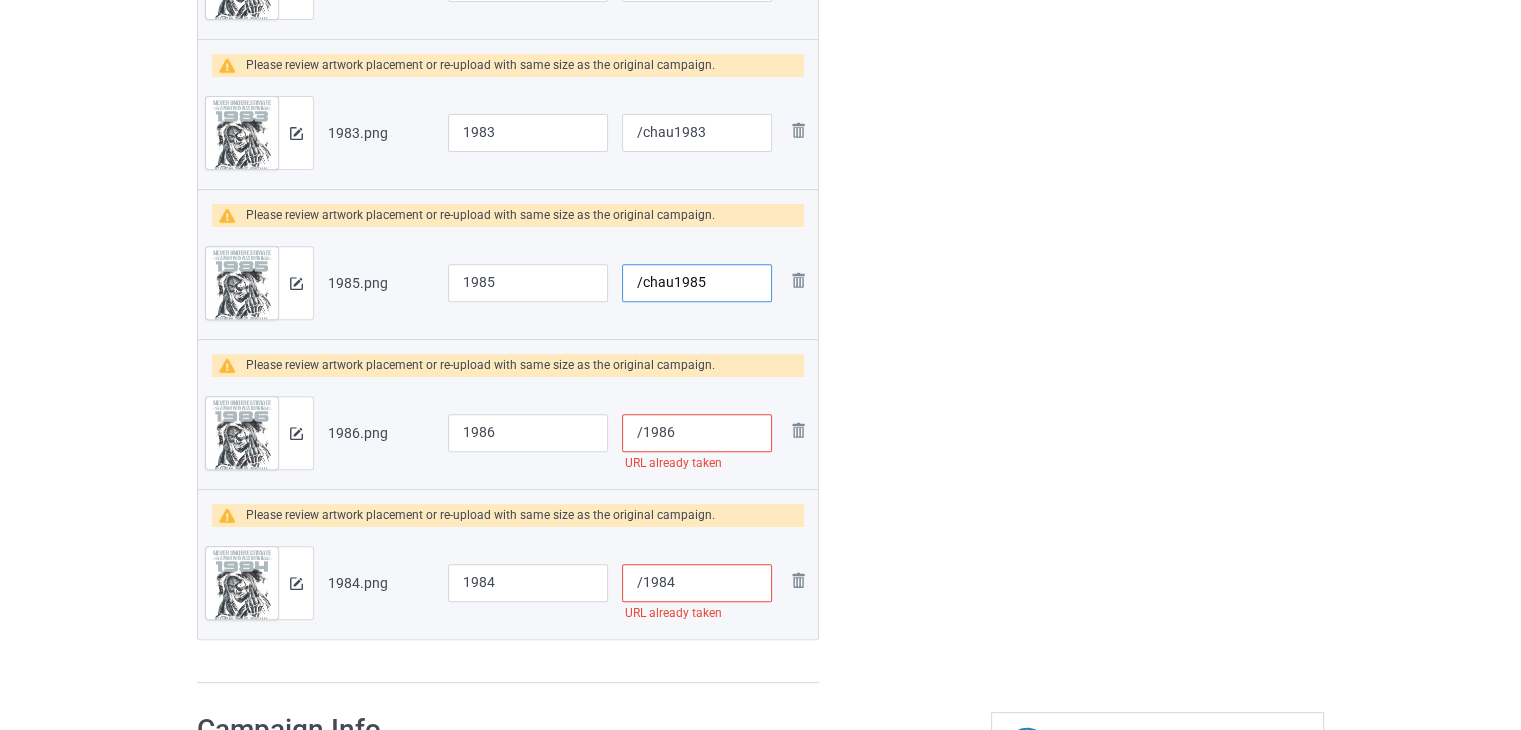 type on "/chau1985" 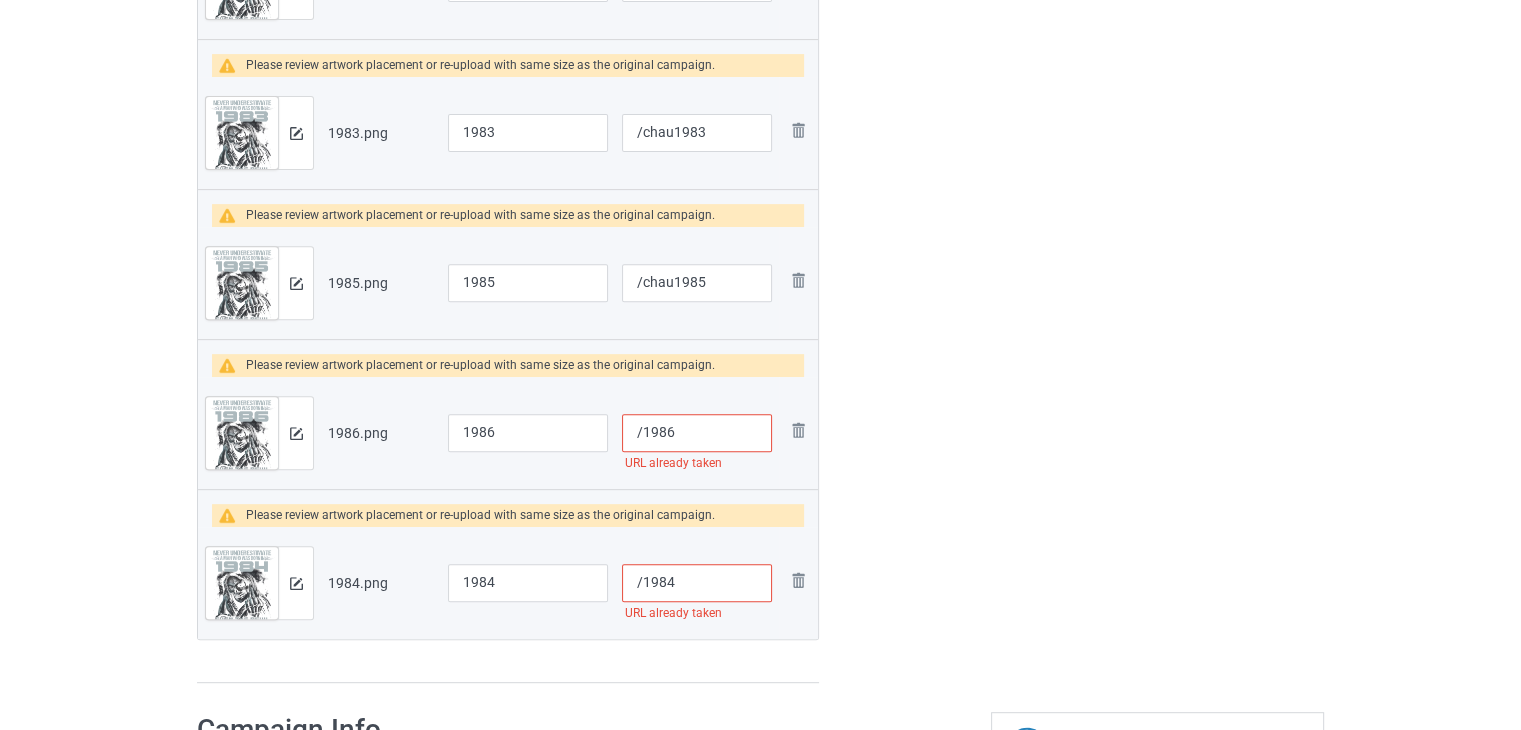 click on "/1986" at bounding box center [697, 433] 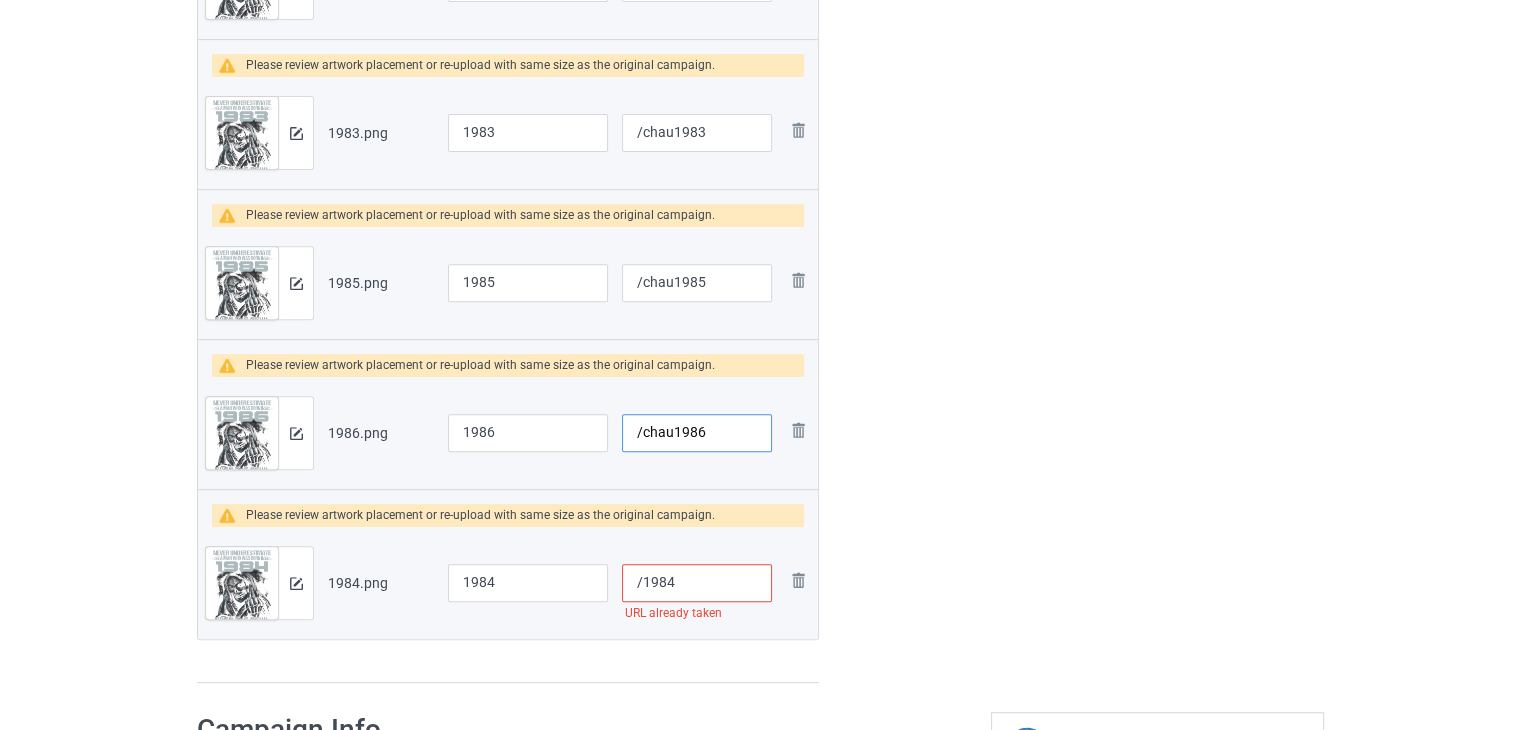 type on "/chau1986" 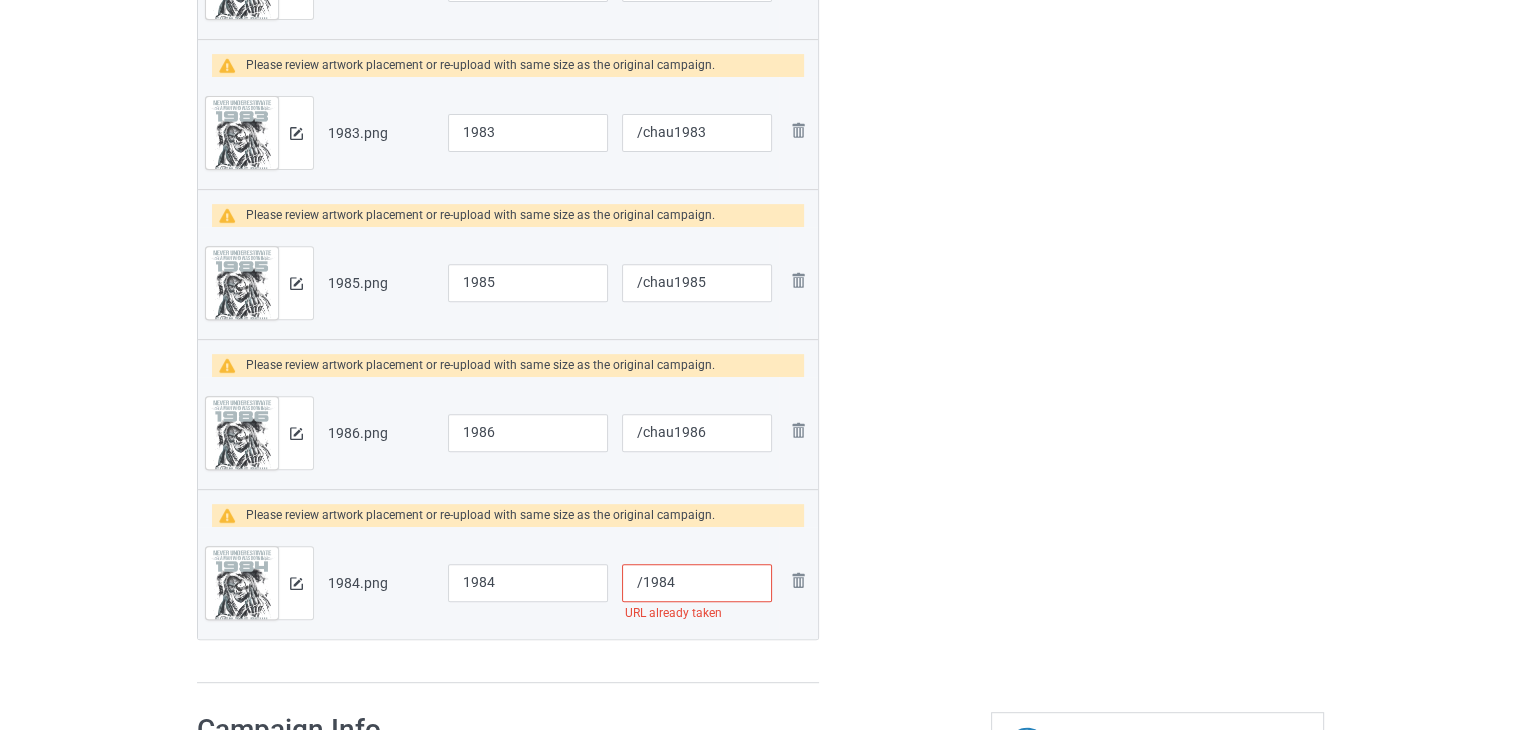 click on "/1984" at bounding box center [697, 583] 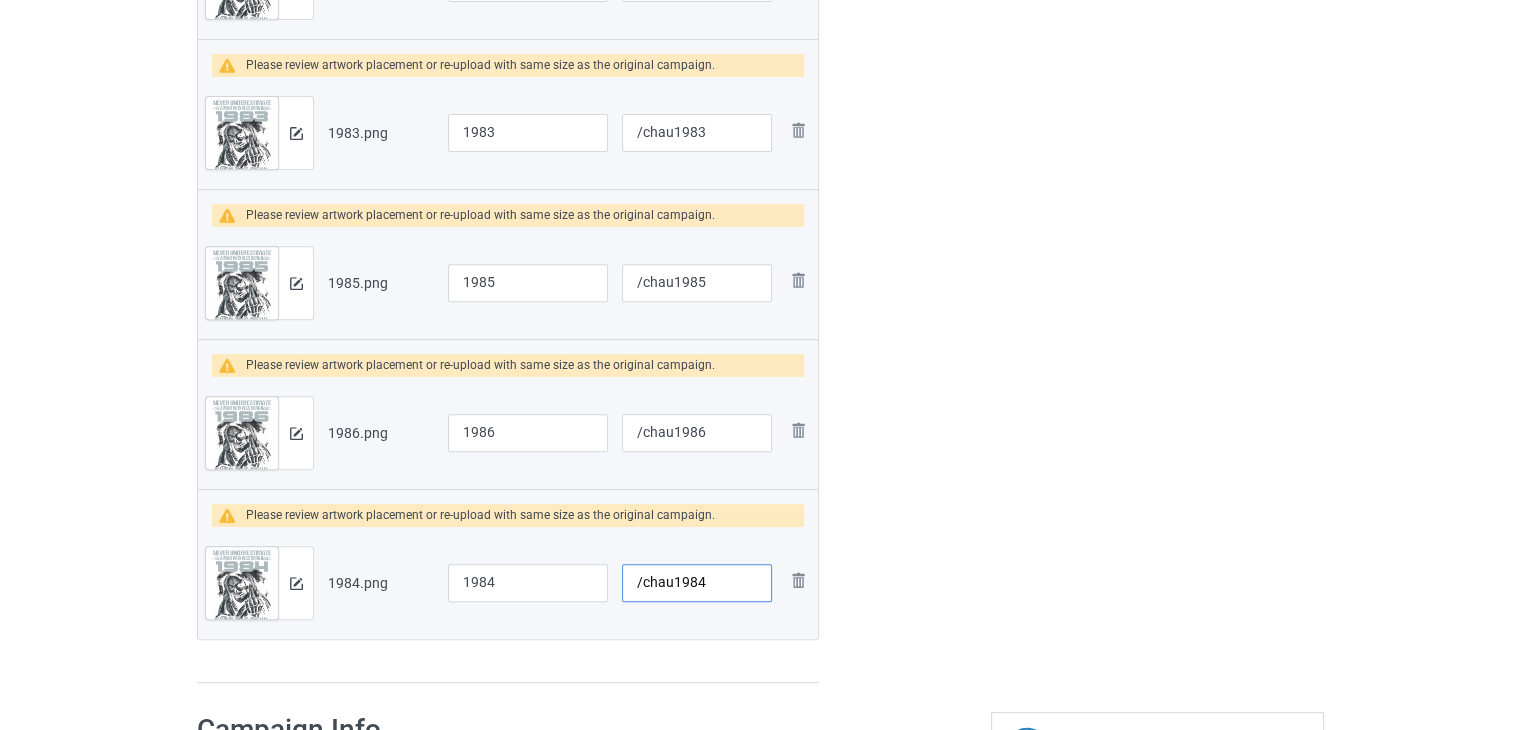 type on "/chau1984" 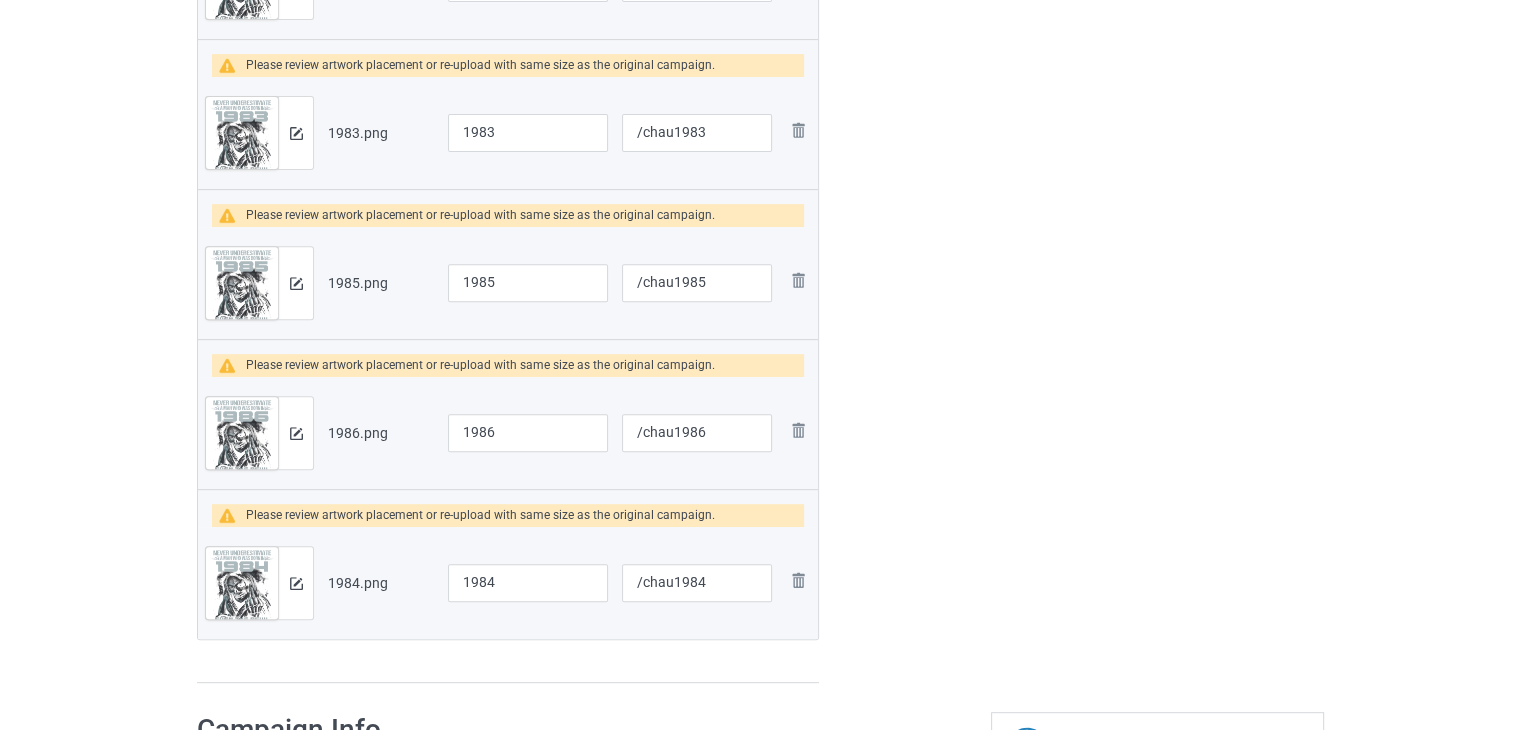 click at bounding box center [905, 32] 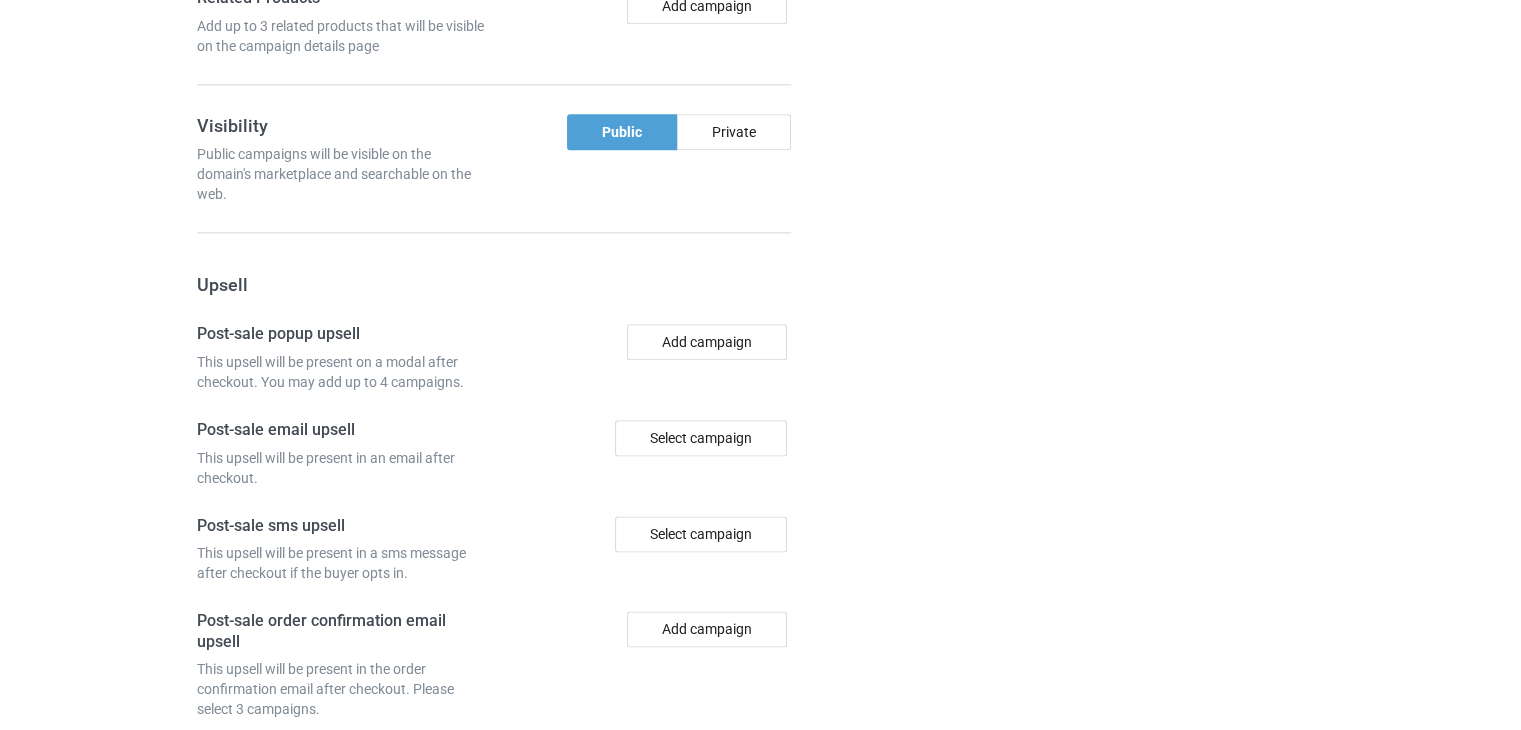 scroll, scrollTop: 2599, scrollLeft: 0, axis: vertical 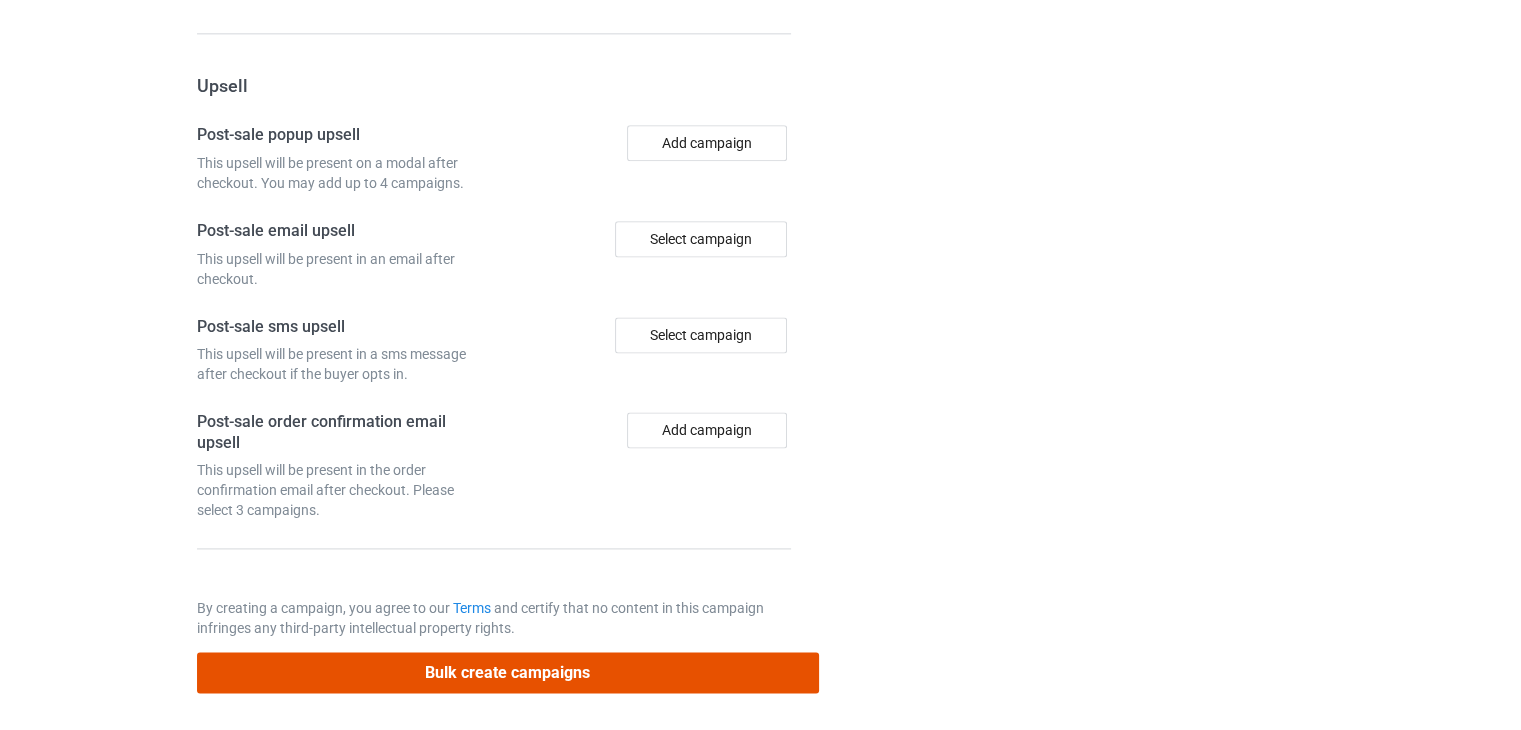 click on "Bulk create campaigns" at bounding box center [508, 672] 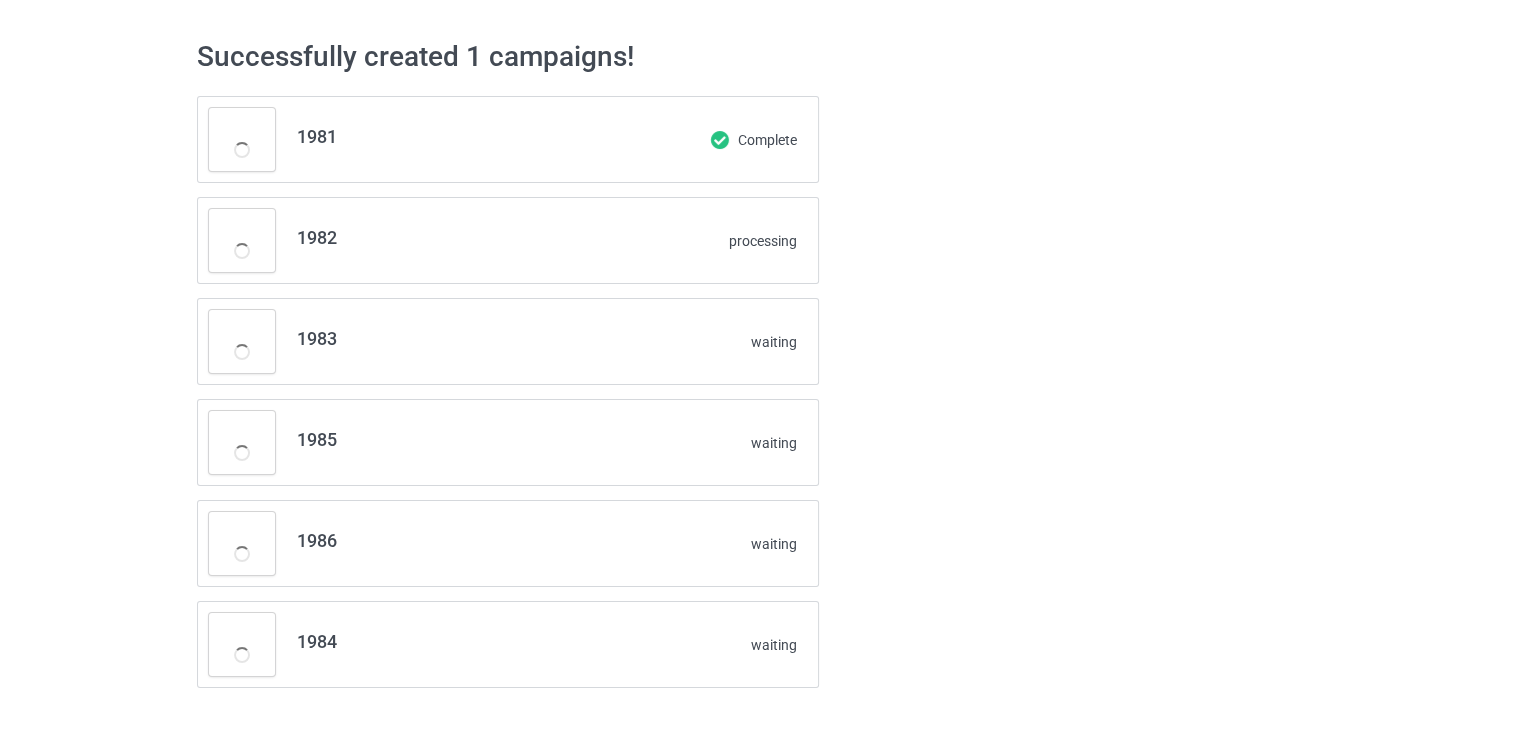 scroll, scrollTop: 56, scrollLeft: 0, axis: vertical 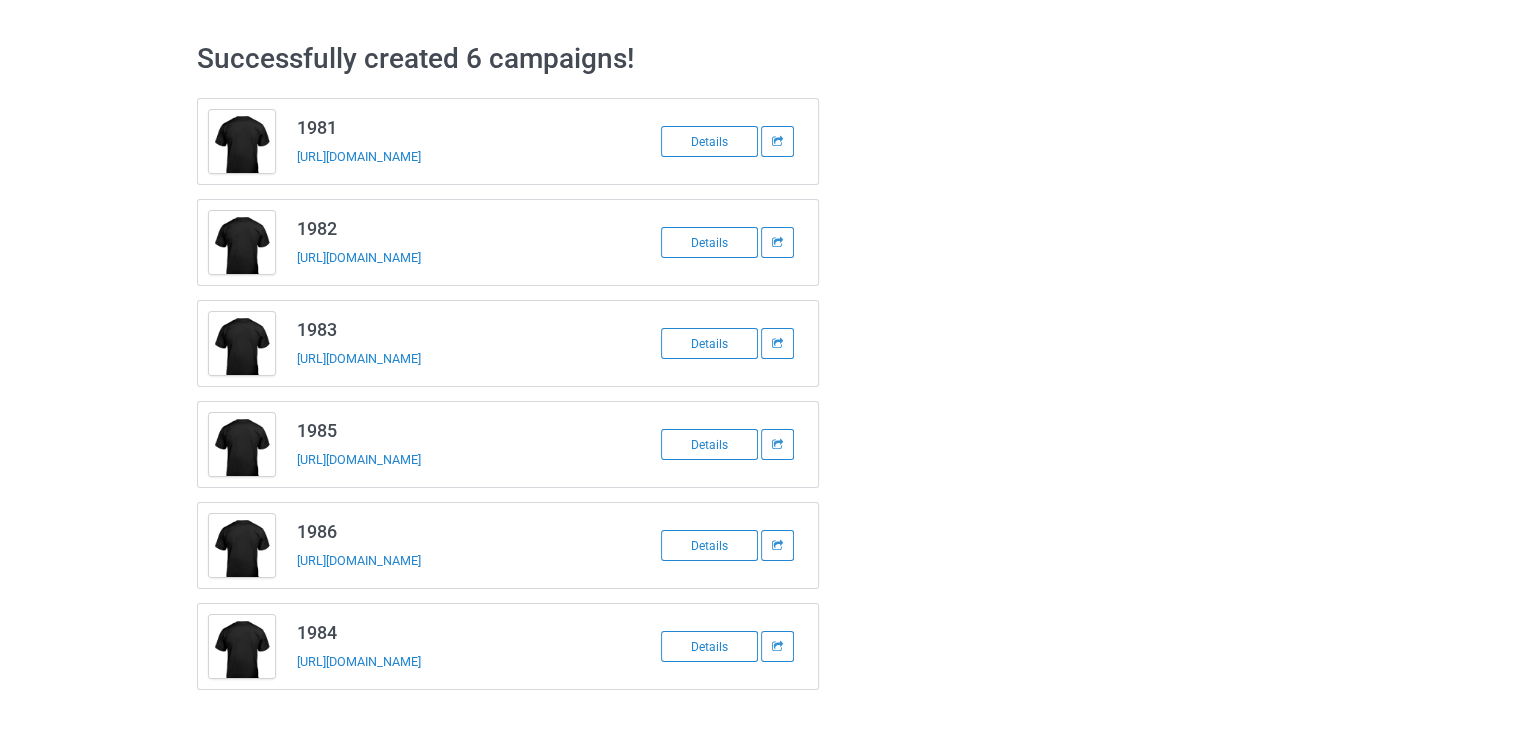 drag, startPoint x: 521, startPoint y: 159, endPoint x: 290, endPoint y: 173, distance: 231.42386 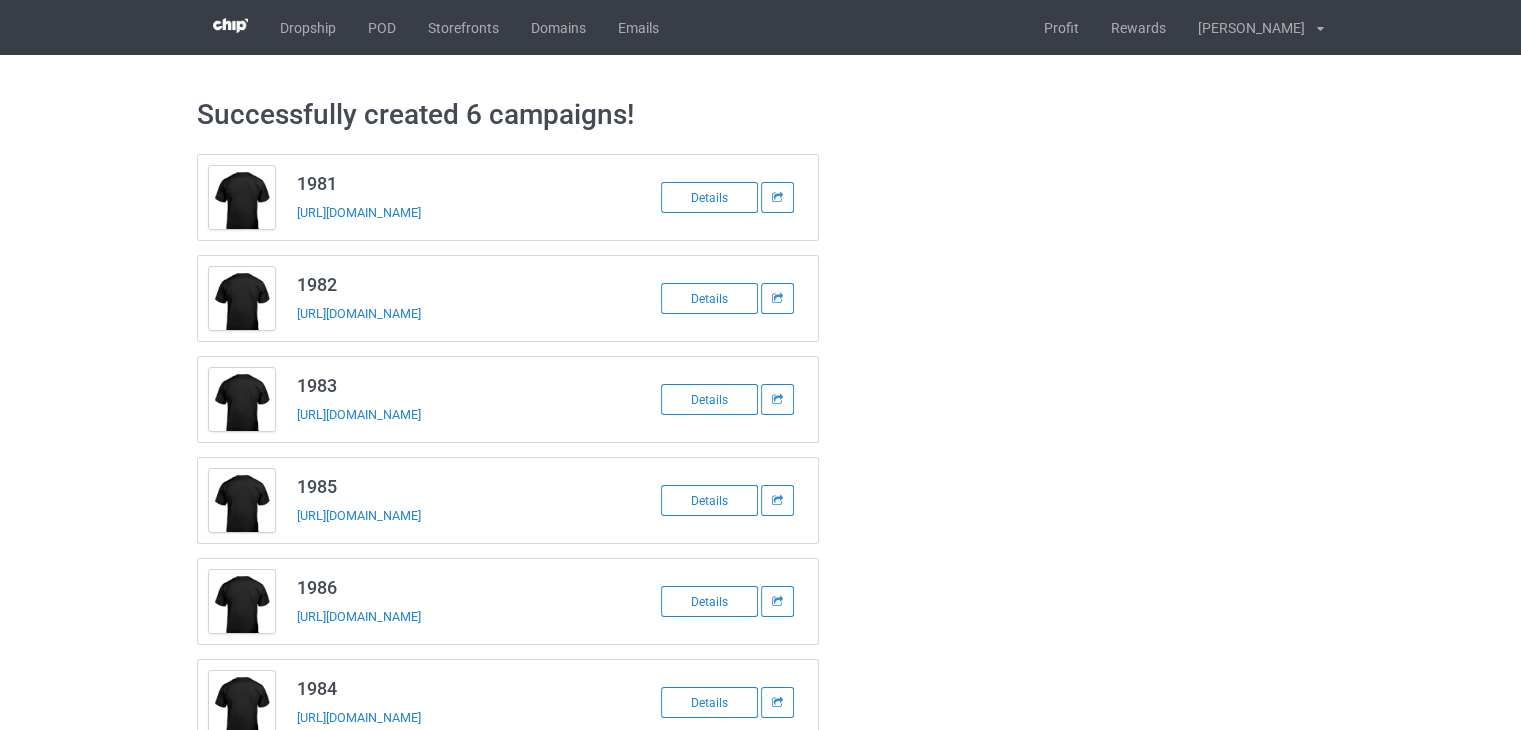 scroll, scrollTop: 56, scrollLeft: 0, axis: vertical 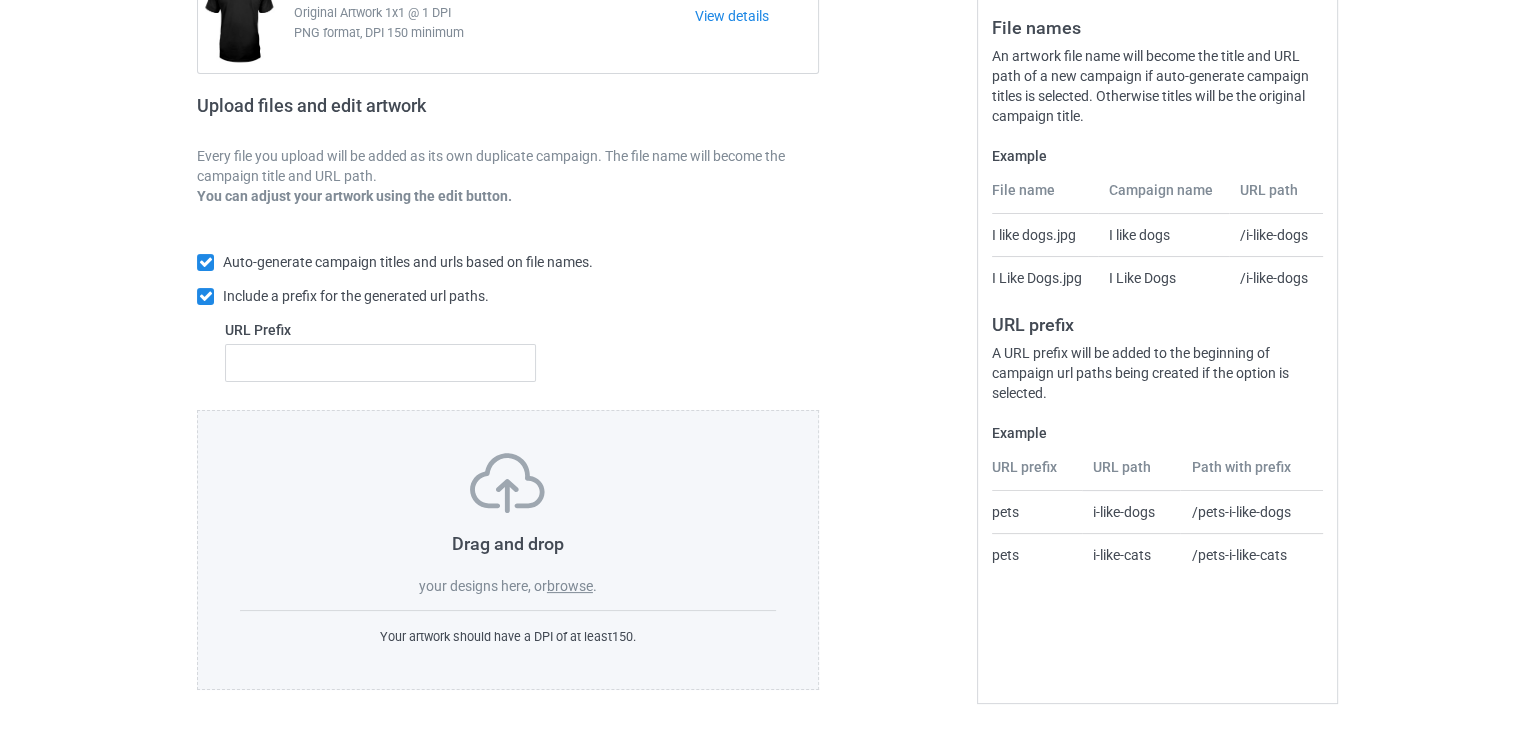 click on "browse" at bounding box center [570, 586] 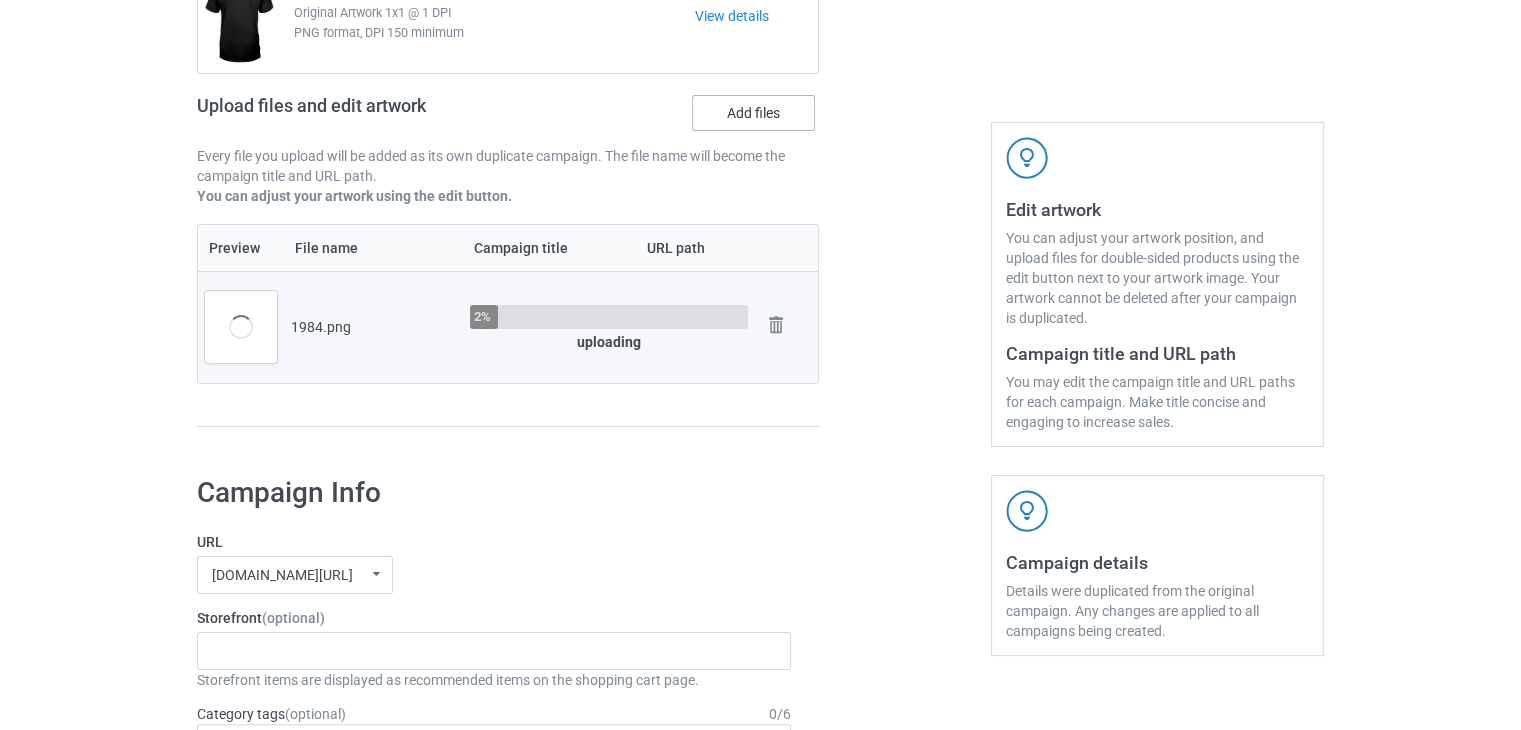 click on "Add files" at bounding box center [753, 113] 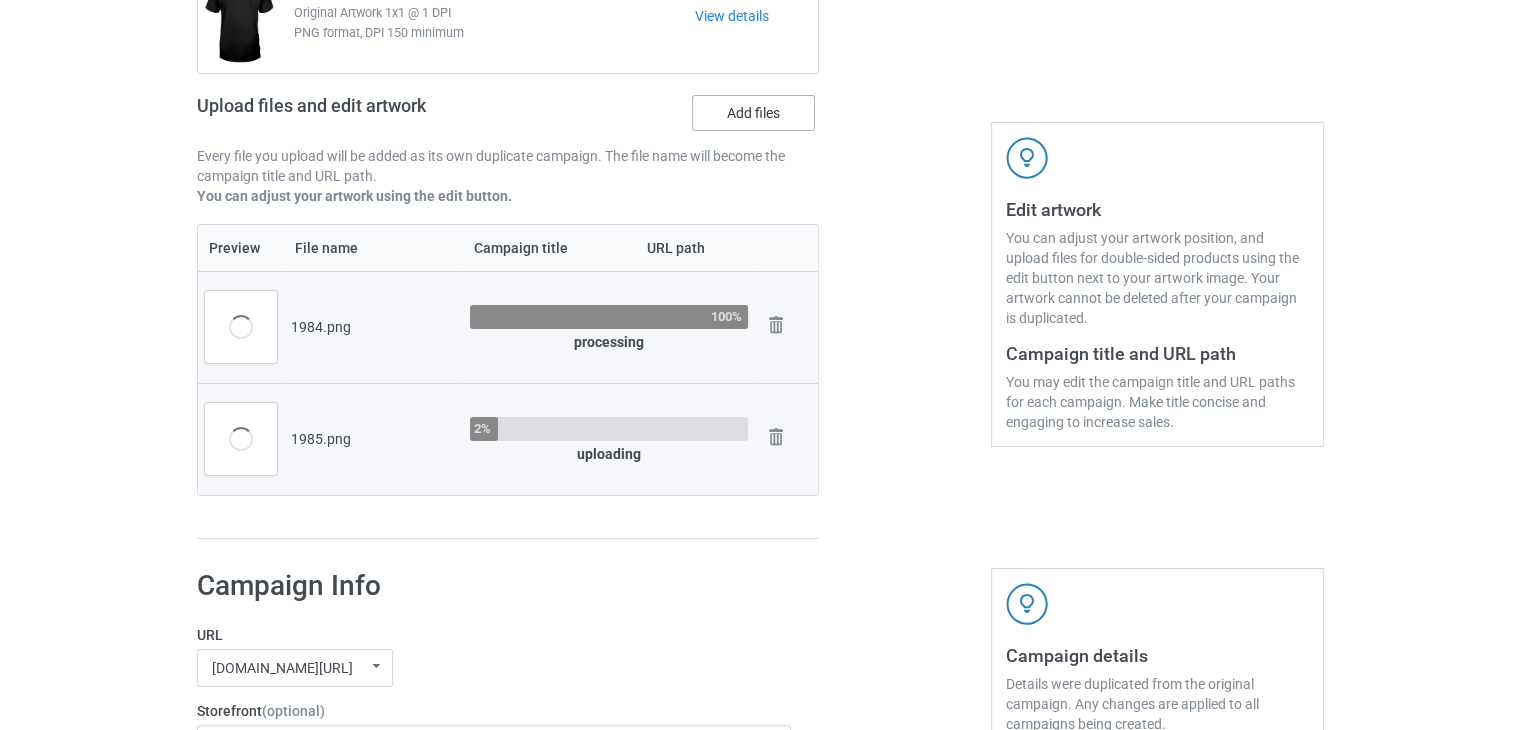 click on "Add files" at bounding box center (753, 113) 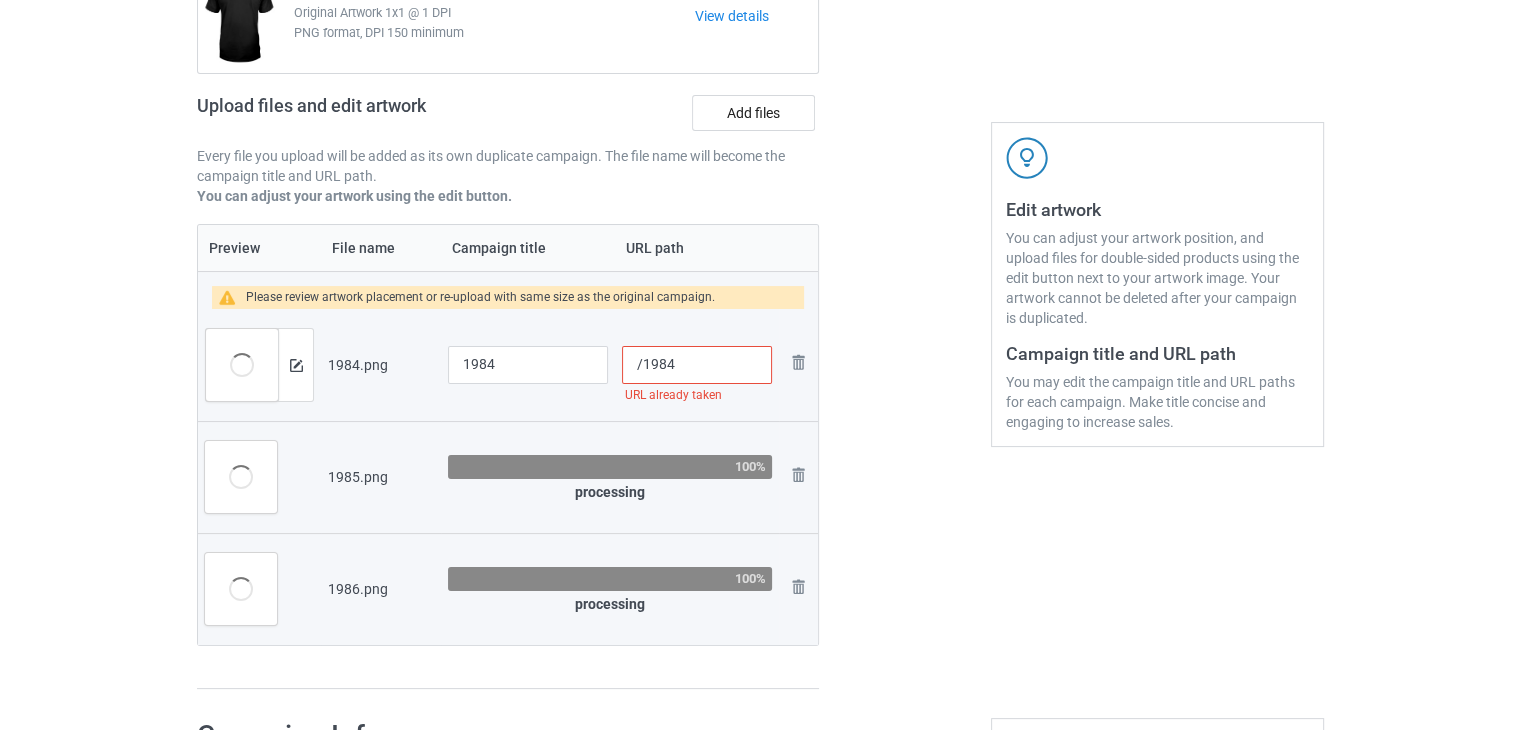 click on "/1984" at bounding box center (697, 365) 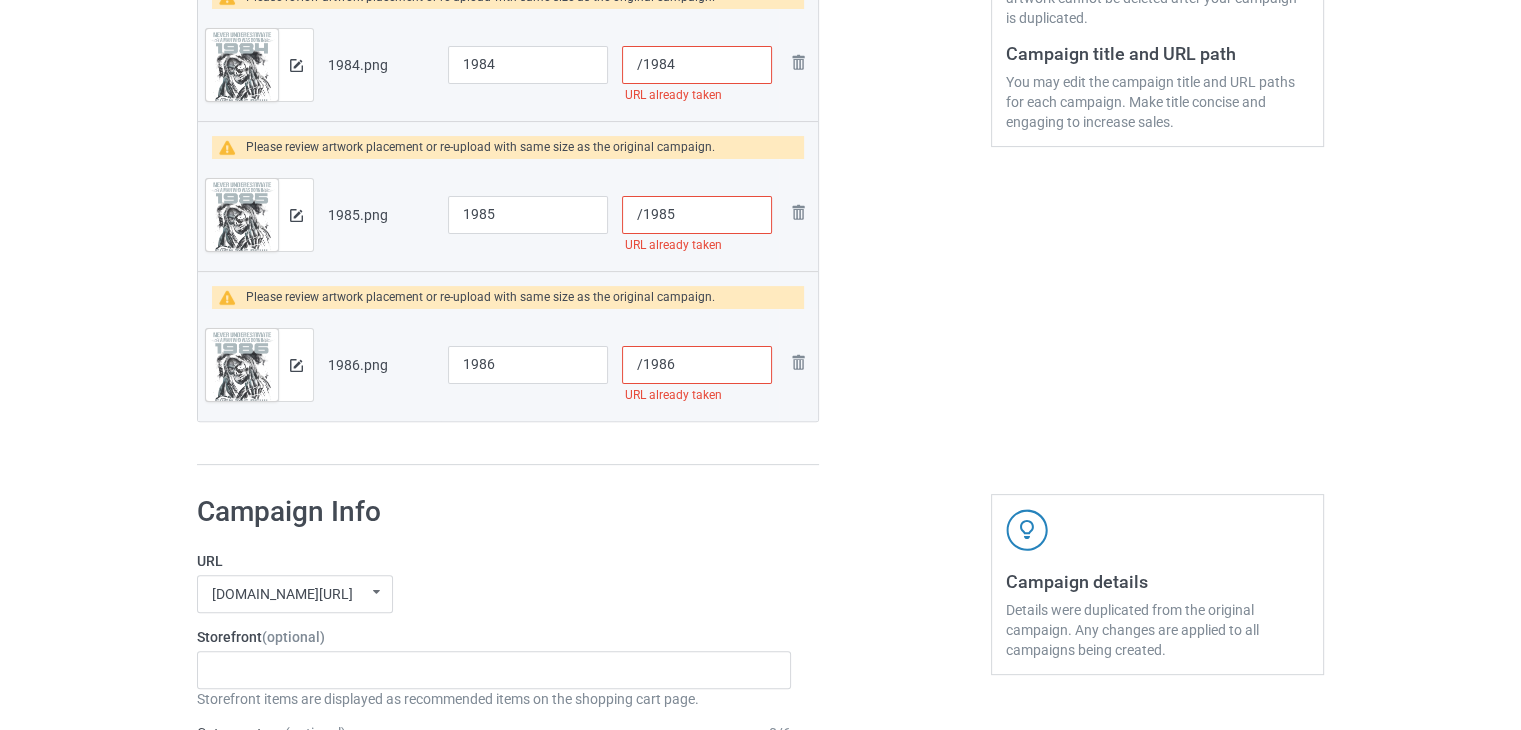 scroll, scrollTop: 442, scrollLeft: 0, axis: vertical 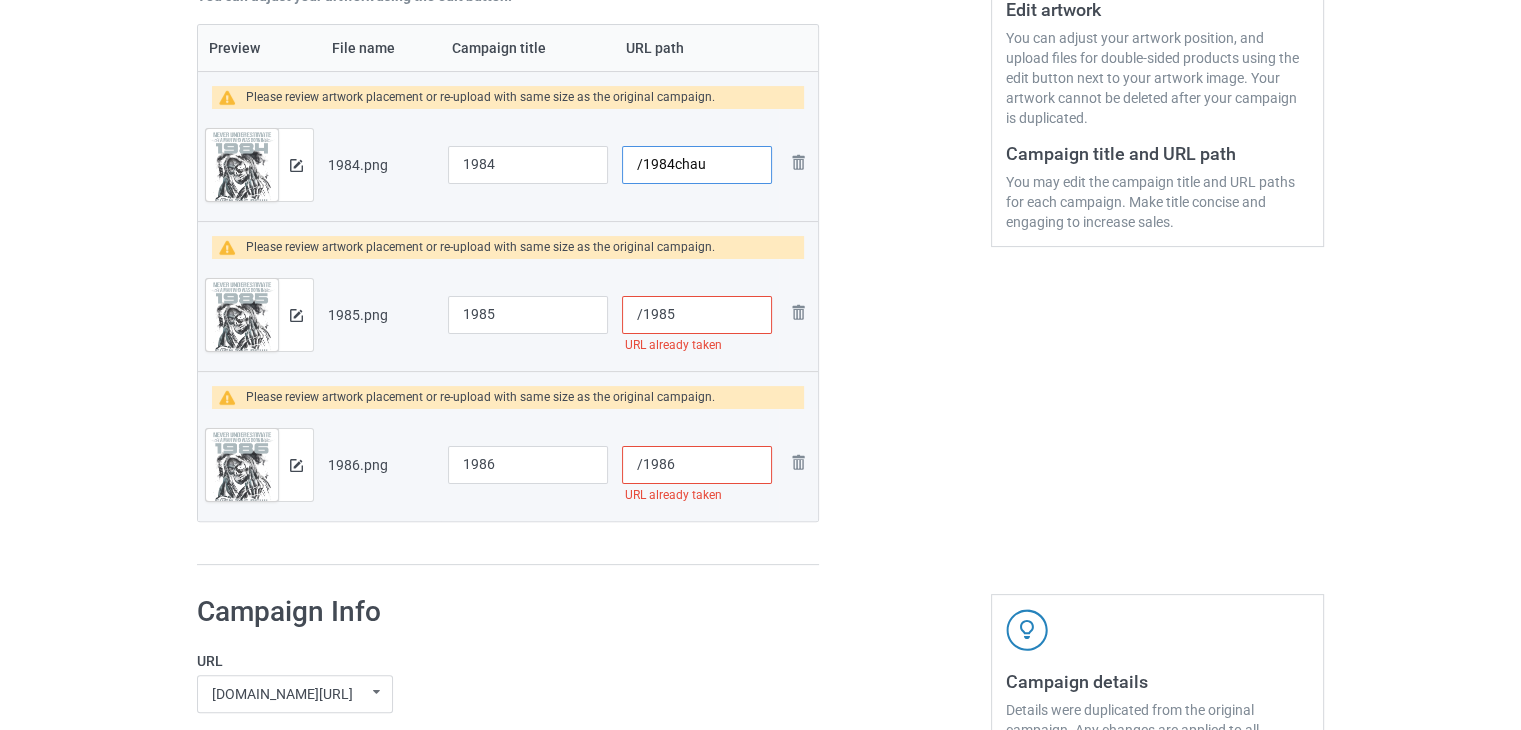 type on "/1984chau" 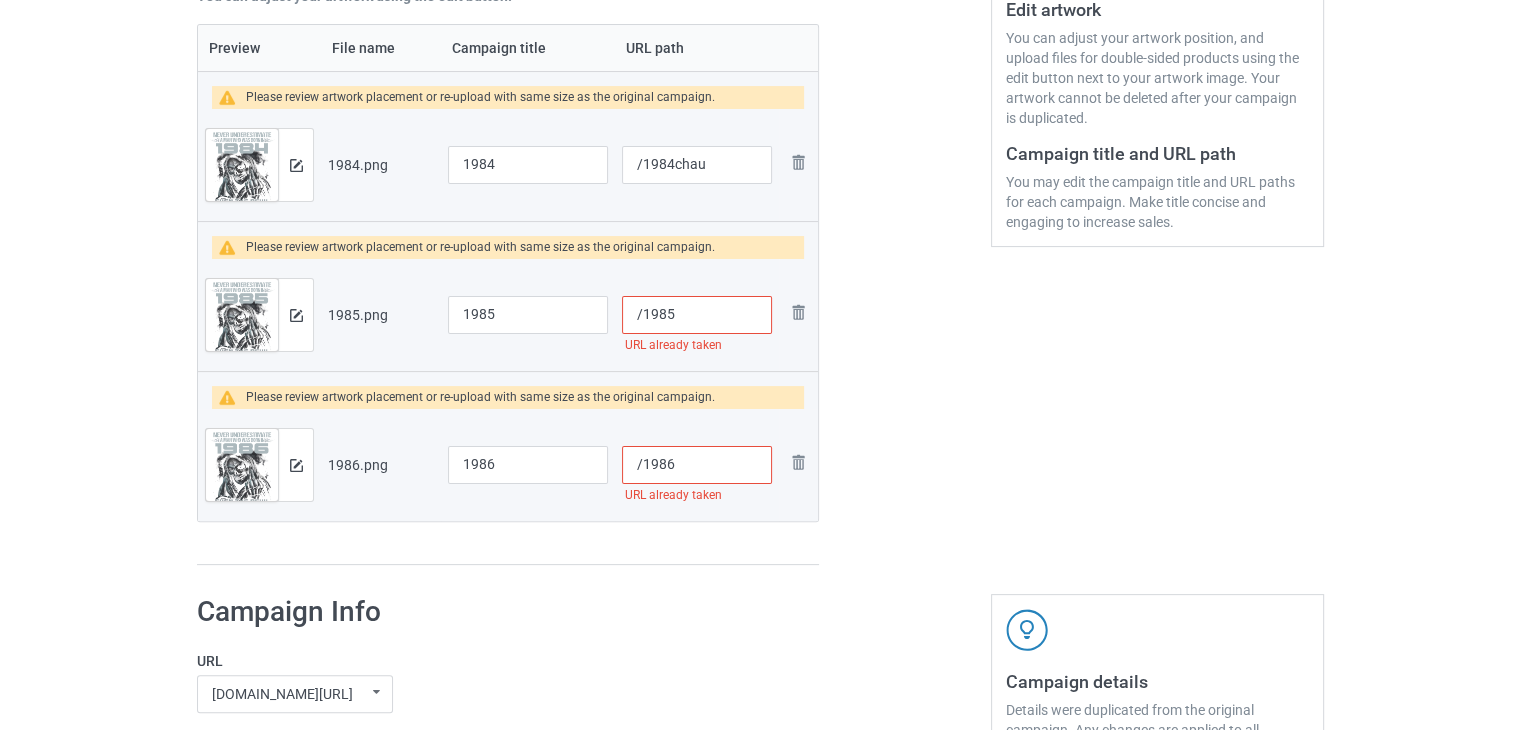 click on "/1985" at bounding box center [697, 315] 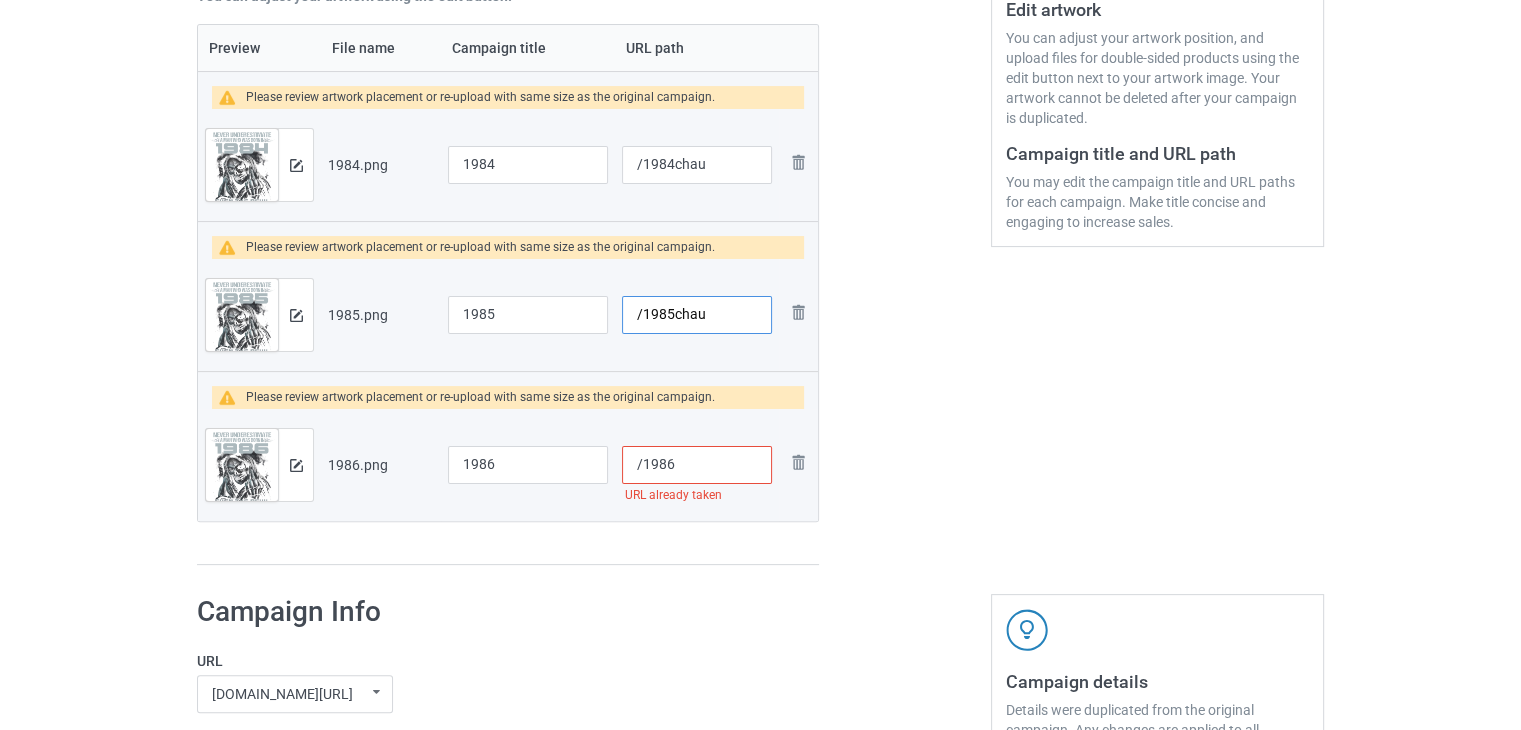 type on "/1985chau" 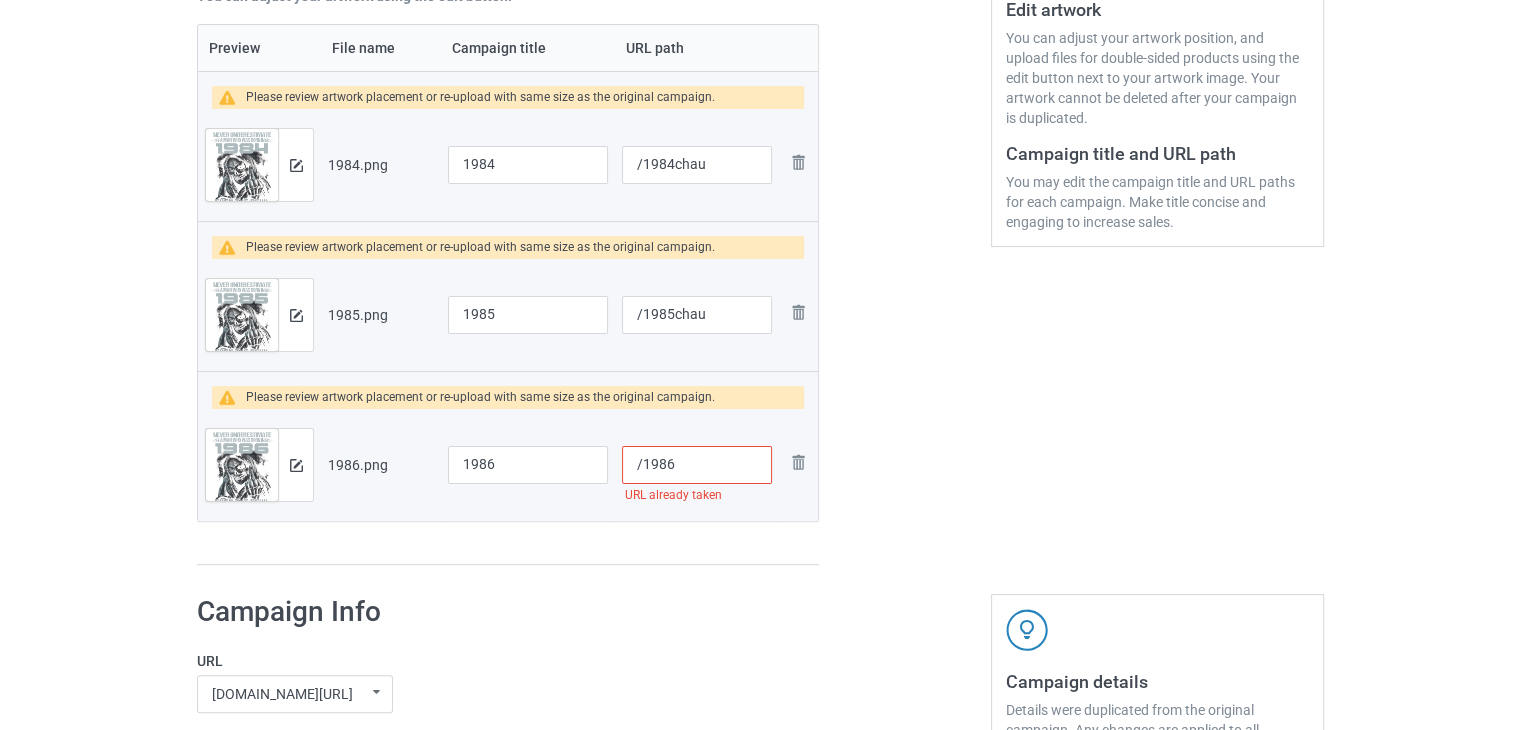 click on "/1986" at bounding box center [697, 465] 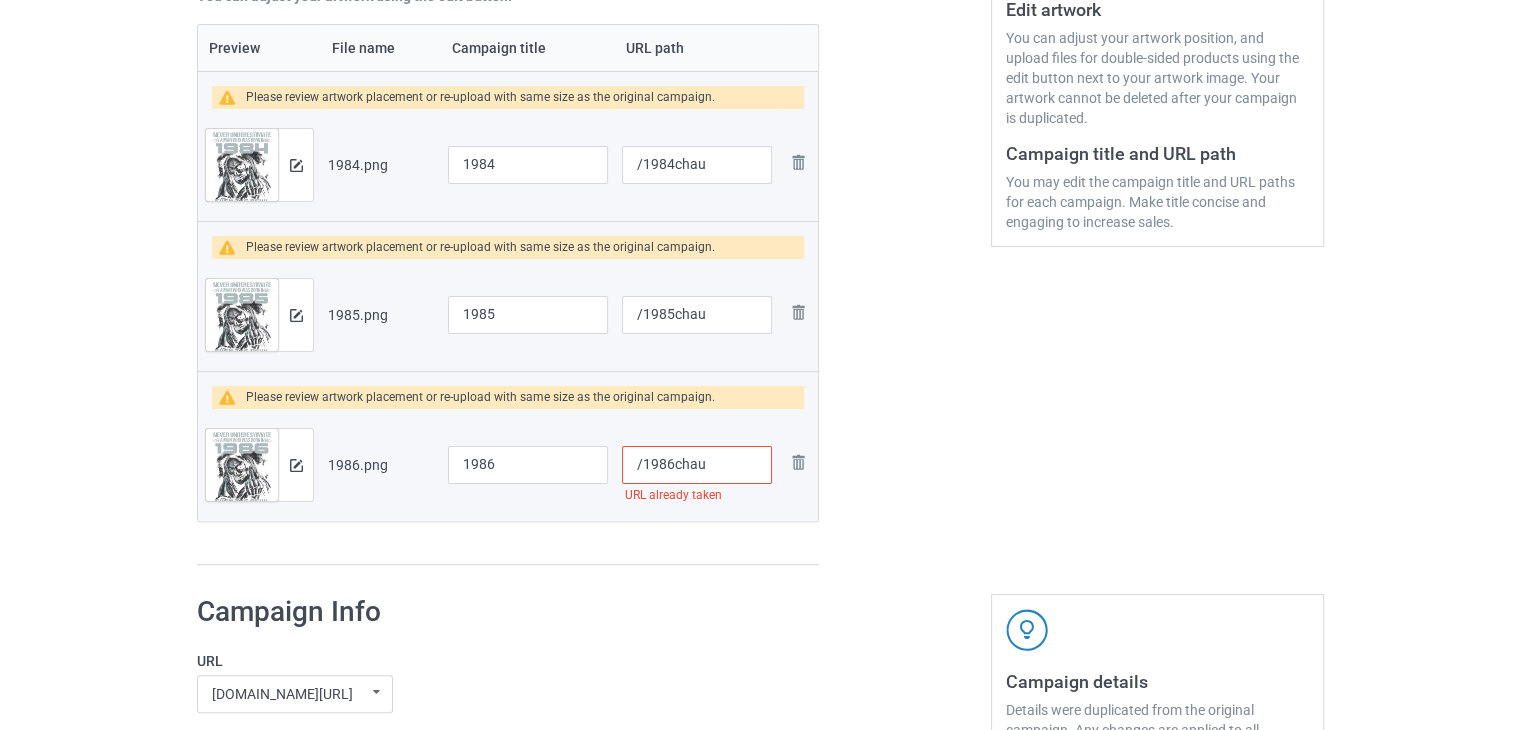 type on "/1986chau" 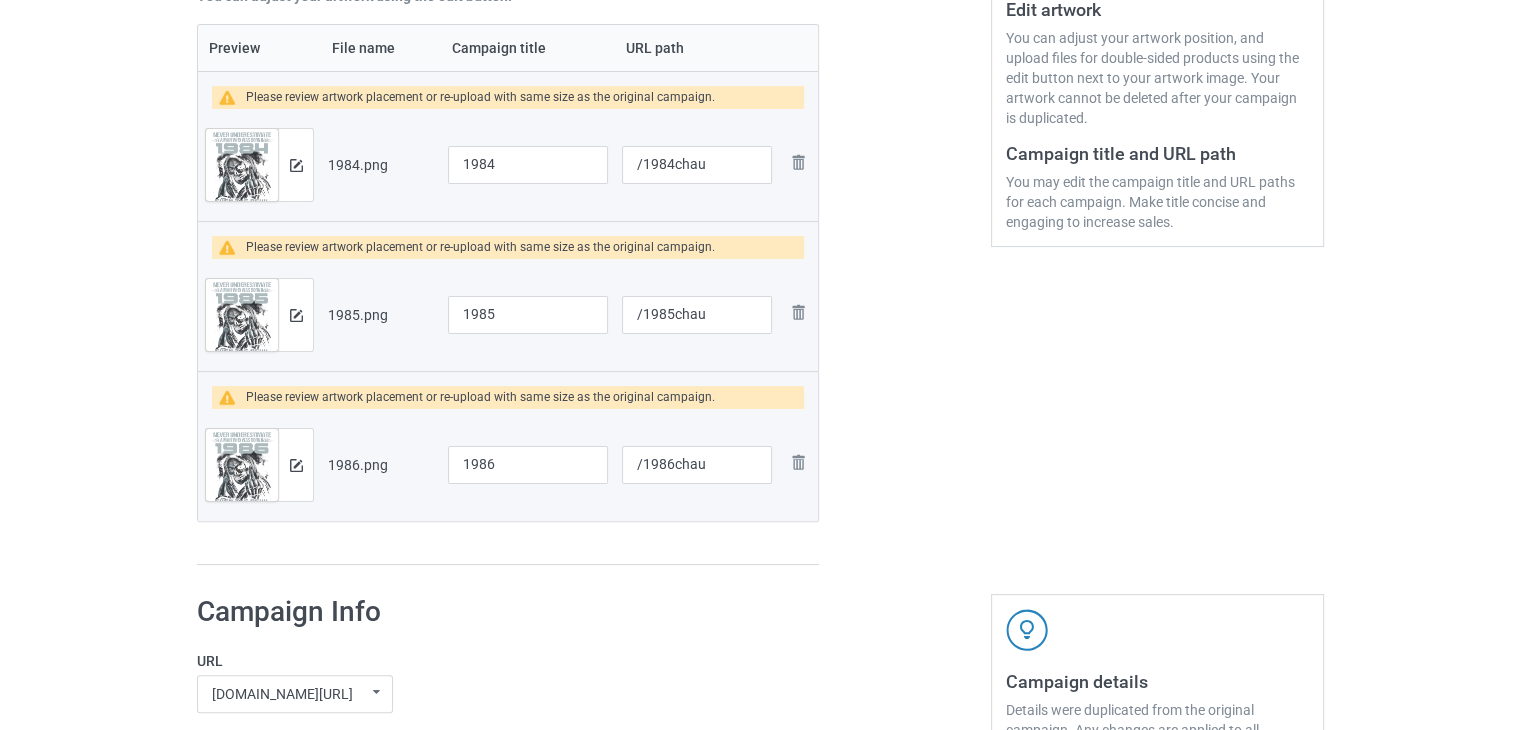 click on "Edit artwork You can adjust your artwork position, and upload files for double-sided products using the edit button next to your artwork image. Your artwork cannot be deleted after your campaign is duplicated. Campaign title and URL path You may edit the campaign title and URL paths for each campaign. Make title concise and engaging to increase sales." at bounding box center [1157, 139] 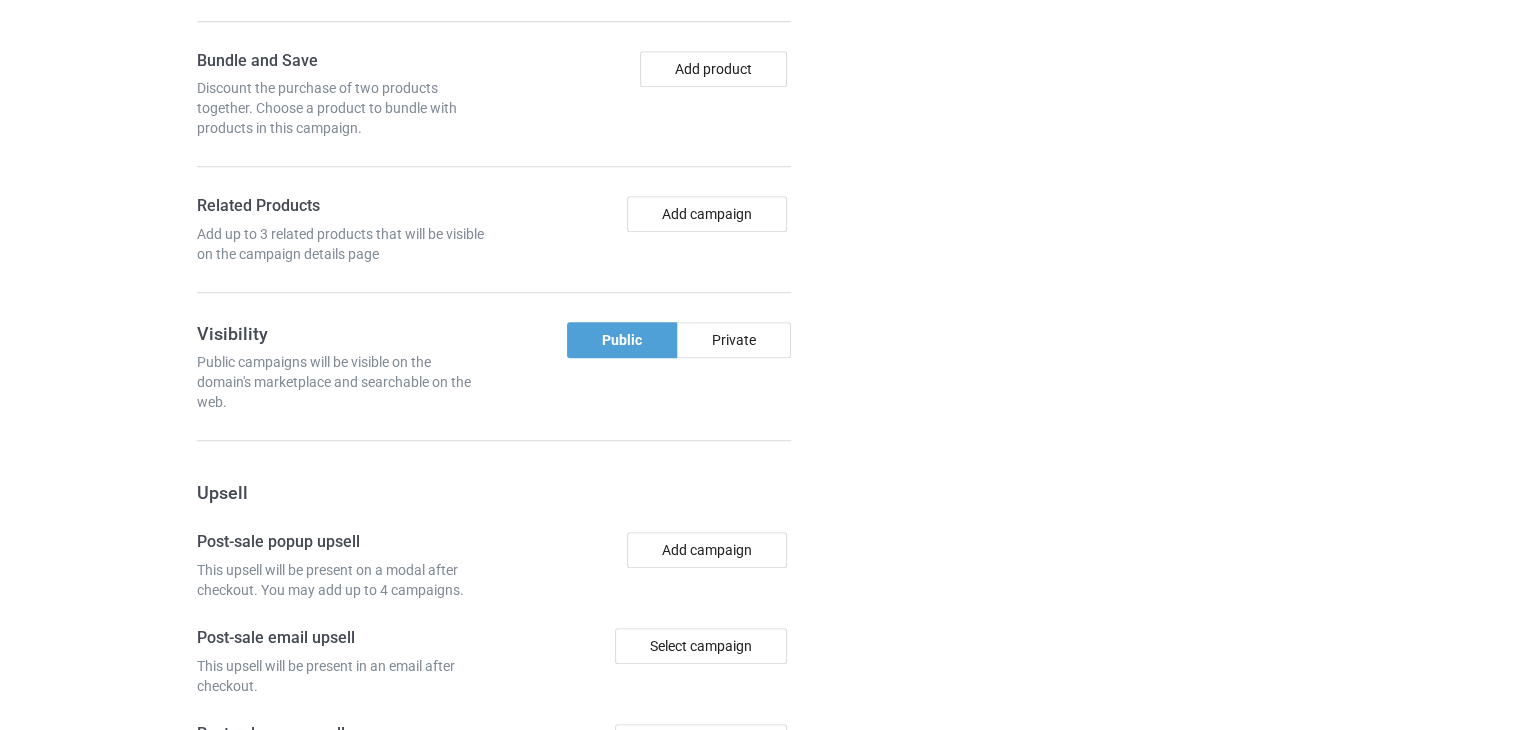 scroll, scrollTop: 2149, scrollLeft: 0, axis: vertical 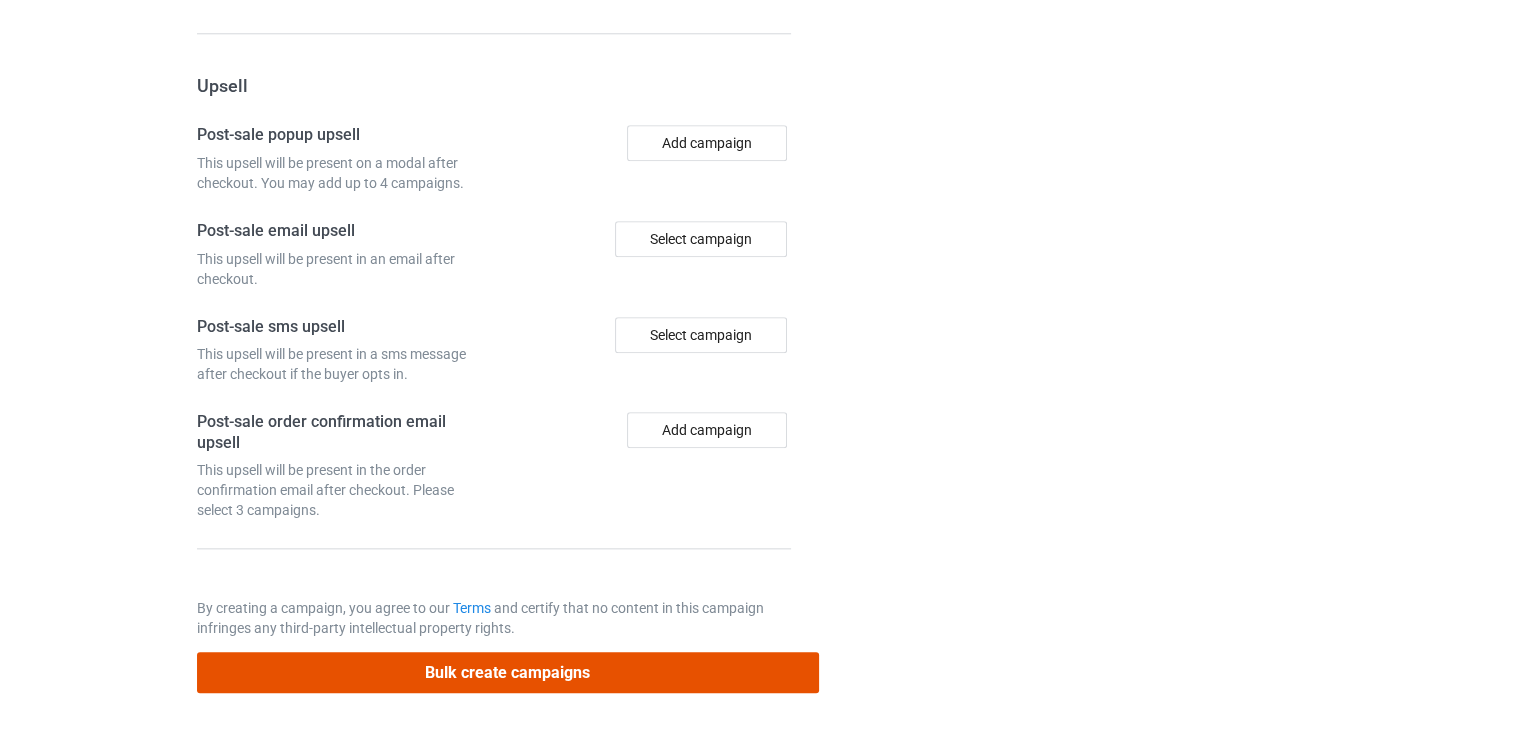 click on "Bulk create campaigns" at bounding box center (508, 672) 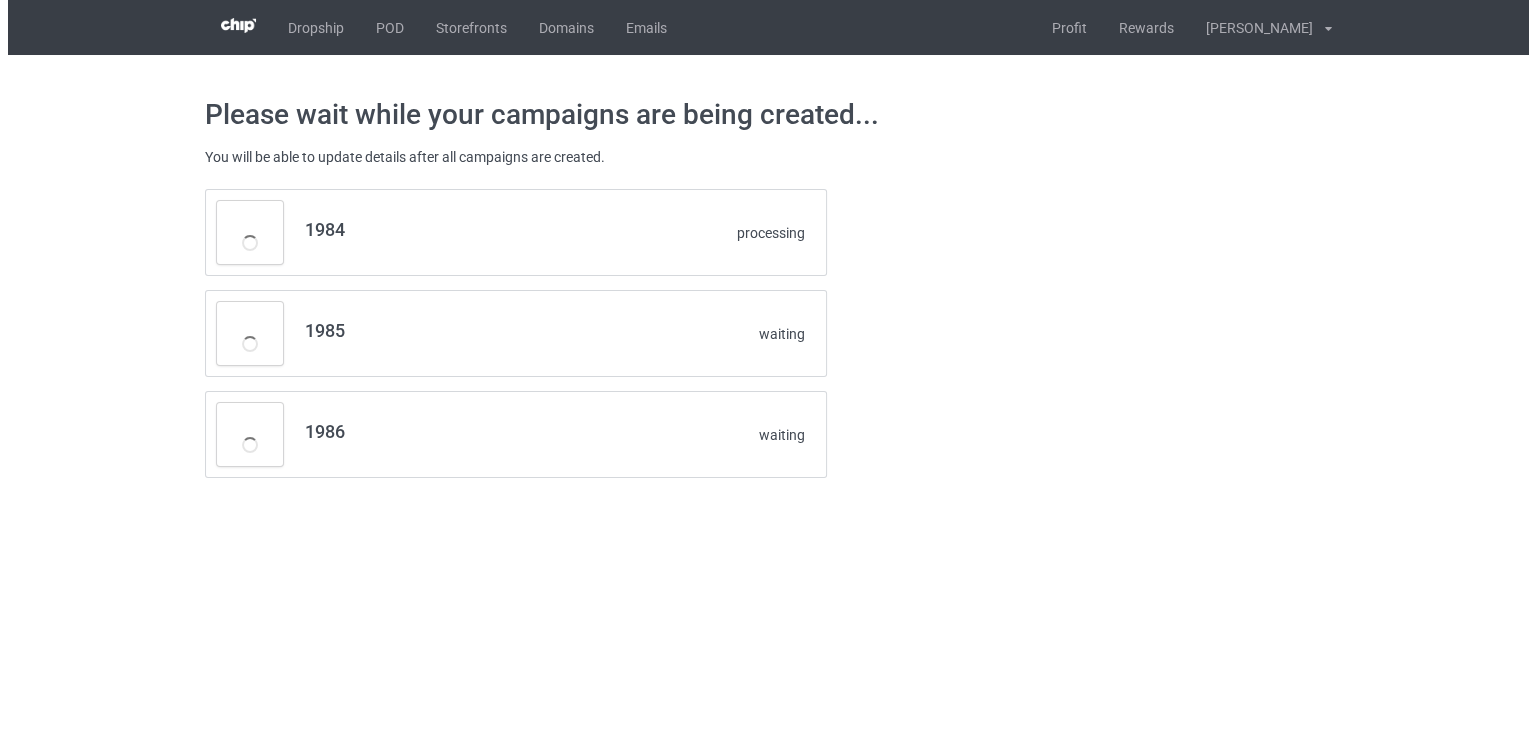 scroll, scrollTop: 0, scrollLeft: 0, axis: both 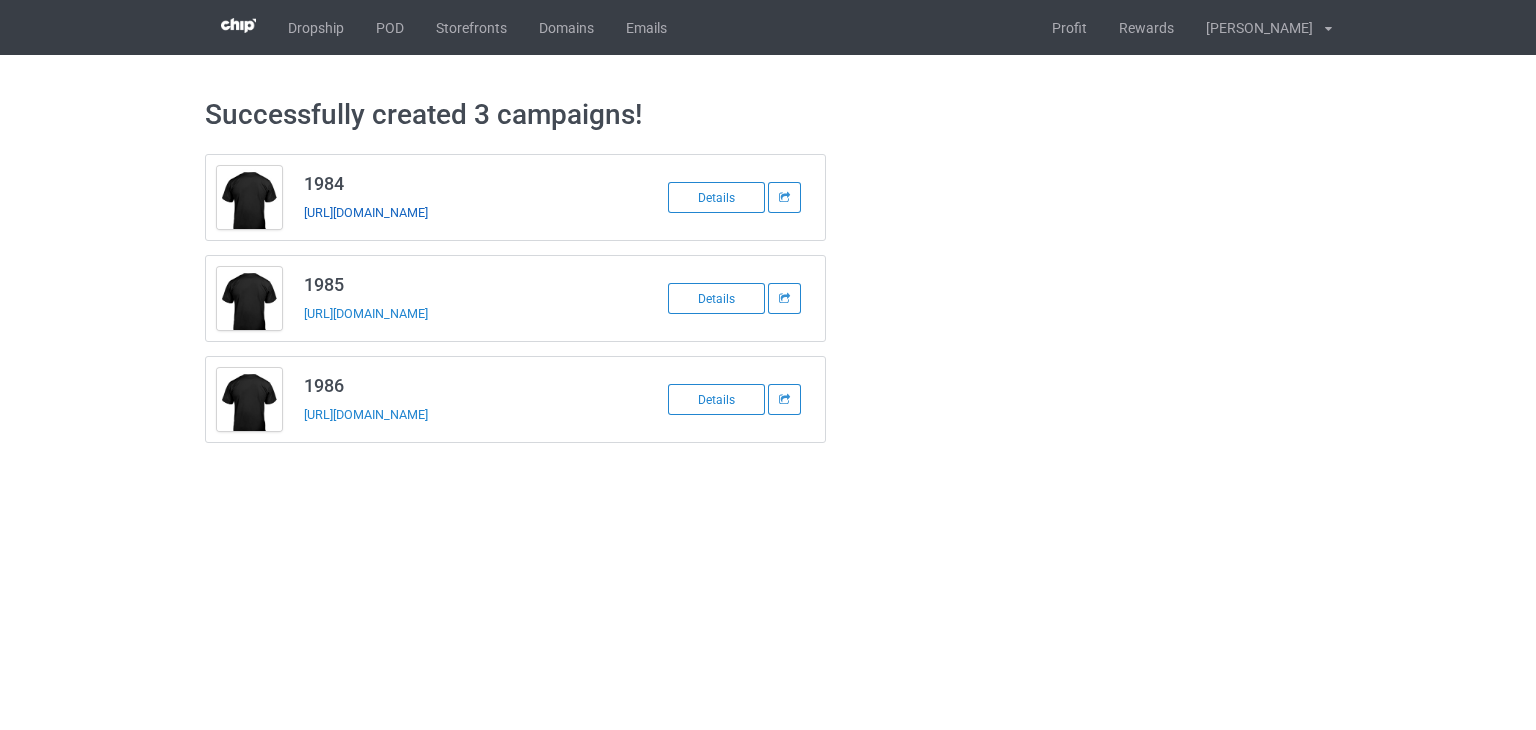 click on "https://www.teechip.com/1984chau" at bounding box center (366, 212) 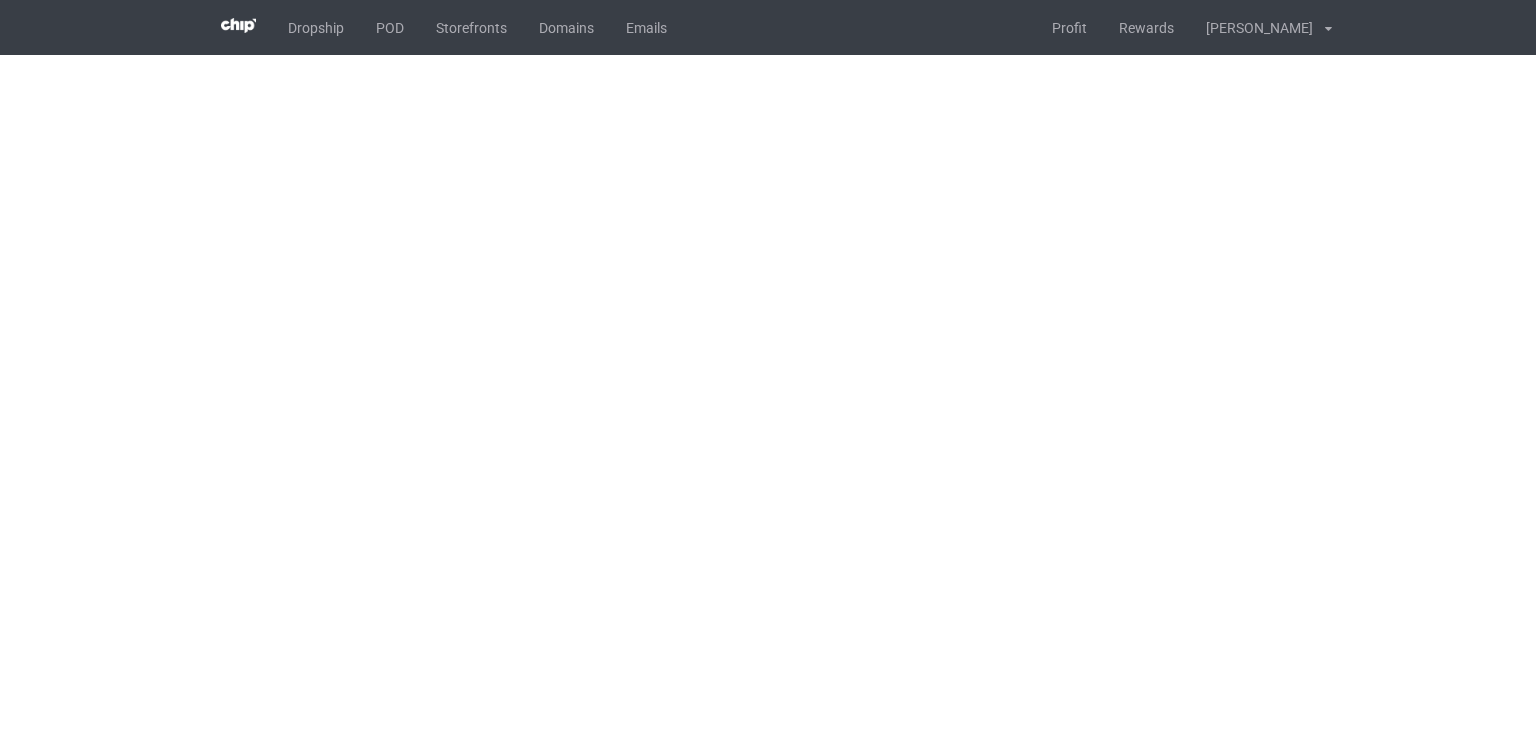 scroll, scrollTop: 0, scrollLeft: 0, axis: both 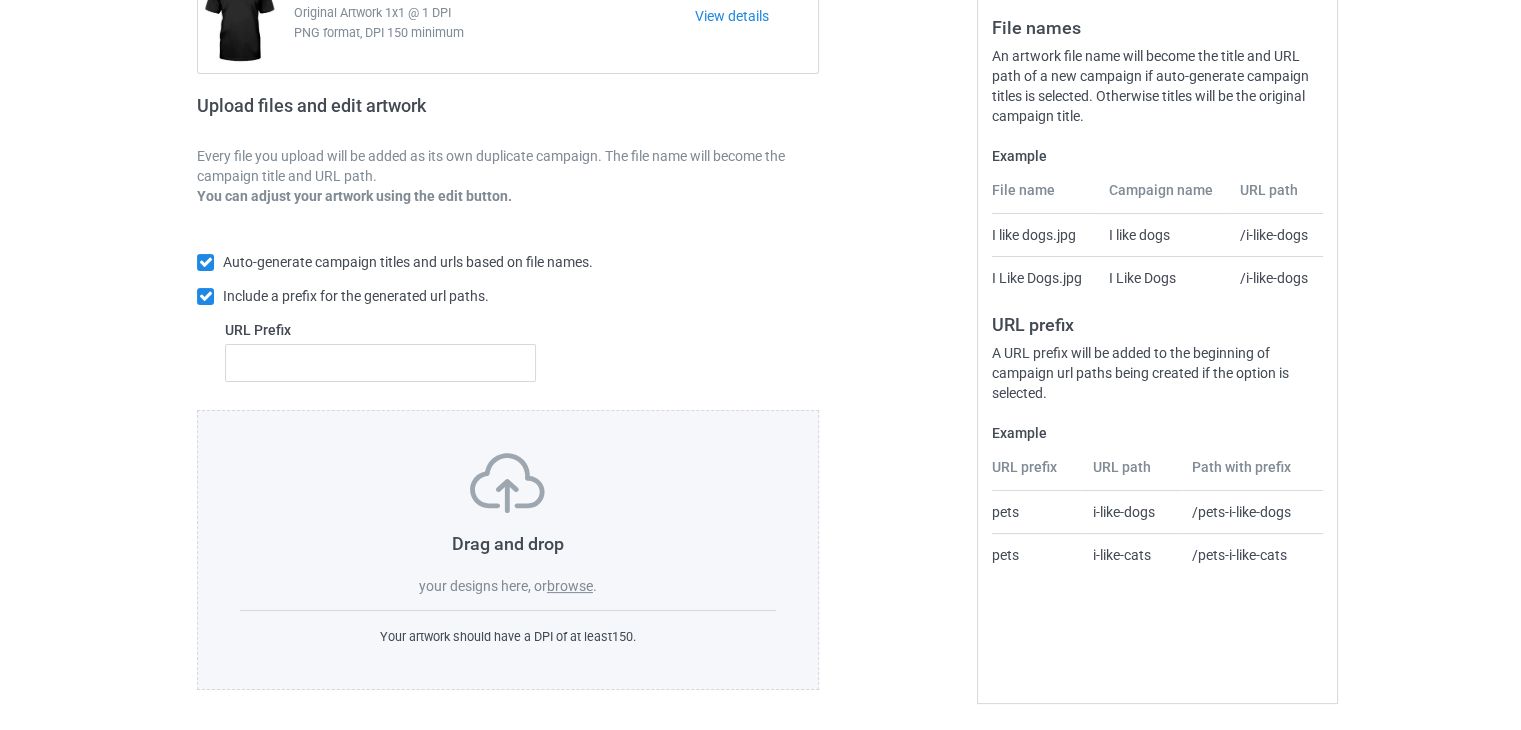 click on "browse" at bounding box center [570, 586] 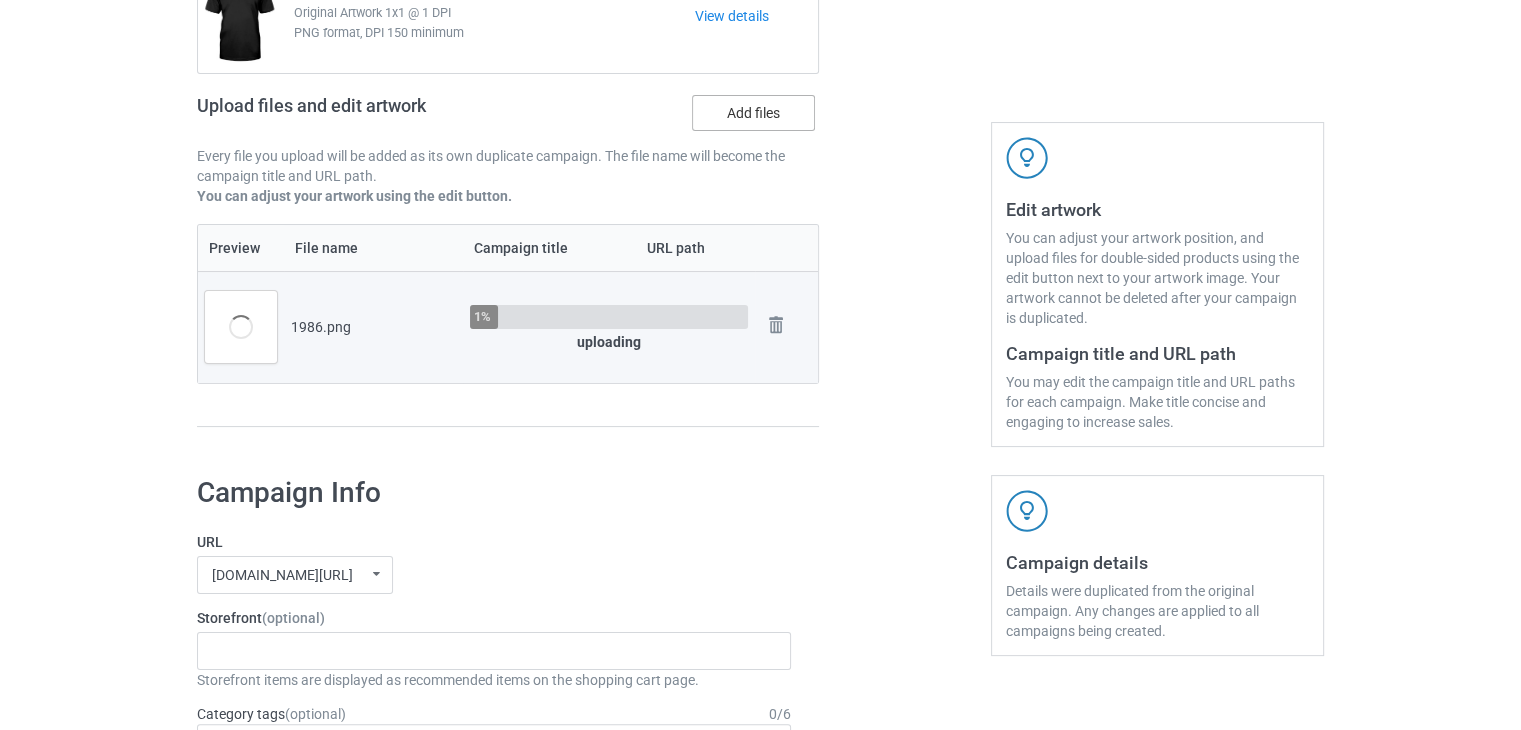 click on "Add files" at bounding box center (753, 113) 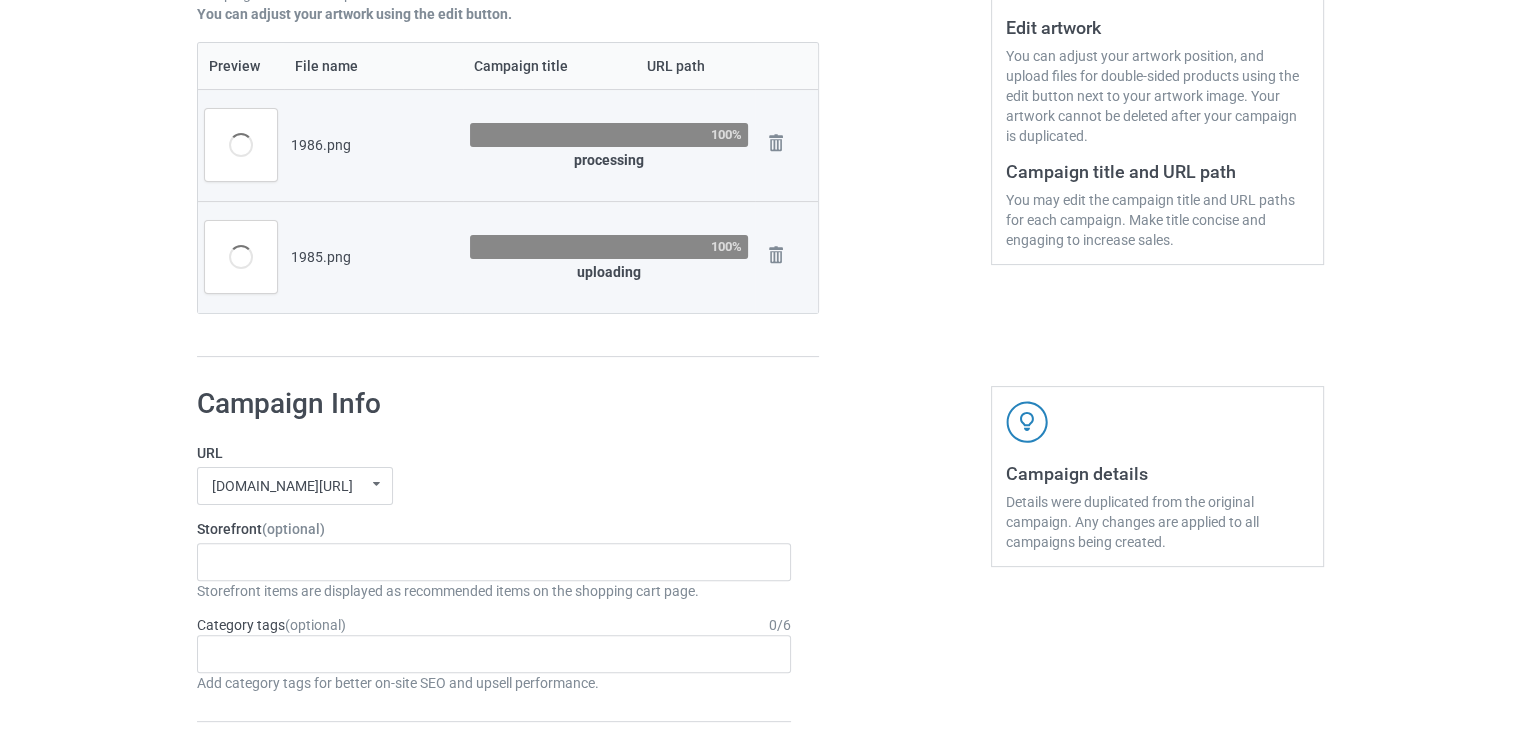 scroll, scrollTop: 124, scrollLeft: 0, axis: vertical 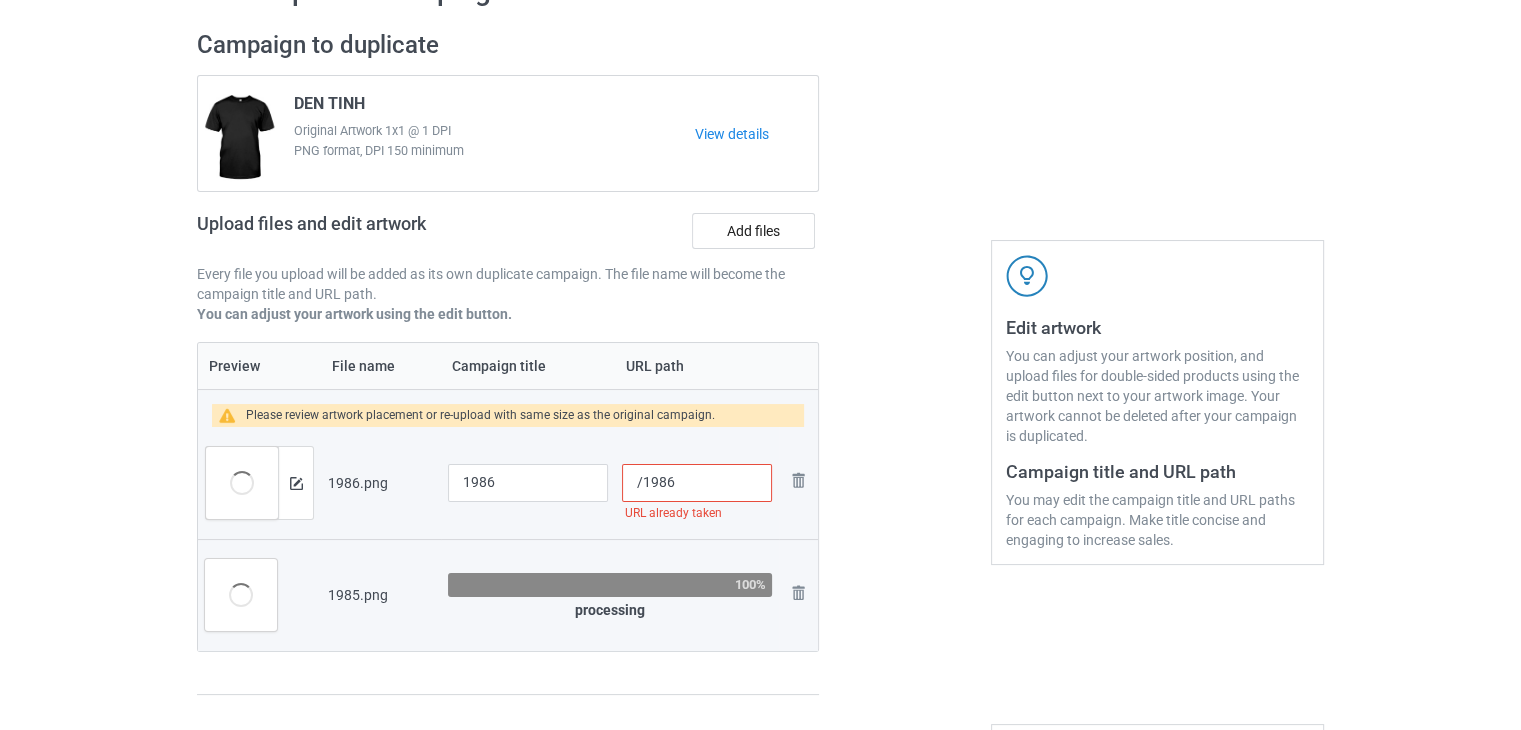 click on "/1986" at bounding box center (697, 483) 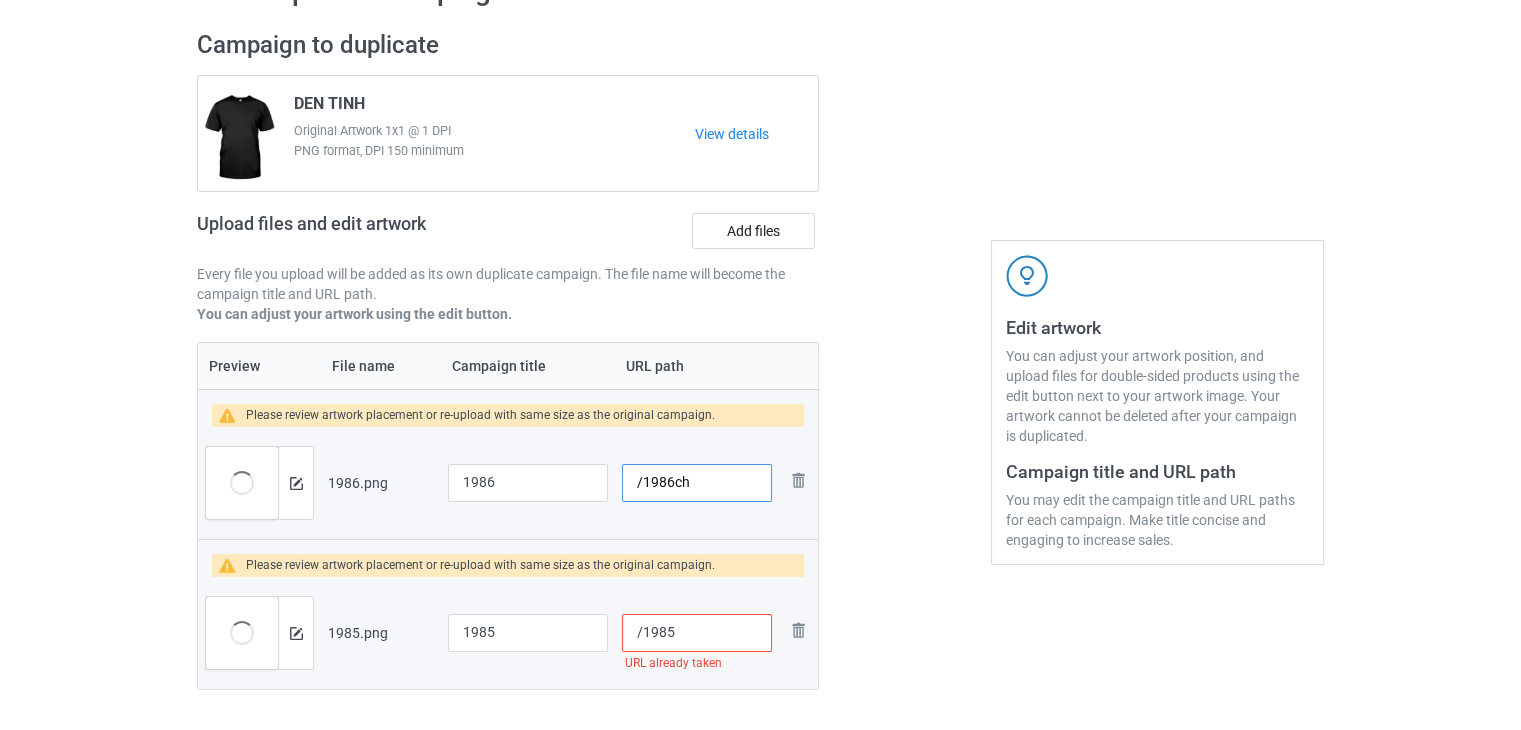 type on "/1986ch" 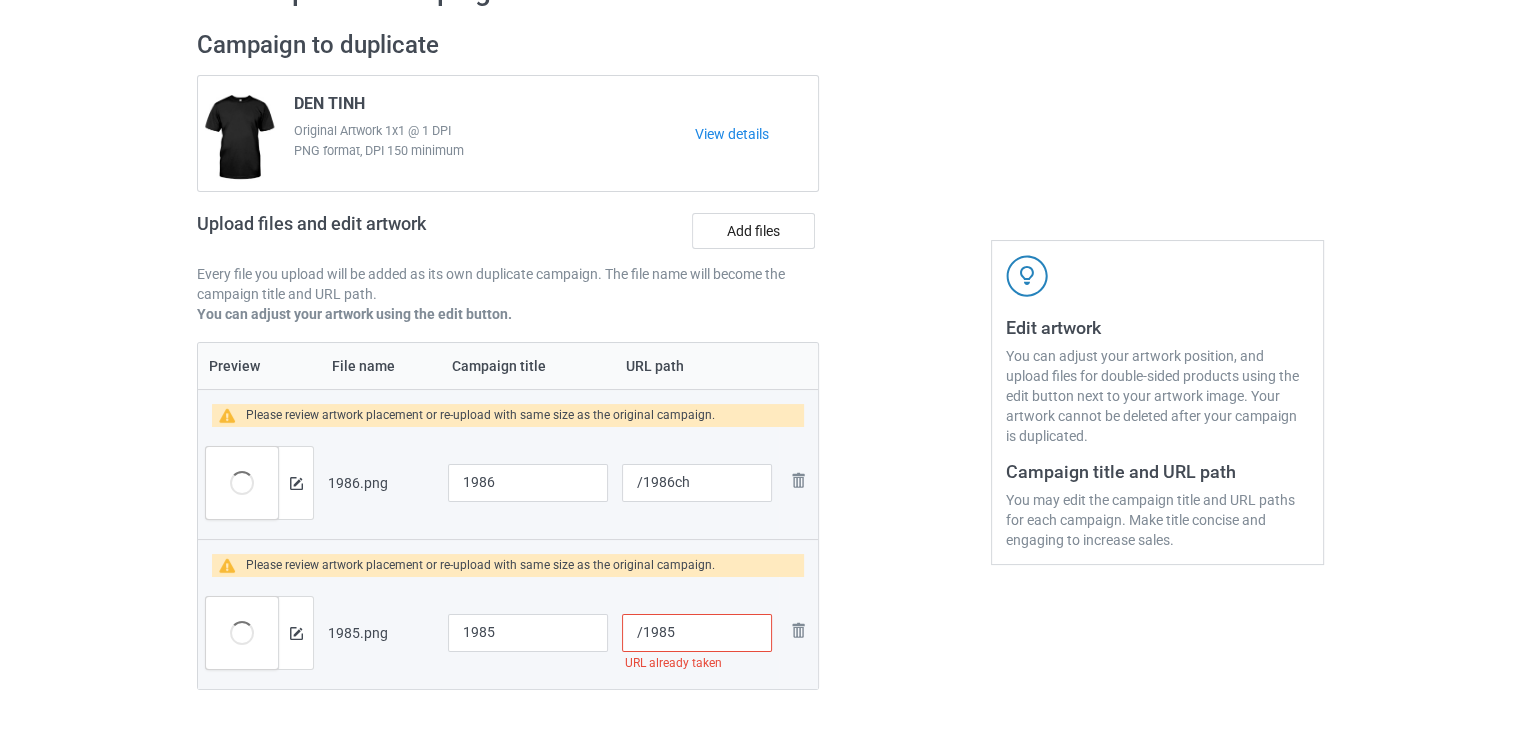 click on "/1985" at bounding box center (697, 633) 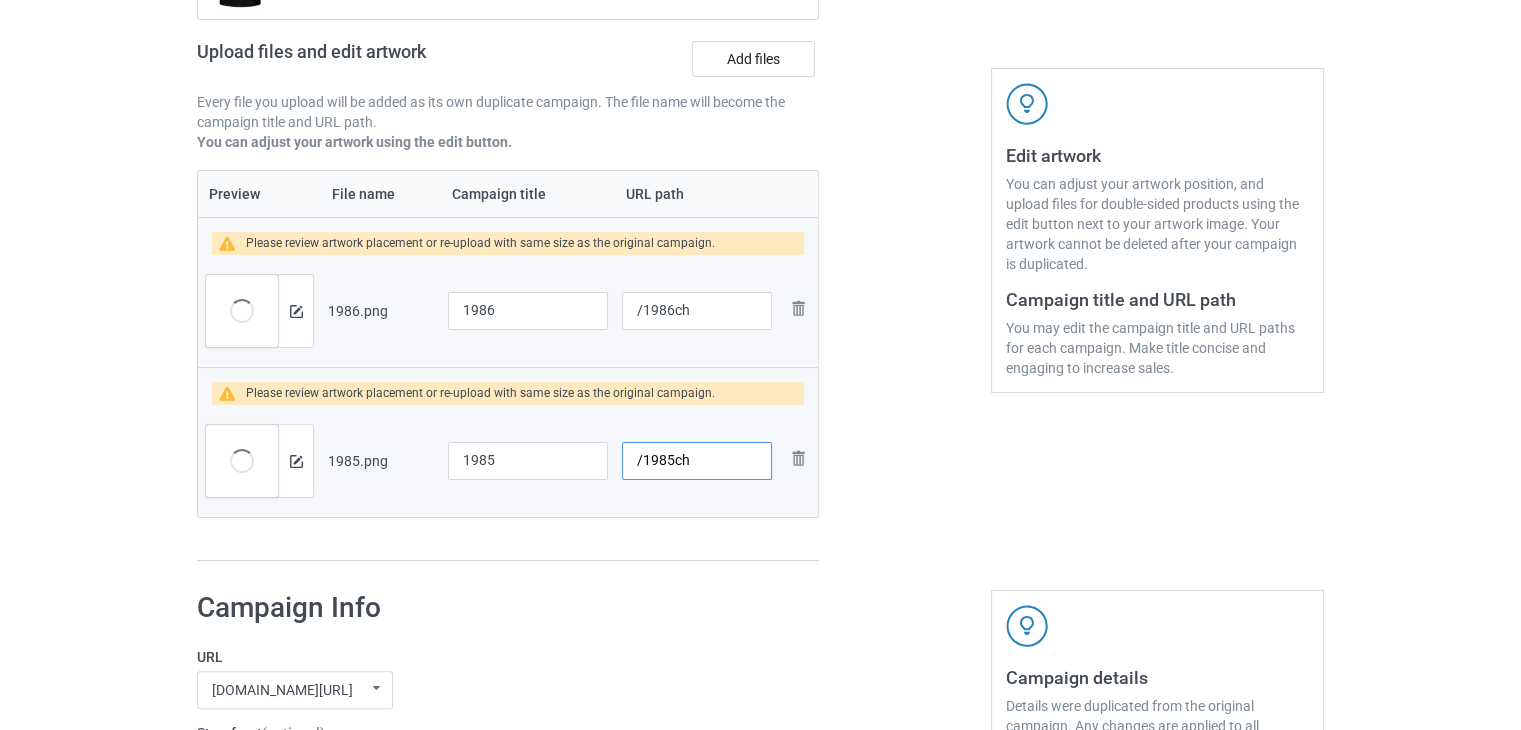 scroll, scrollTop: 299, scrollLeft: 0, axis: vertical 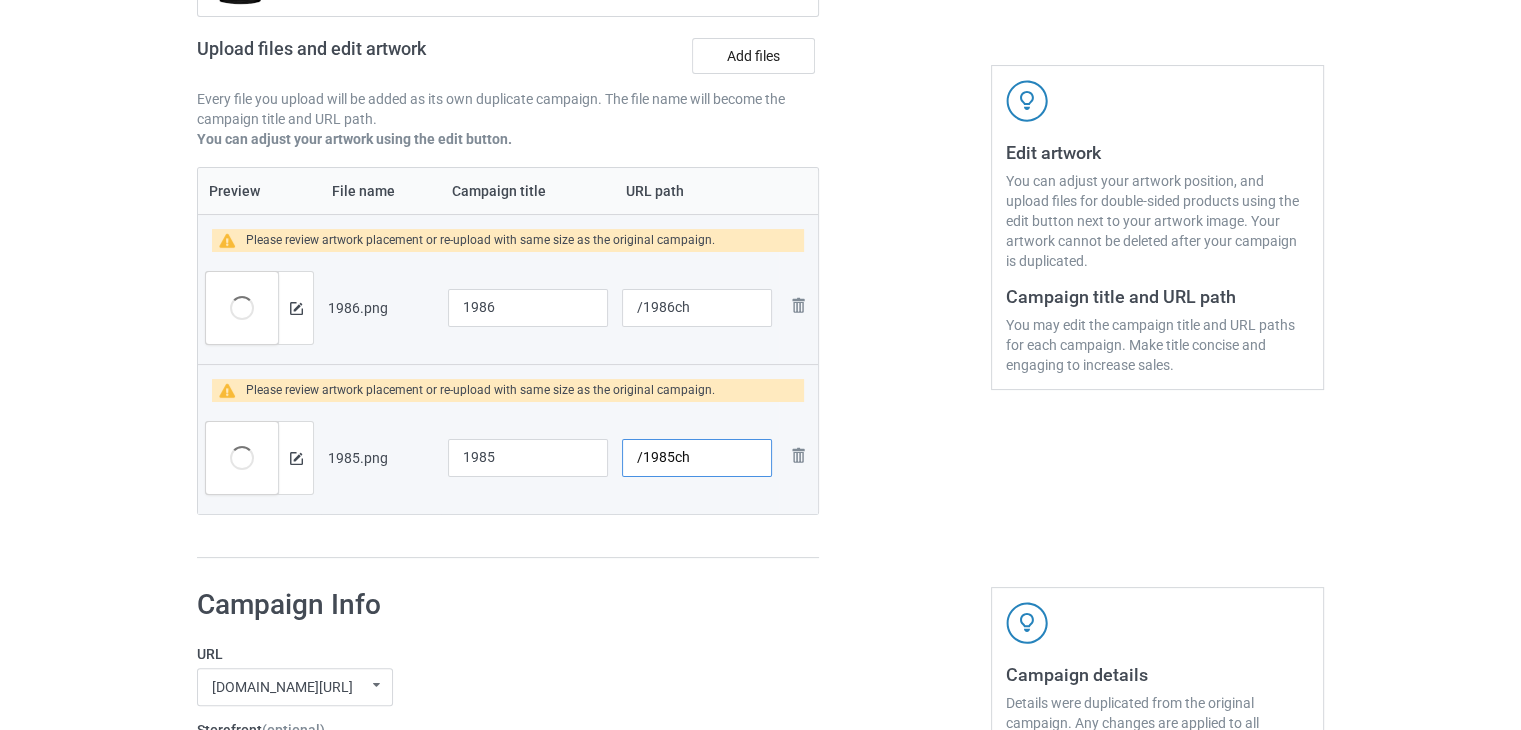 type on "/1985ch" 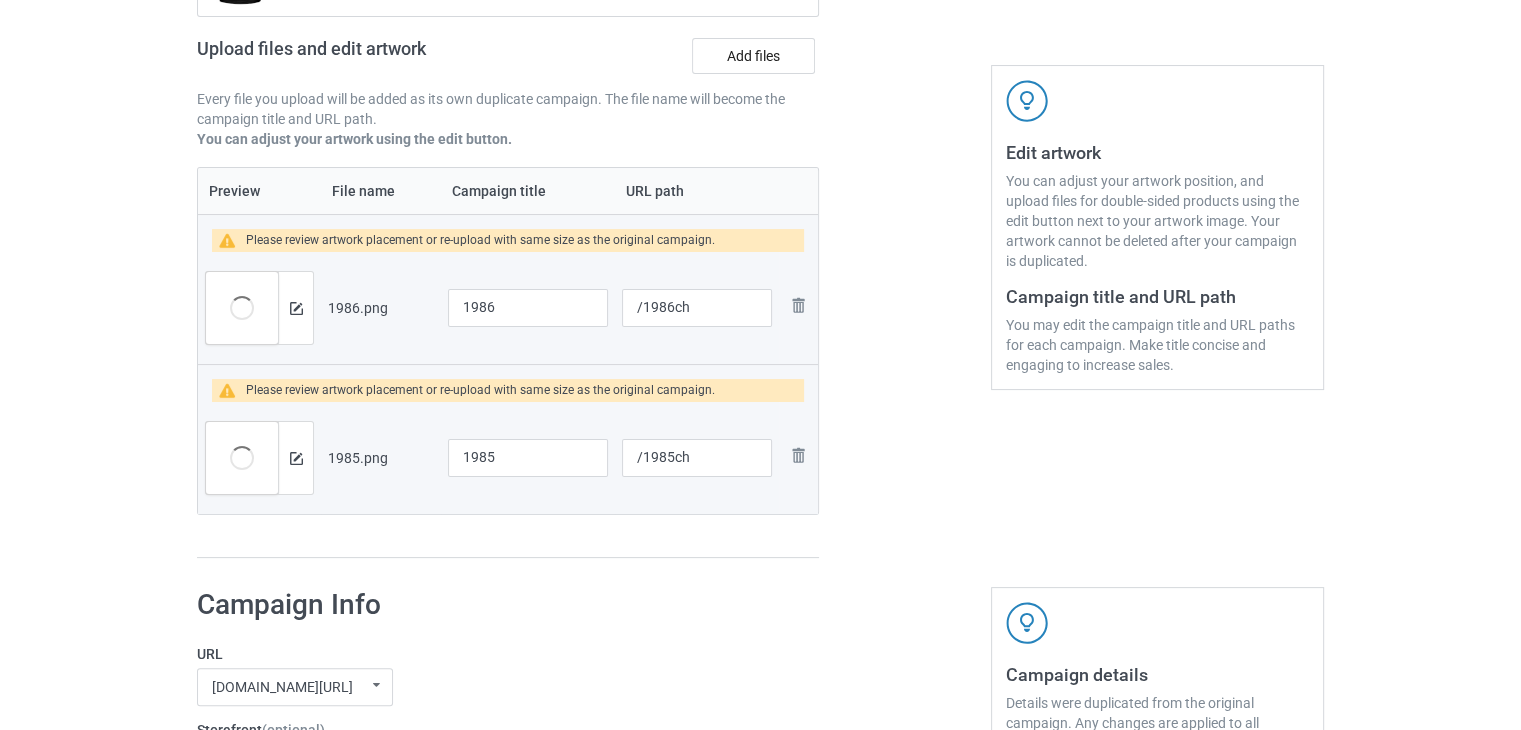 click at bounding box center [905, 207] 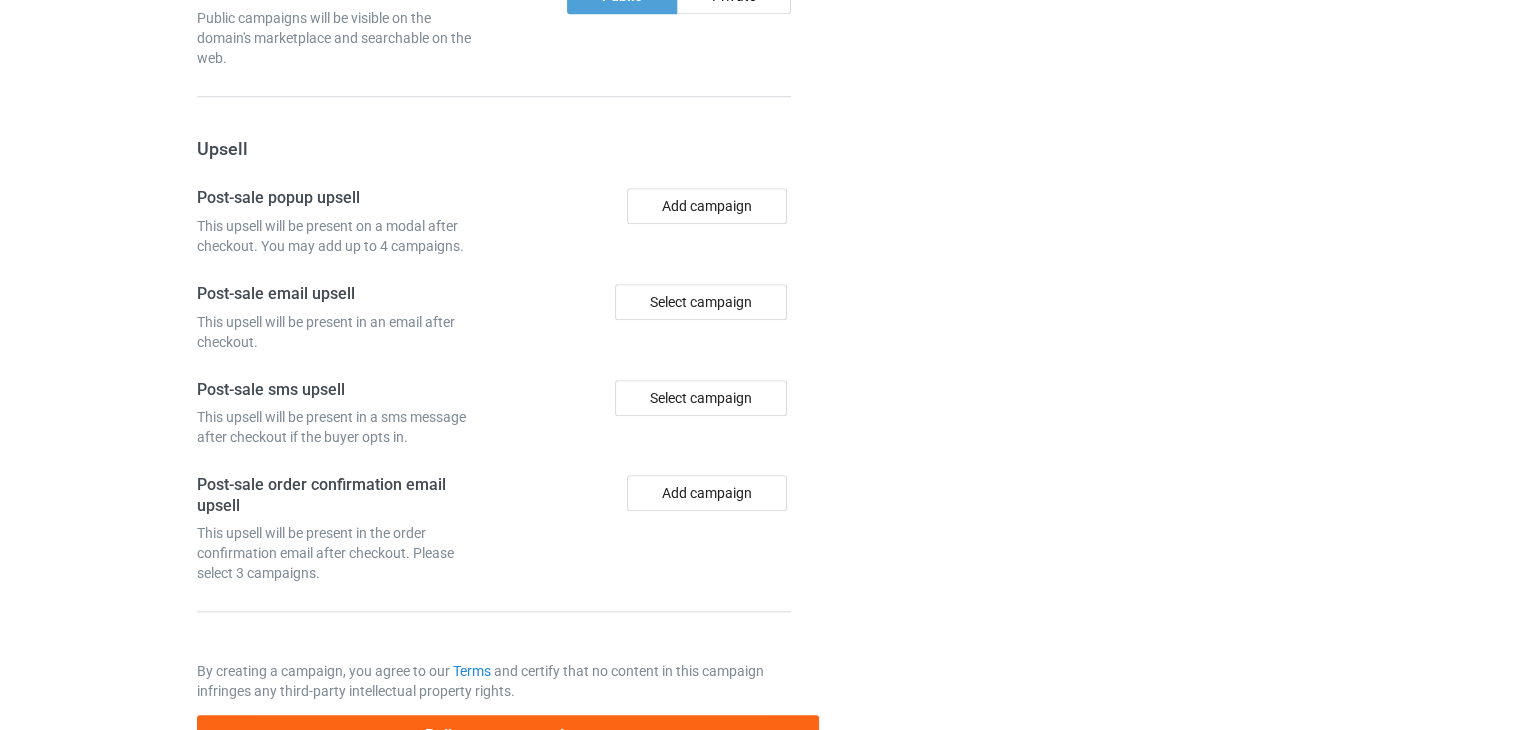 scroll, scrollTop: 2000, scrollLeft: 0, axis: vertical 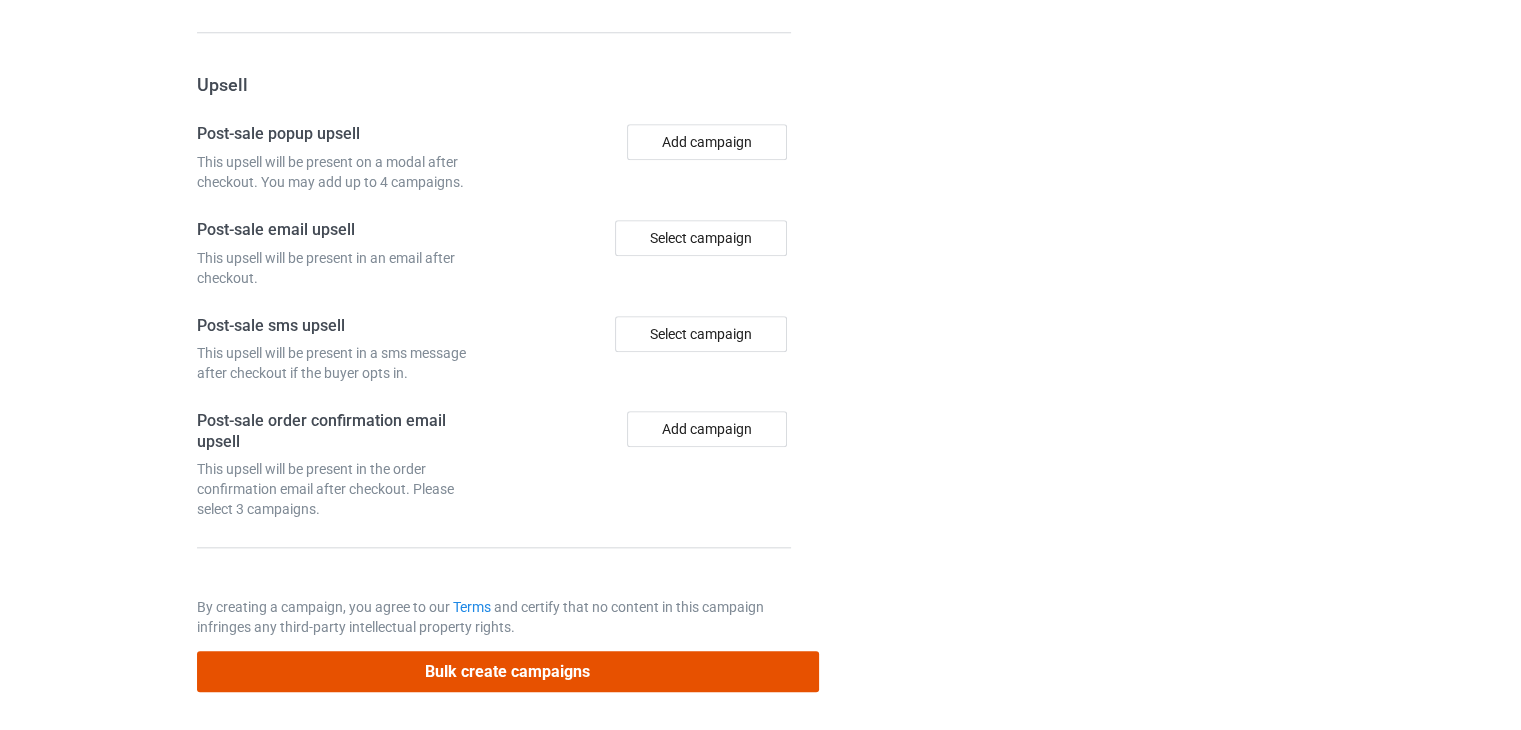 click on "Bulk create campaigns" at bounding box center (508, 671) 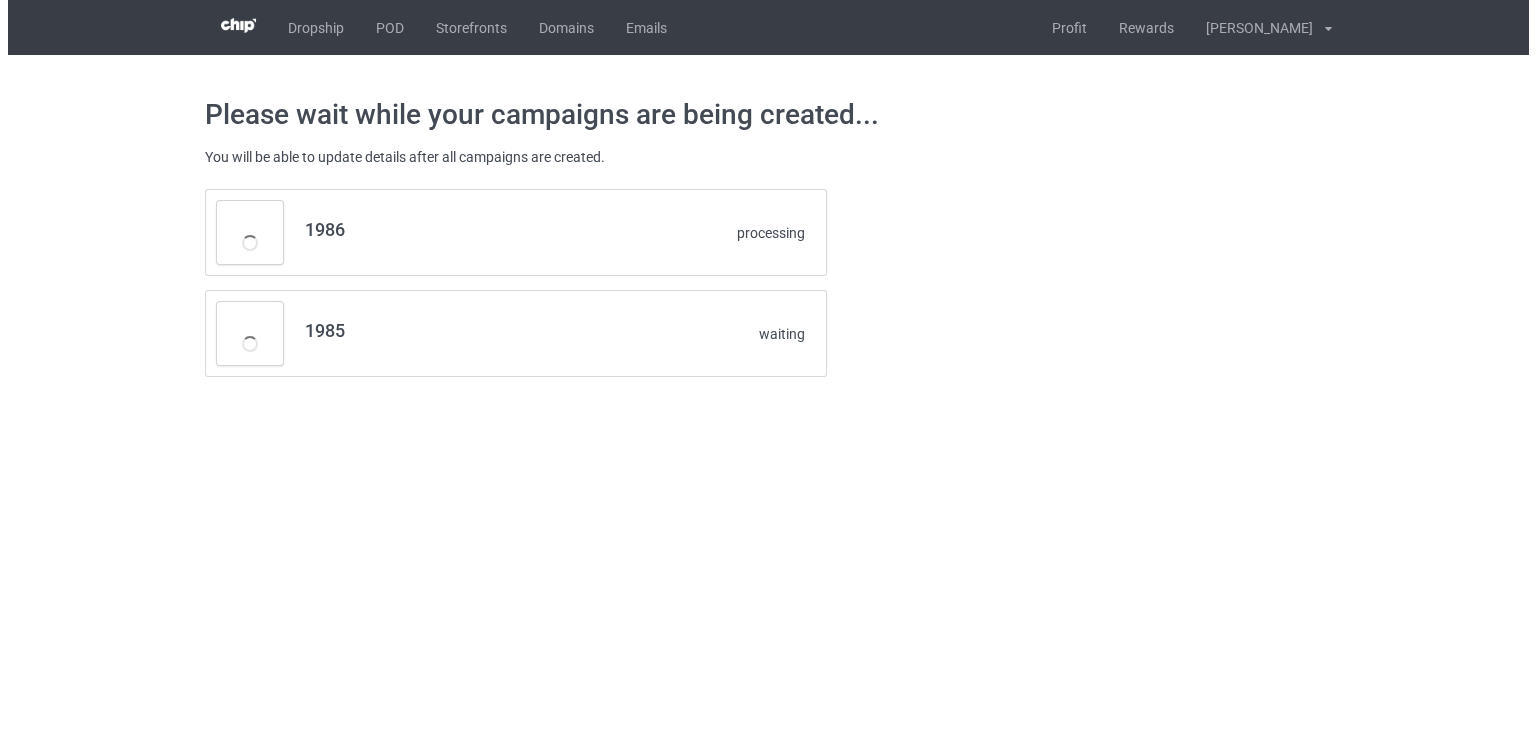 scroll, scrollTop: 0, scrollLeft: 0, axis: both 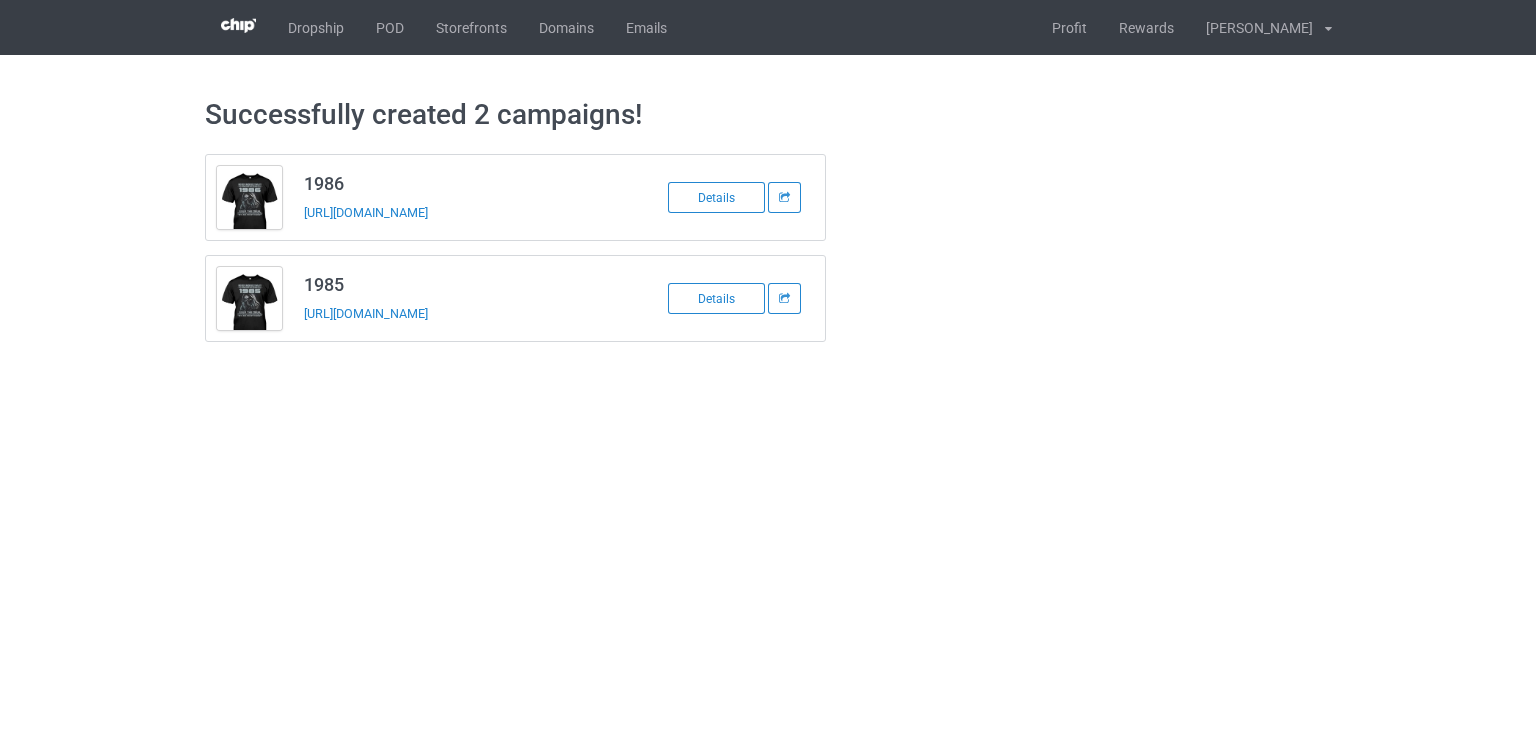 drag, startPoint x: 504, startPoint y: 217, endPoint x: 288, endPoint y: 216, distance: 216.00232 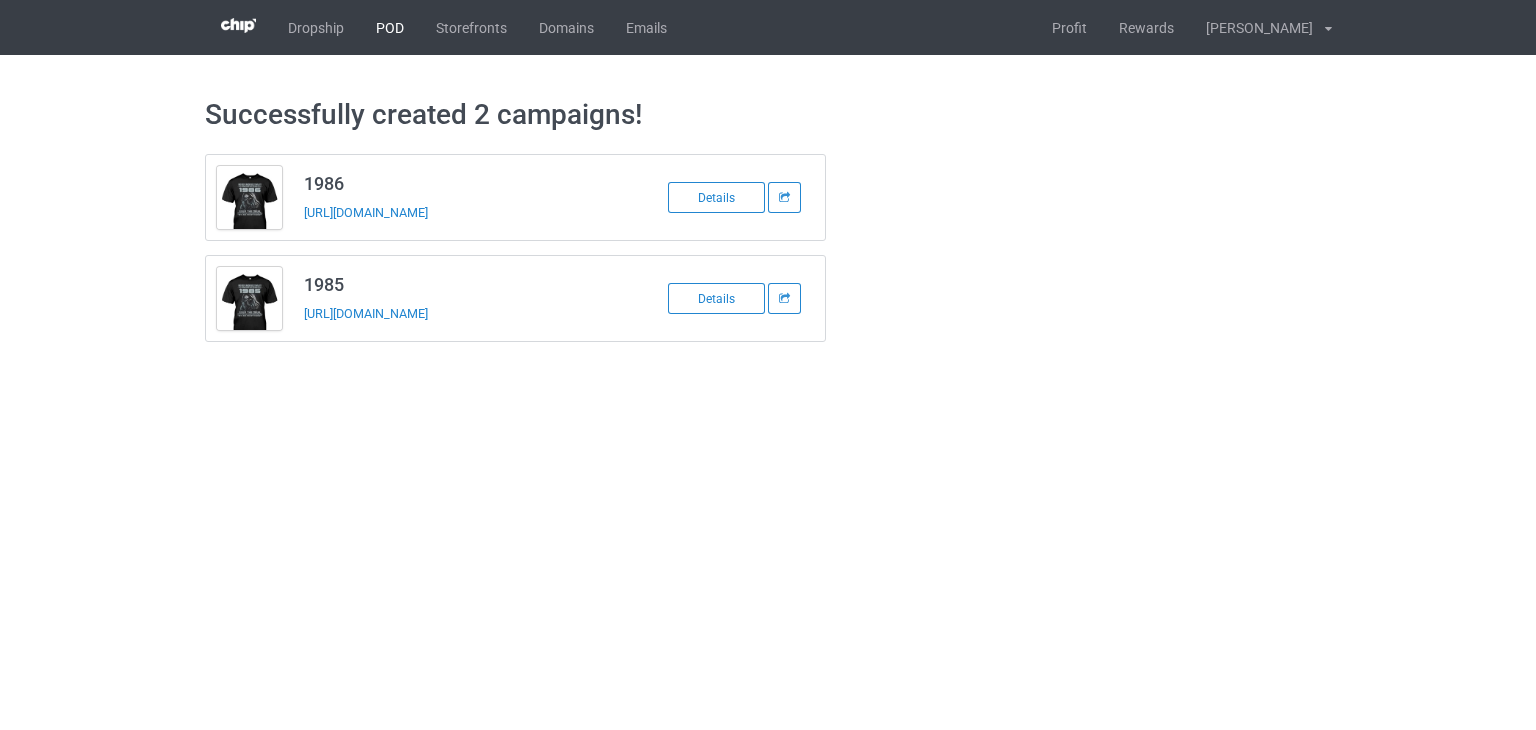 click on "POD" at bounding box center (390, 27) 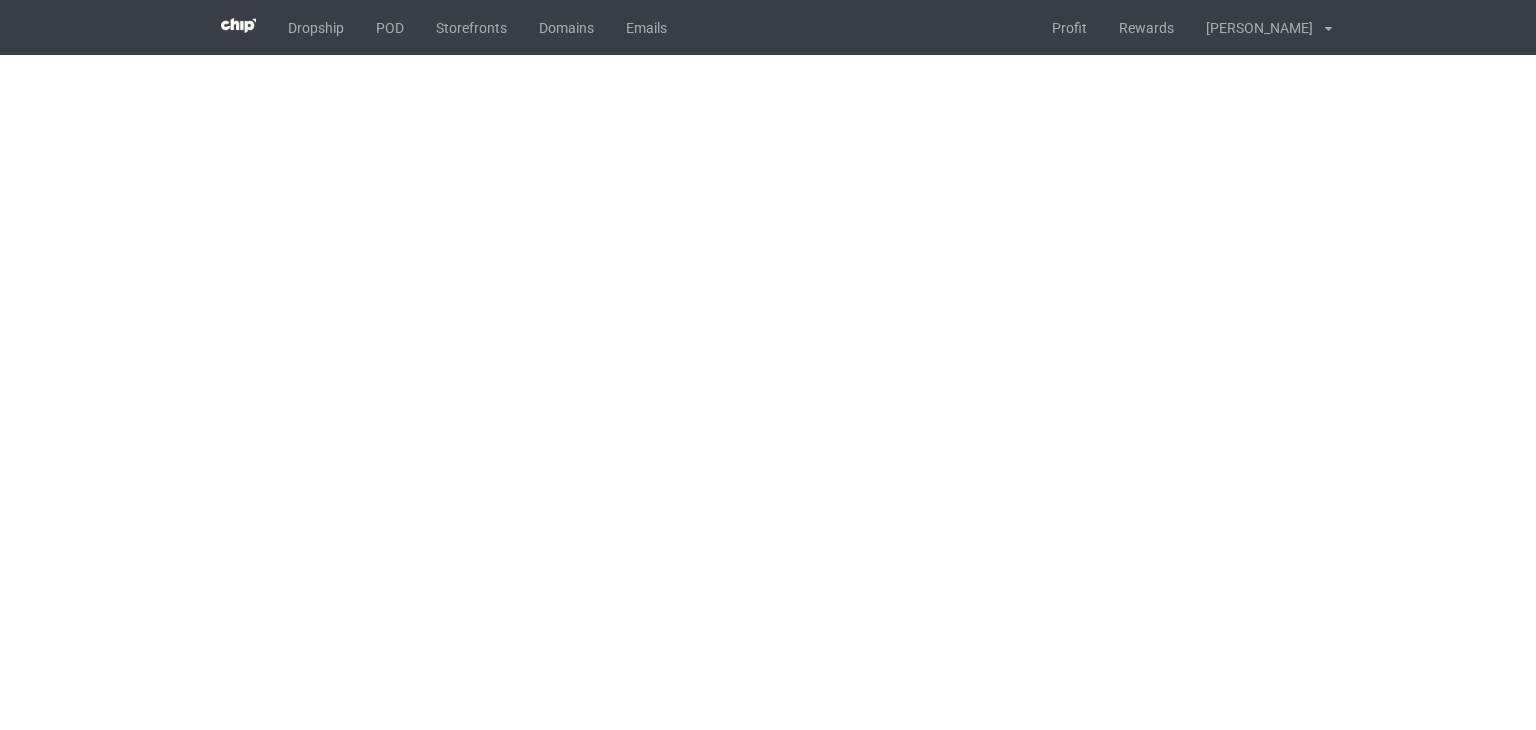 scroll, scrollTop: 0, scrollLeft: 0, axis: both 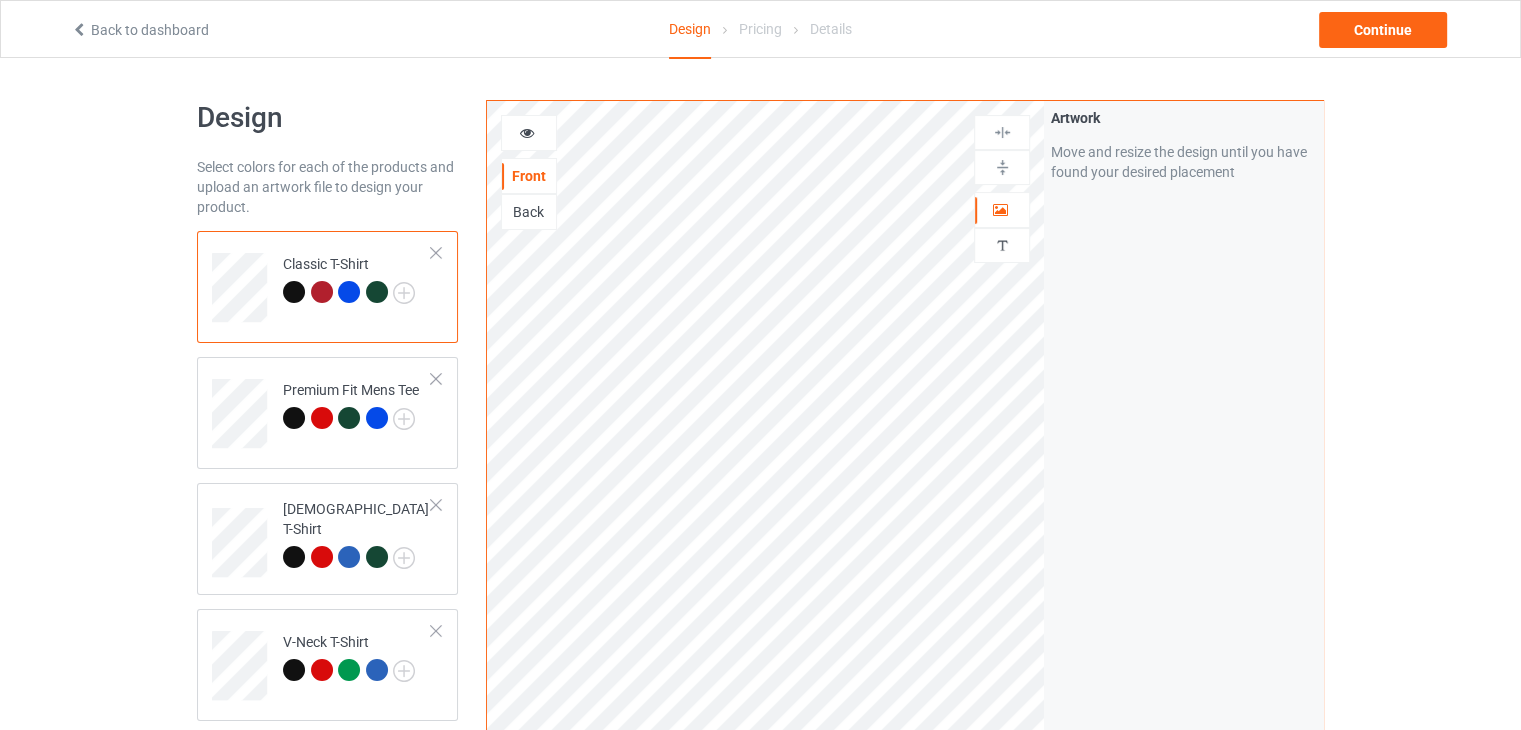 click on "Back" at bounding box center (529, 212) 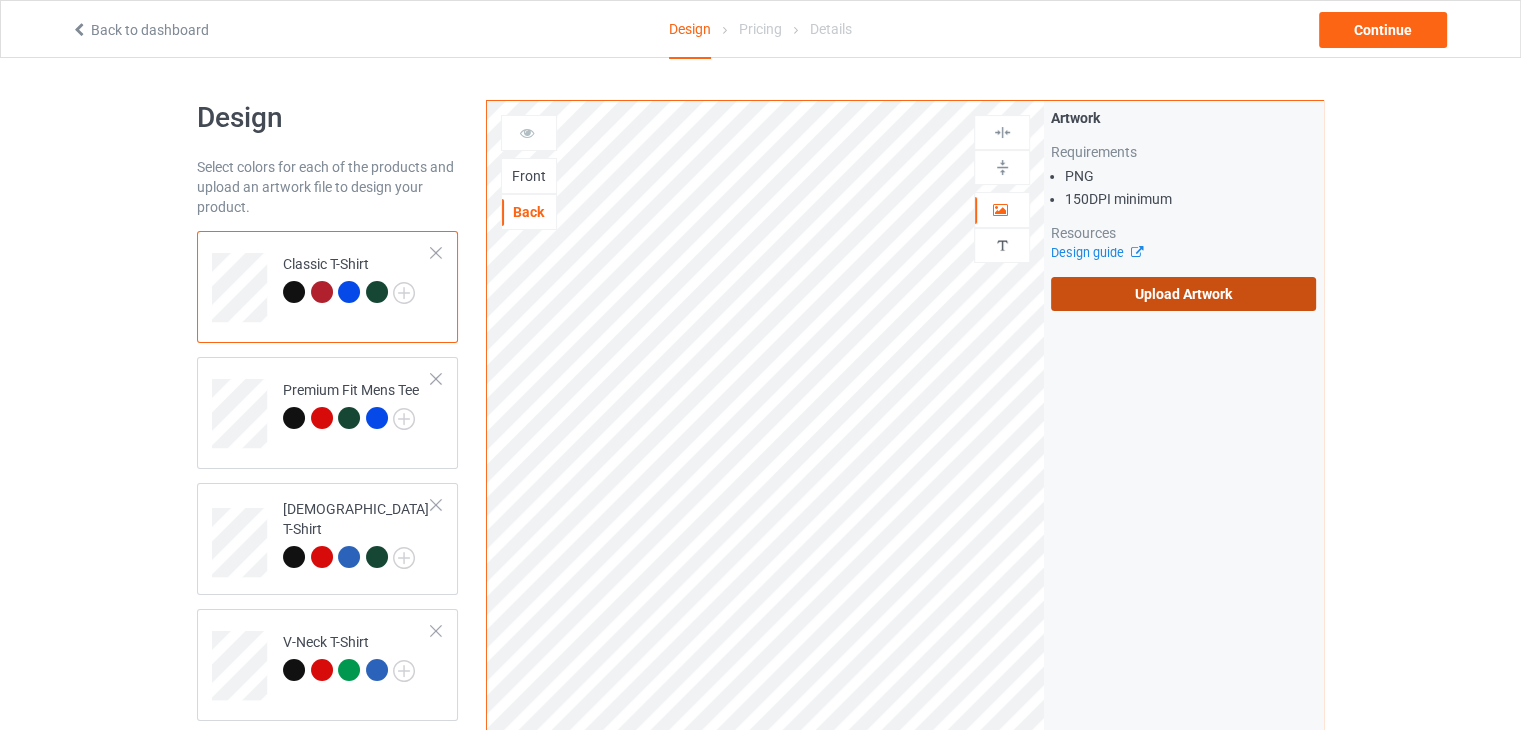 click on "Upload Artwork" at bounding box center [1183, 294] 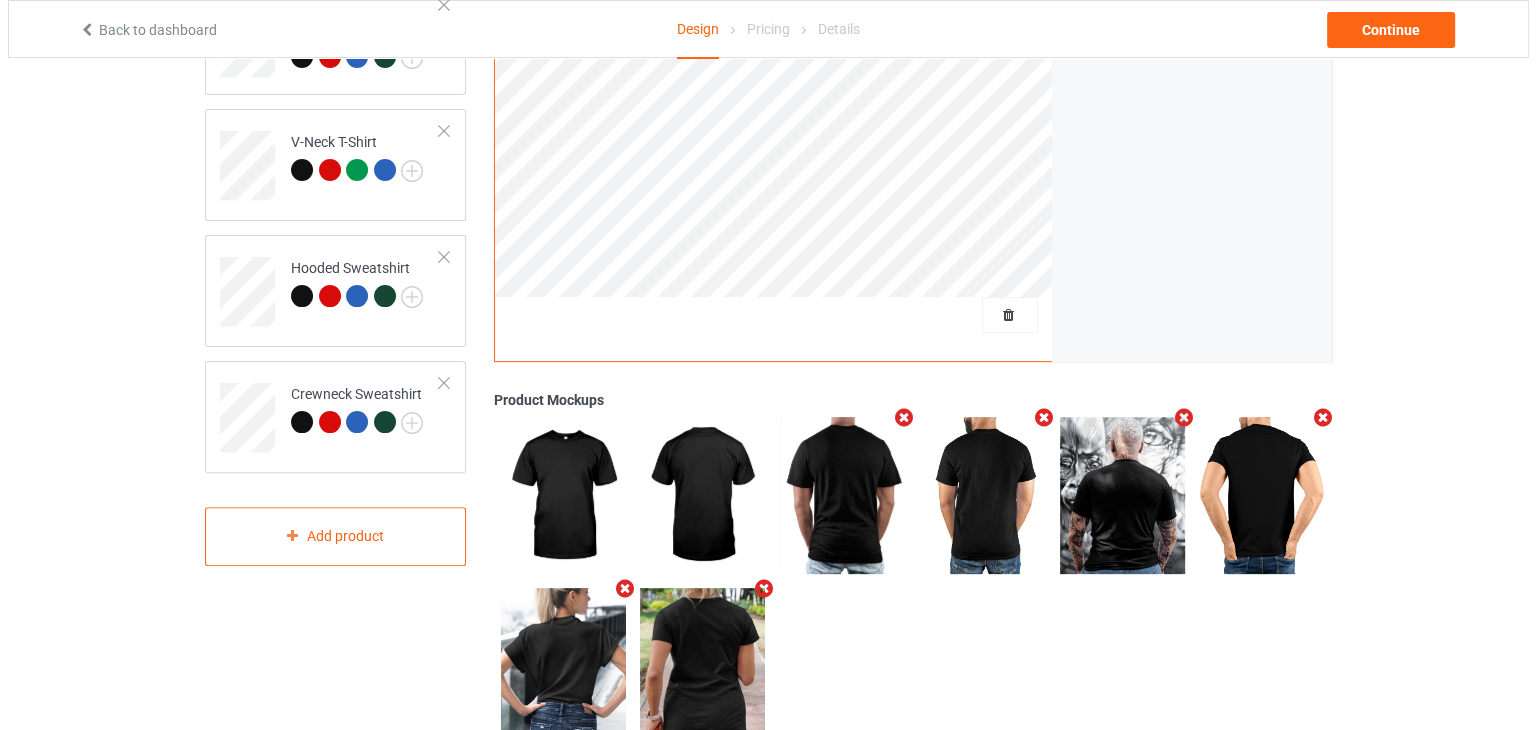 scroll, scrollTop: 562, scrollLeft: 0, axis: vertical 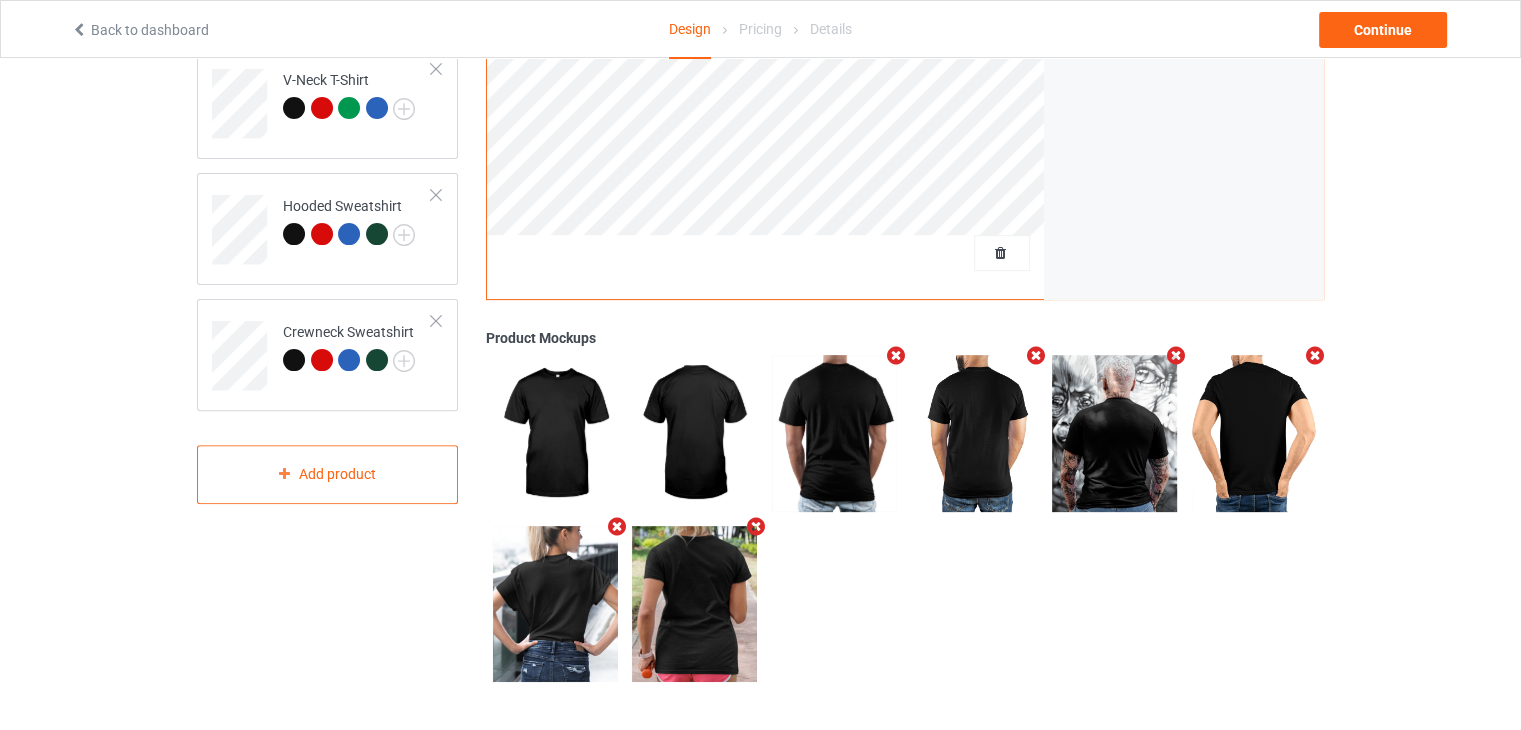 click at bounding box center (1315, 355) 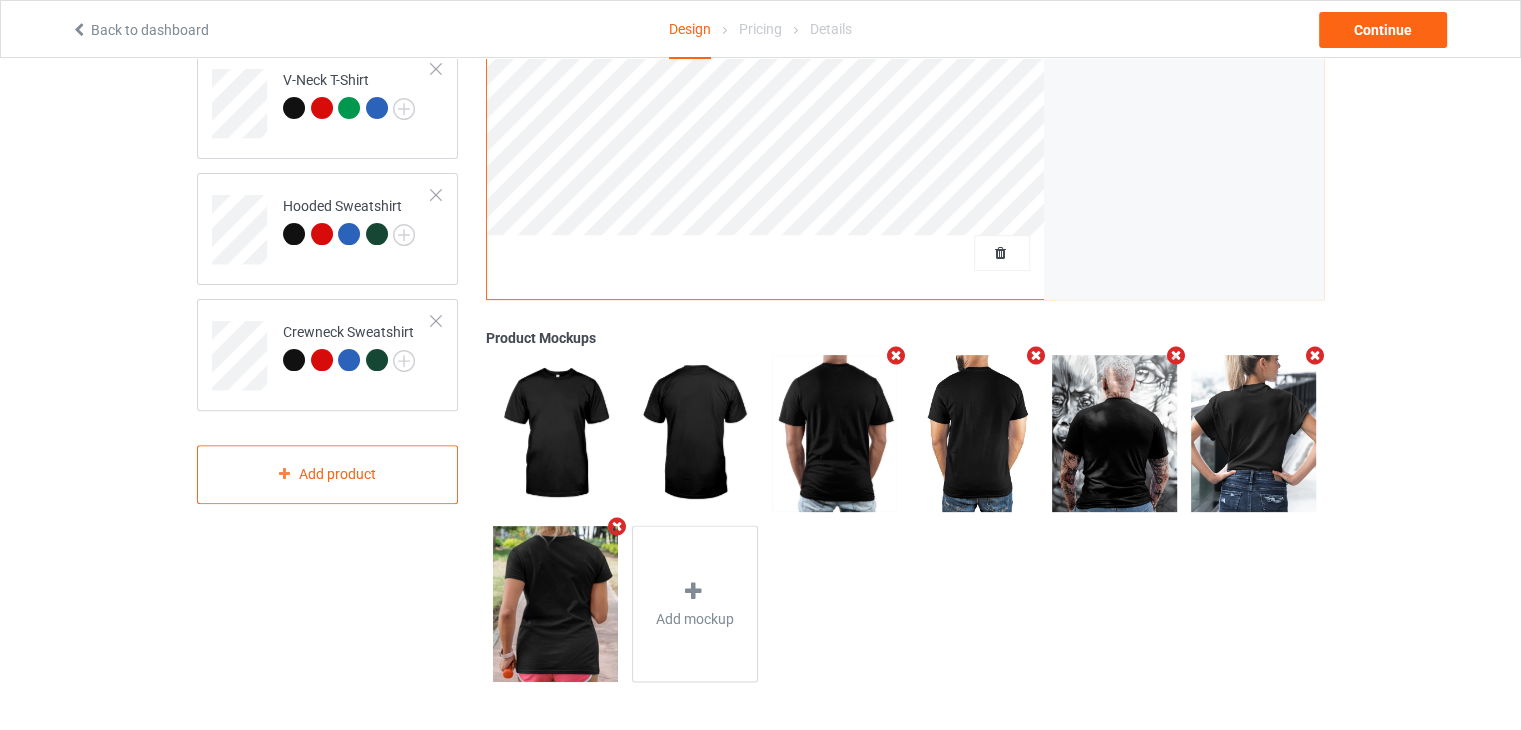 click at bounding box center [1035, 355] 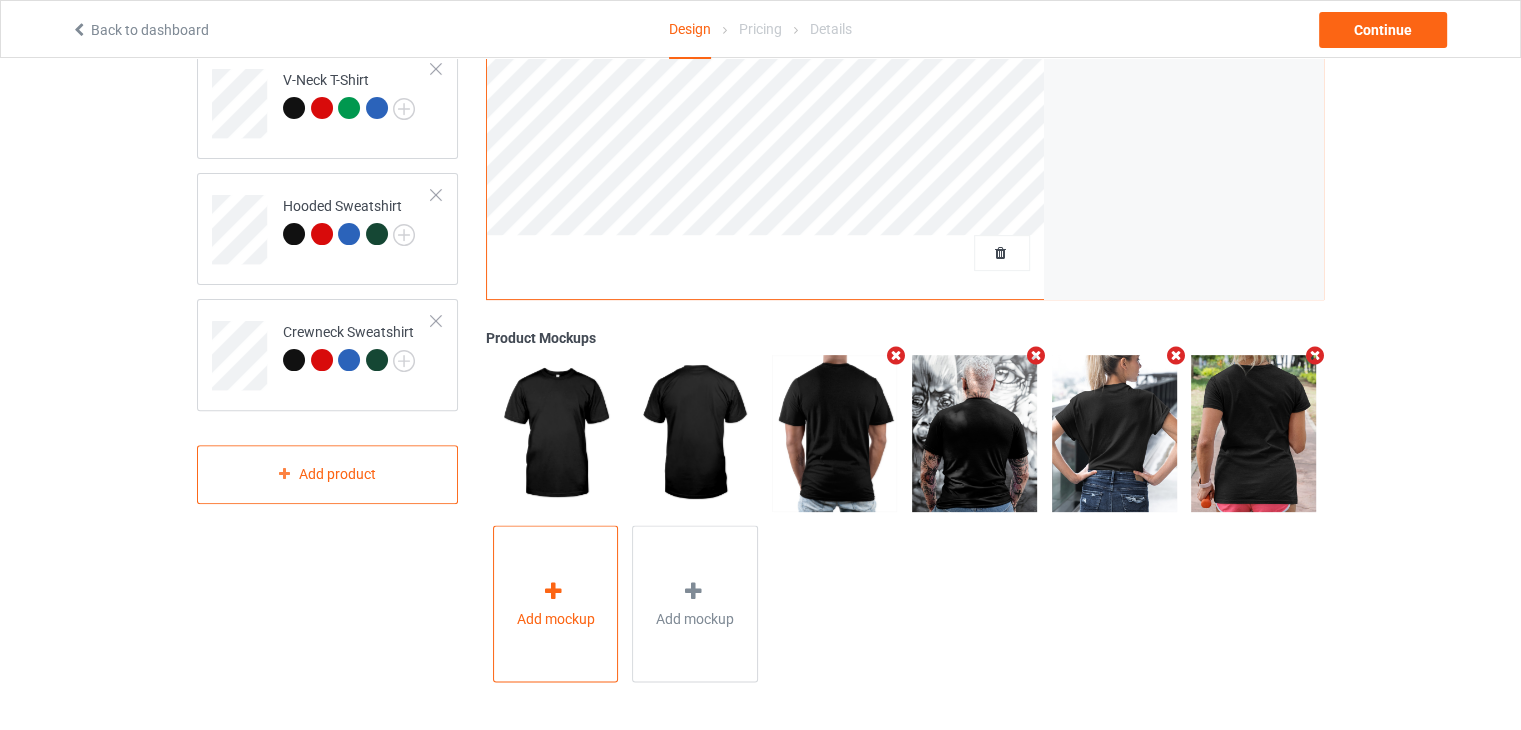 click on "Add mockup" at bounding box center (556, 618) 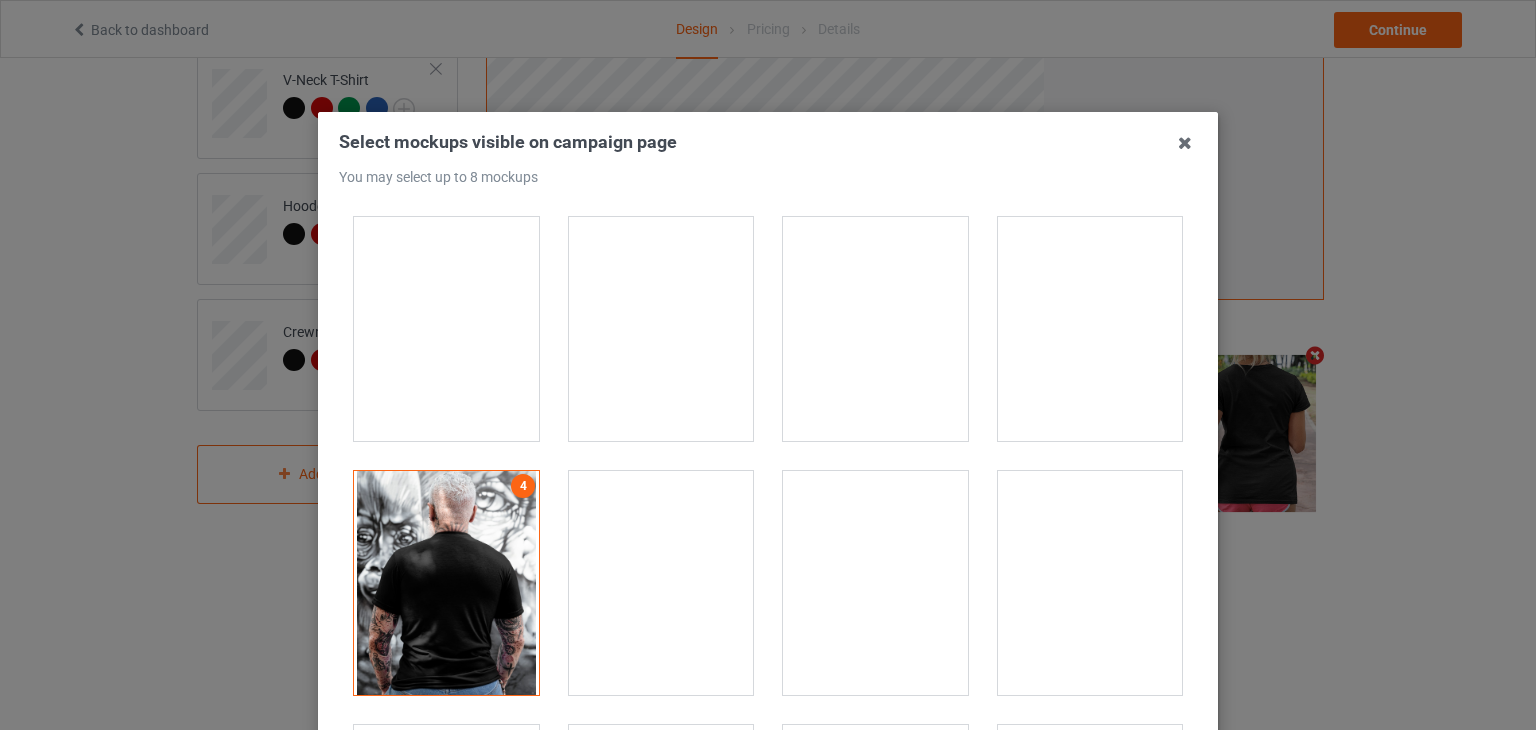 scroll, scrollTop: 16200, scrollLeft: 0, axis: vertical 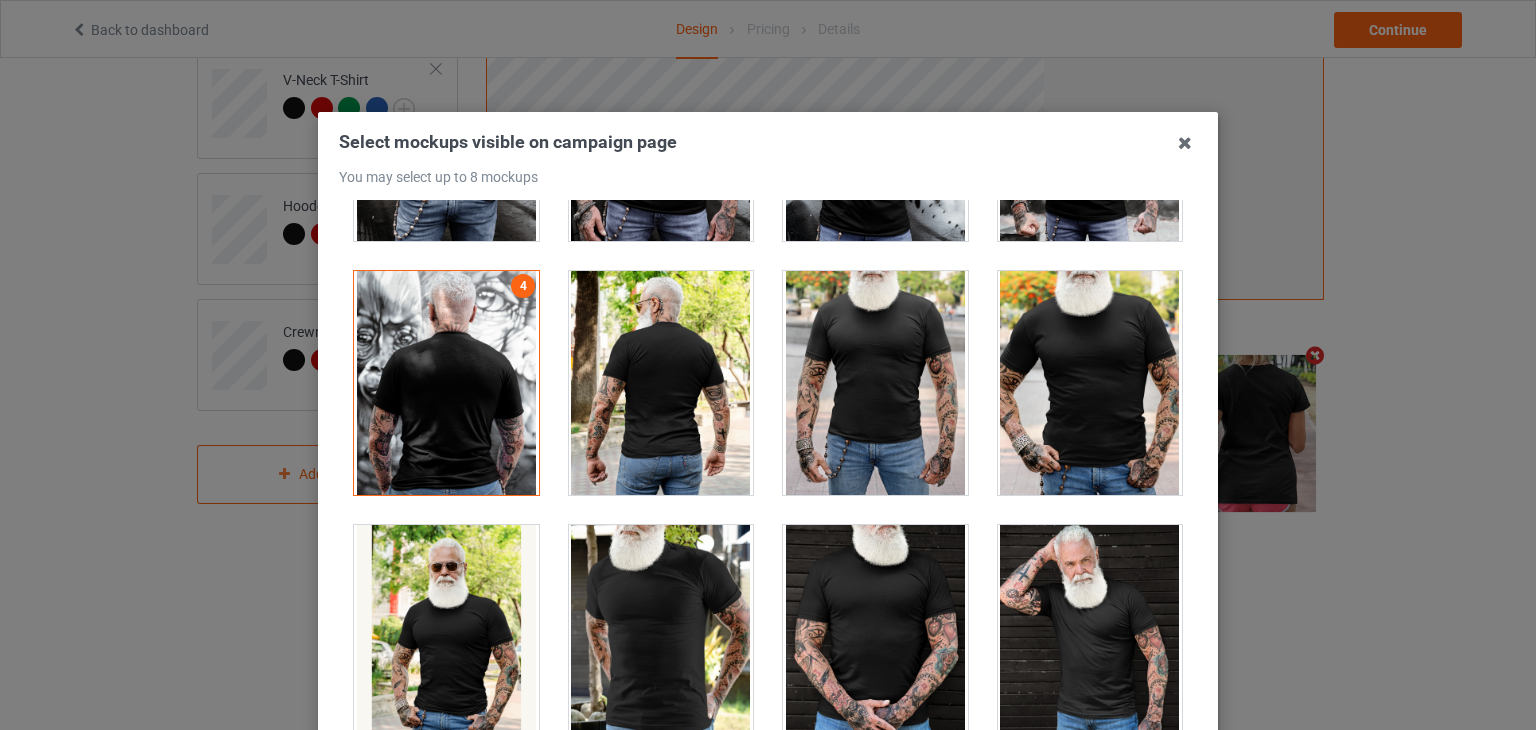 click at bounding box center (661, 383) 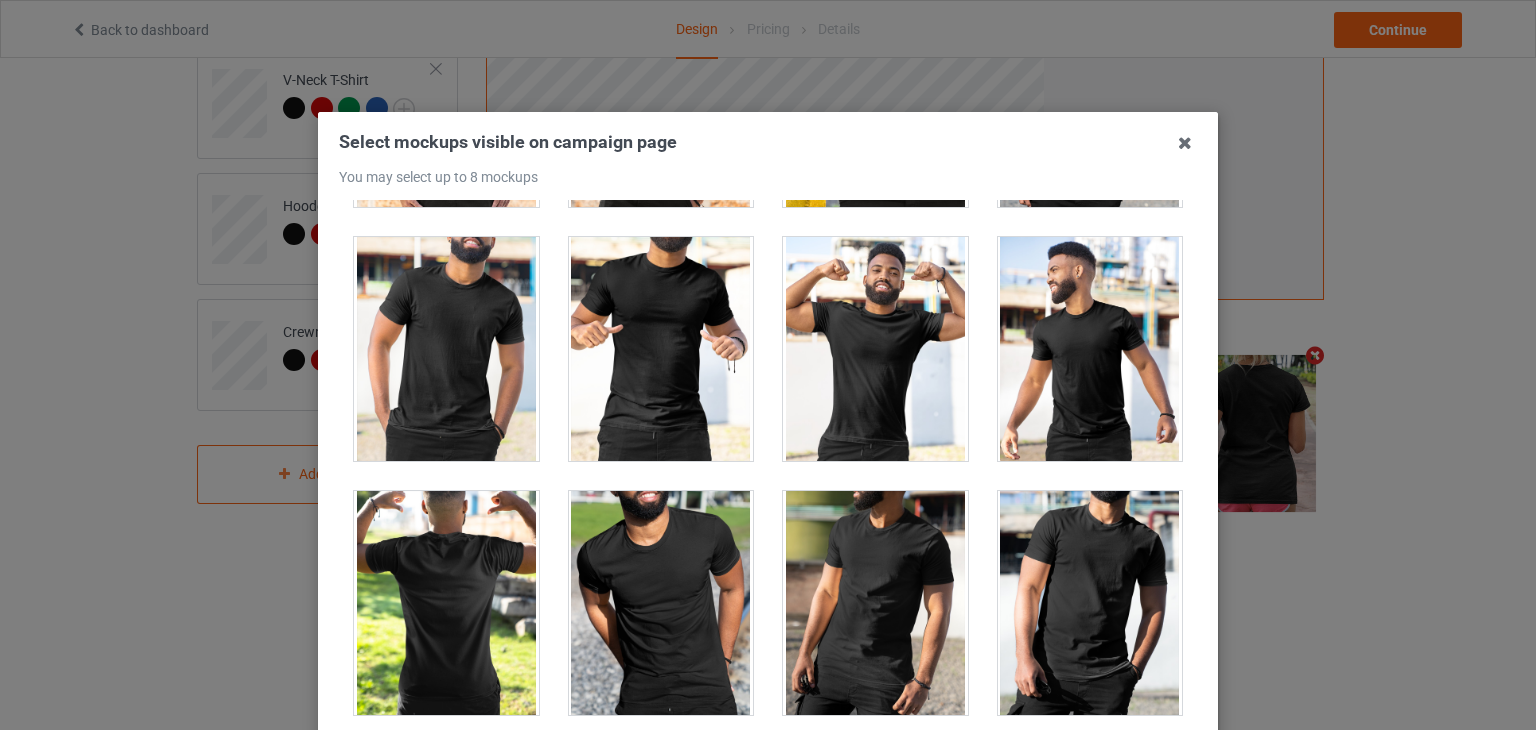 scroll, scrollTop: 23800, scrollLeft: 0, axis: vertical 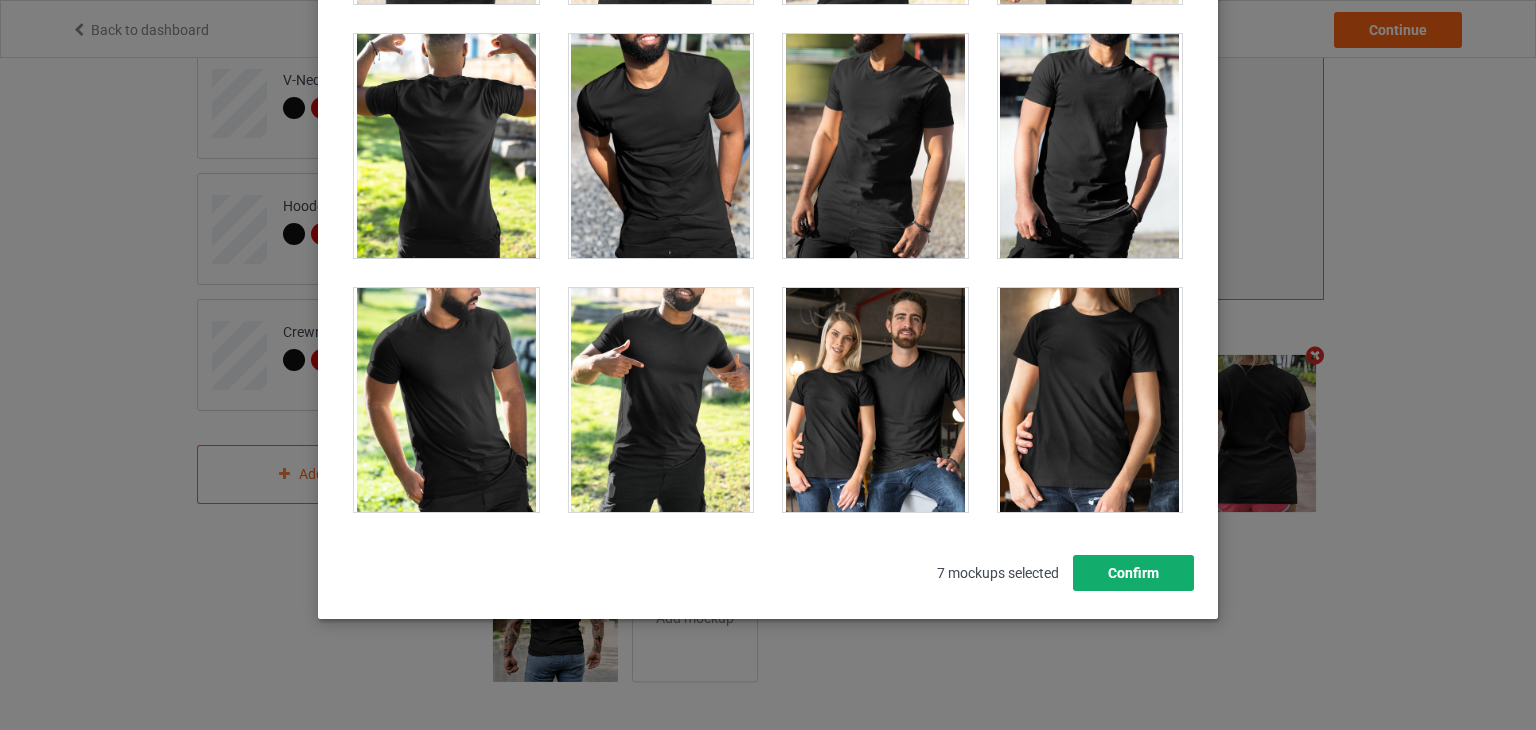 click on "Confirm" at bounding box center (1133, 573) 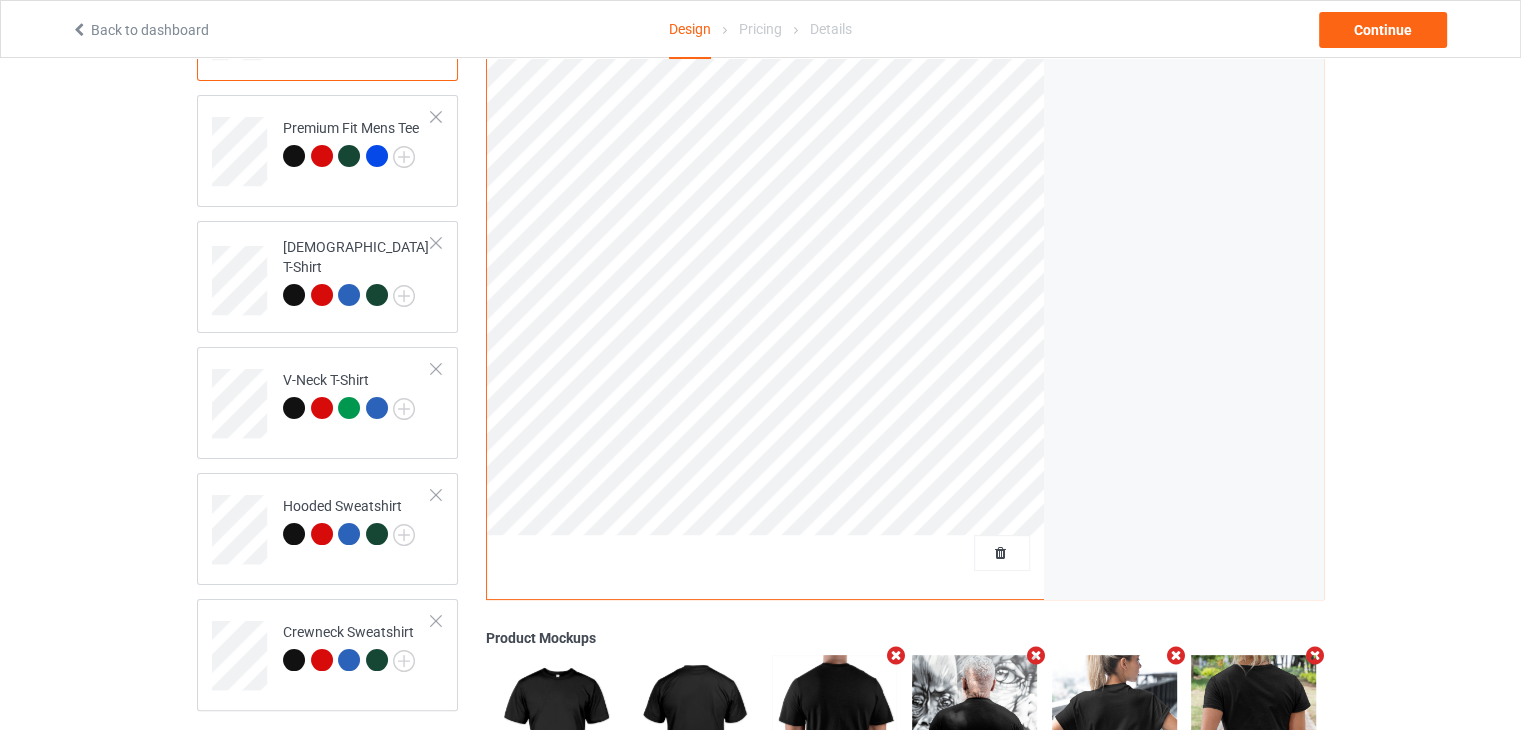 scroll, scrollTop: 62, scrollLeft: 0, axis: vertical 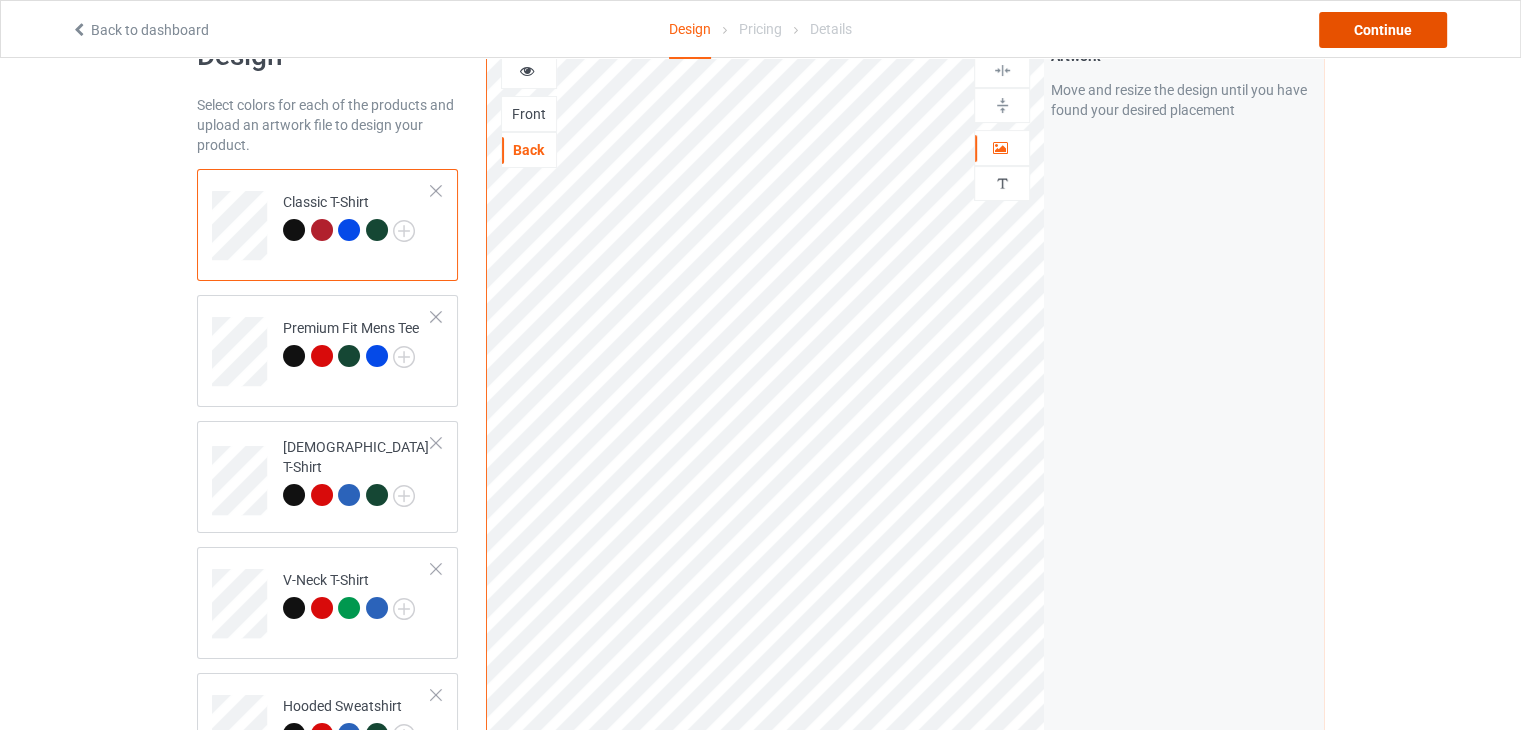 click on "Continue" at bounding box center (1383, 30) 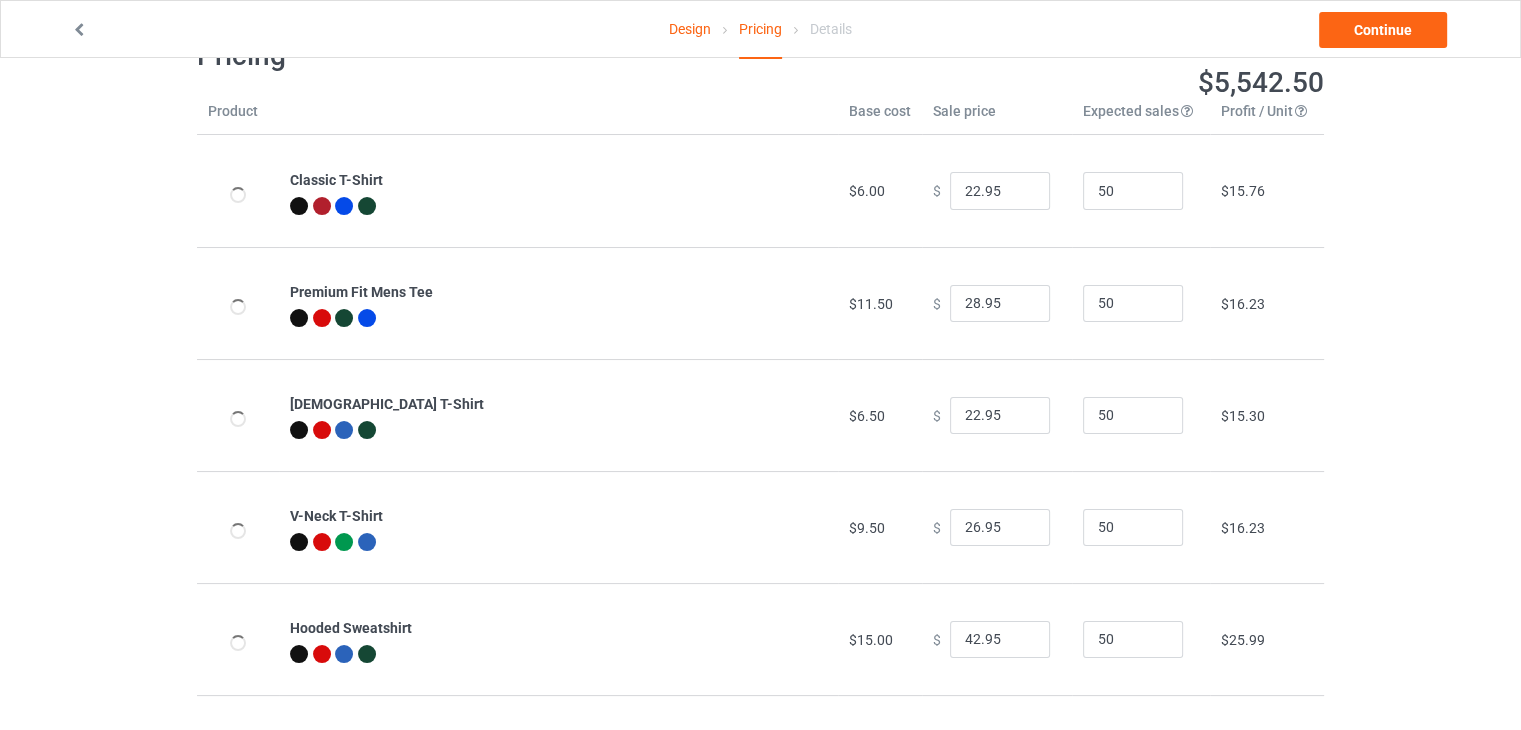 scroll, scrollTop: 0, scrollLeft: 0, axis: both 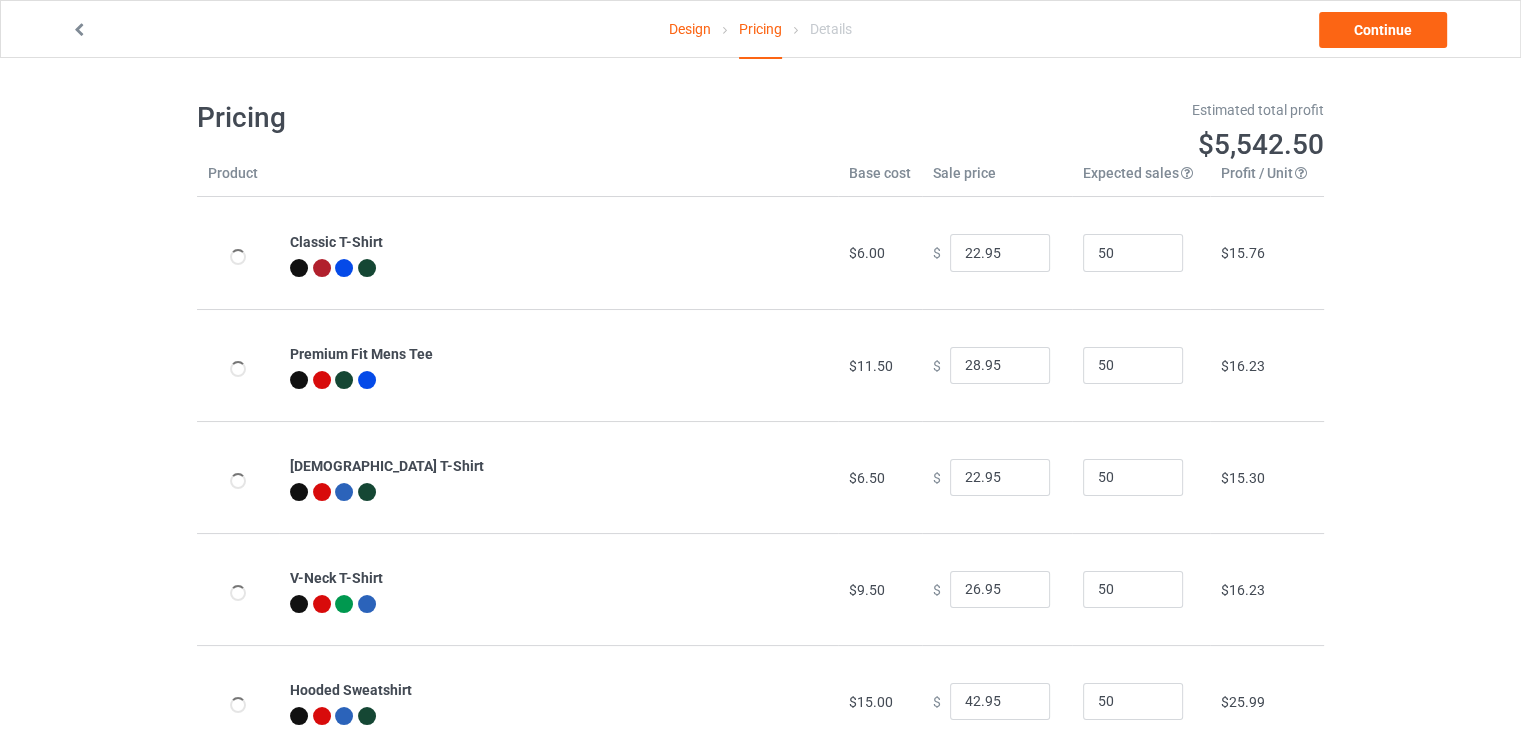 type on "26.95" 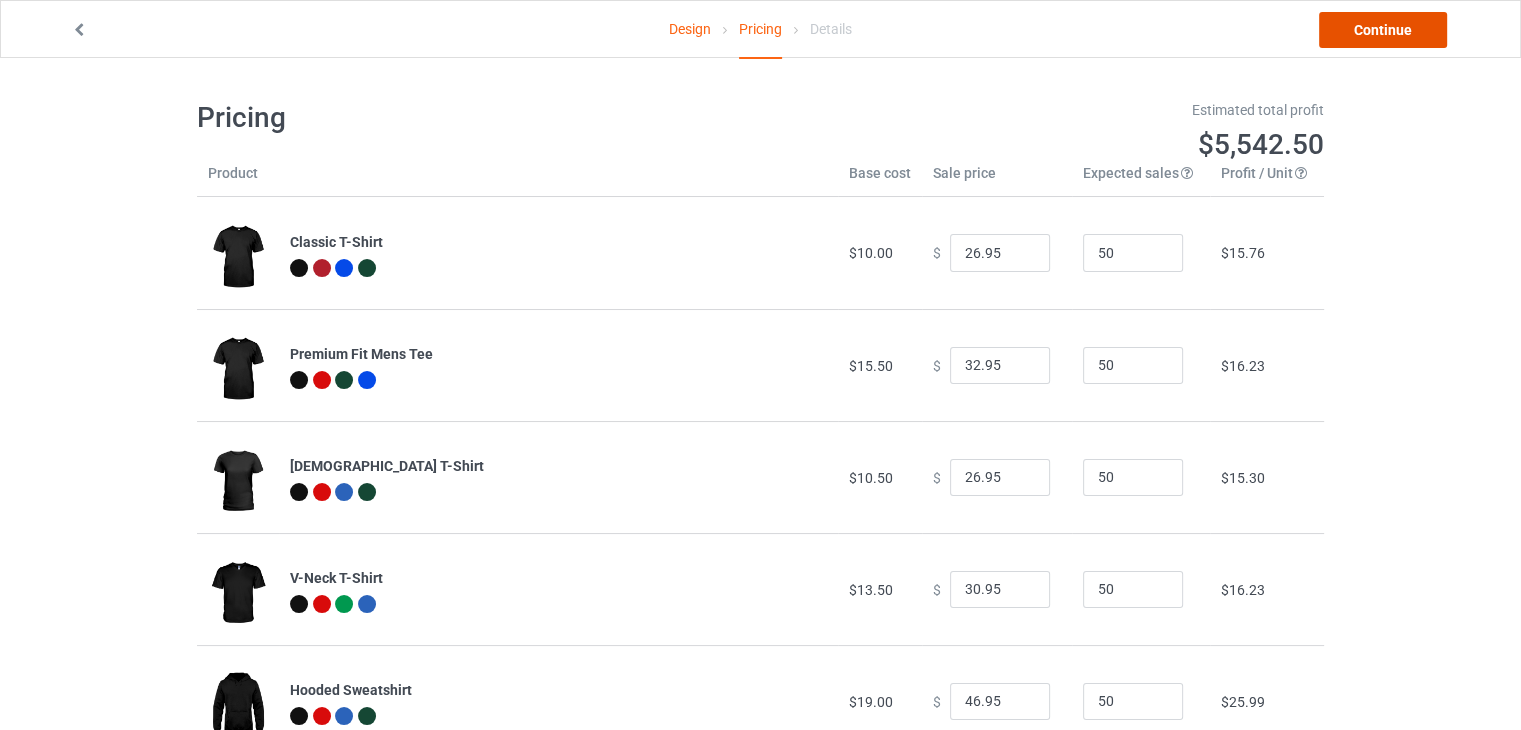 click on "Continue" at bounding box center [1383, 30] 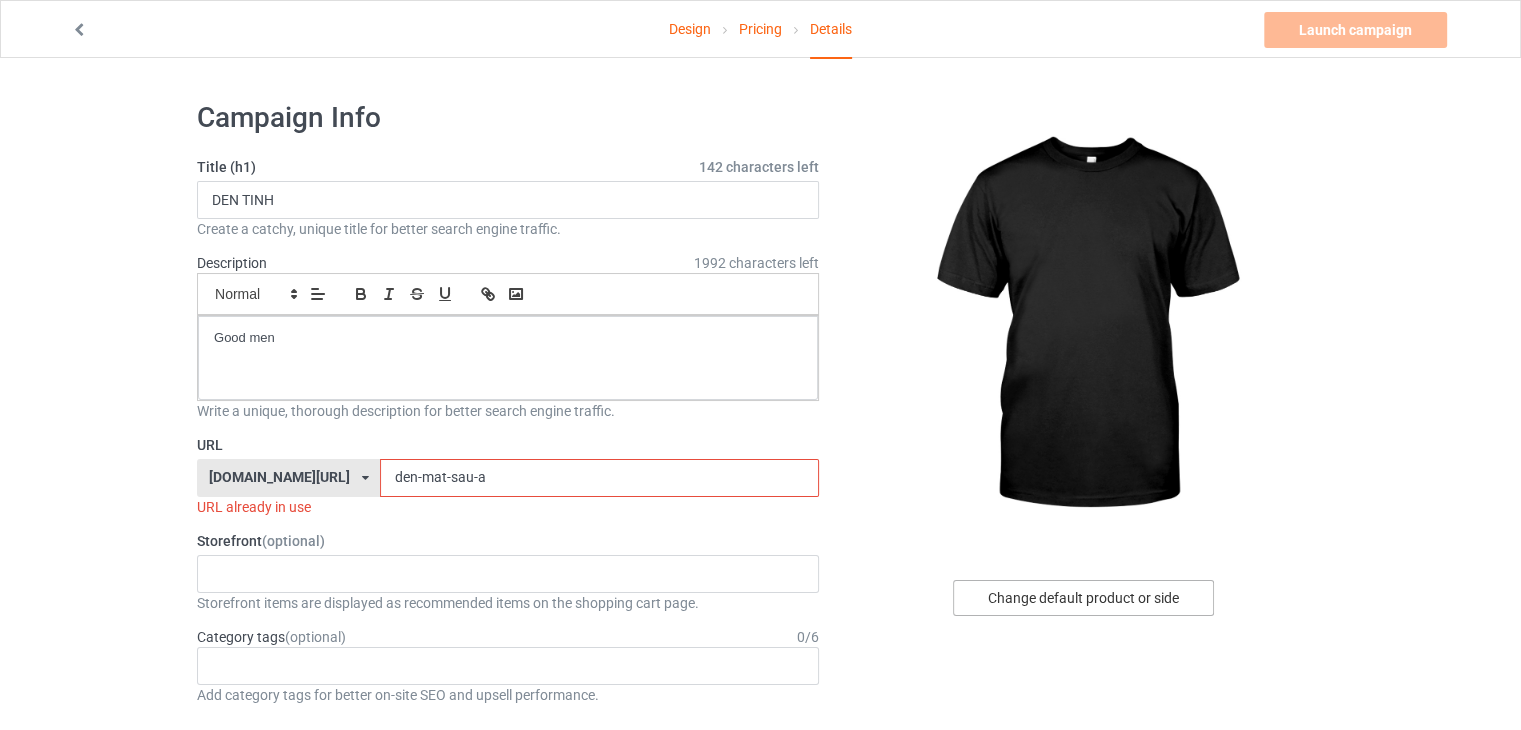 click on "Change default product or side" at bounding box center (1083, 598) 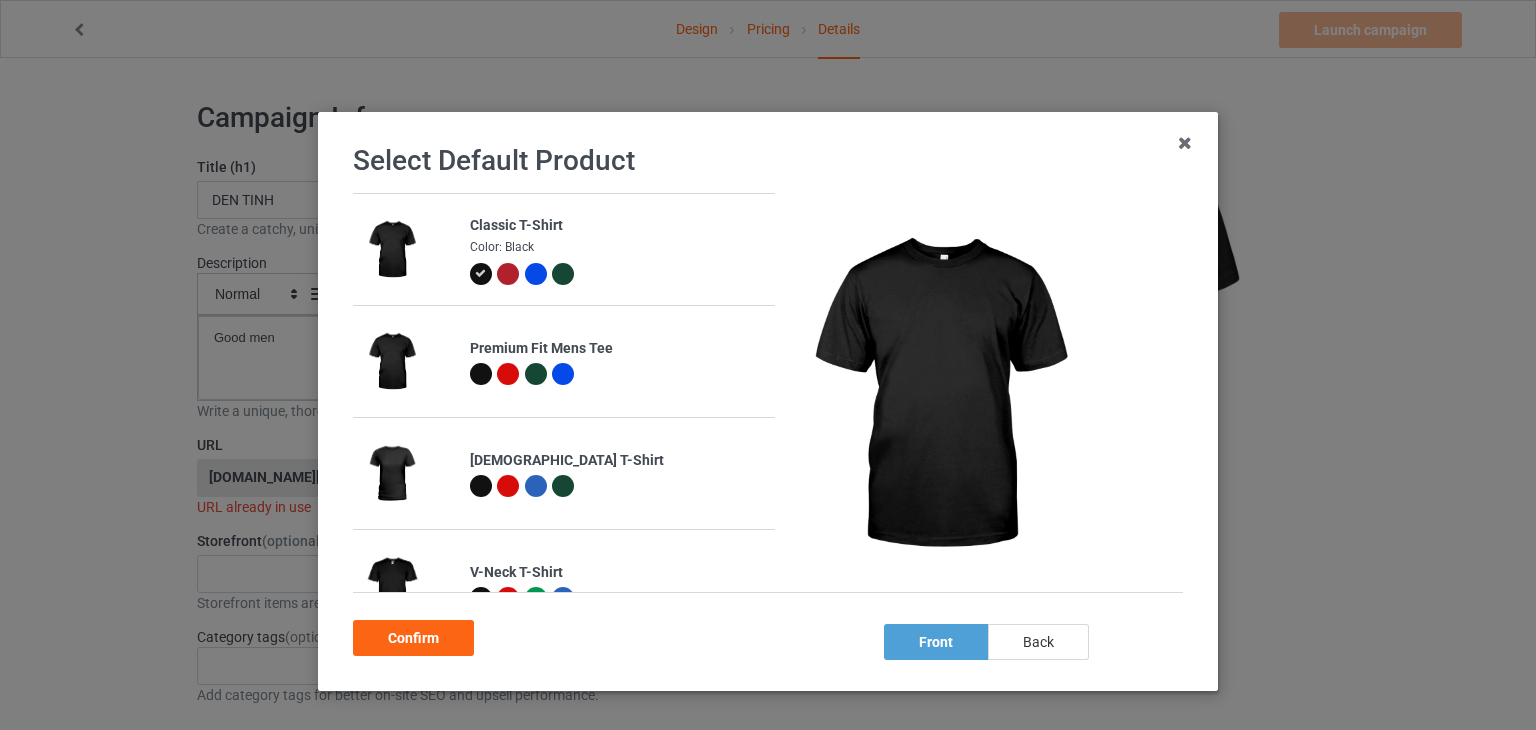 click on "back" at bounding box center (1038, 642) 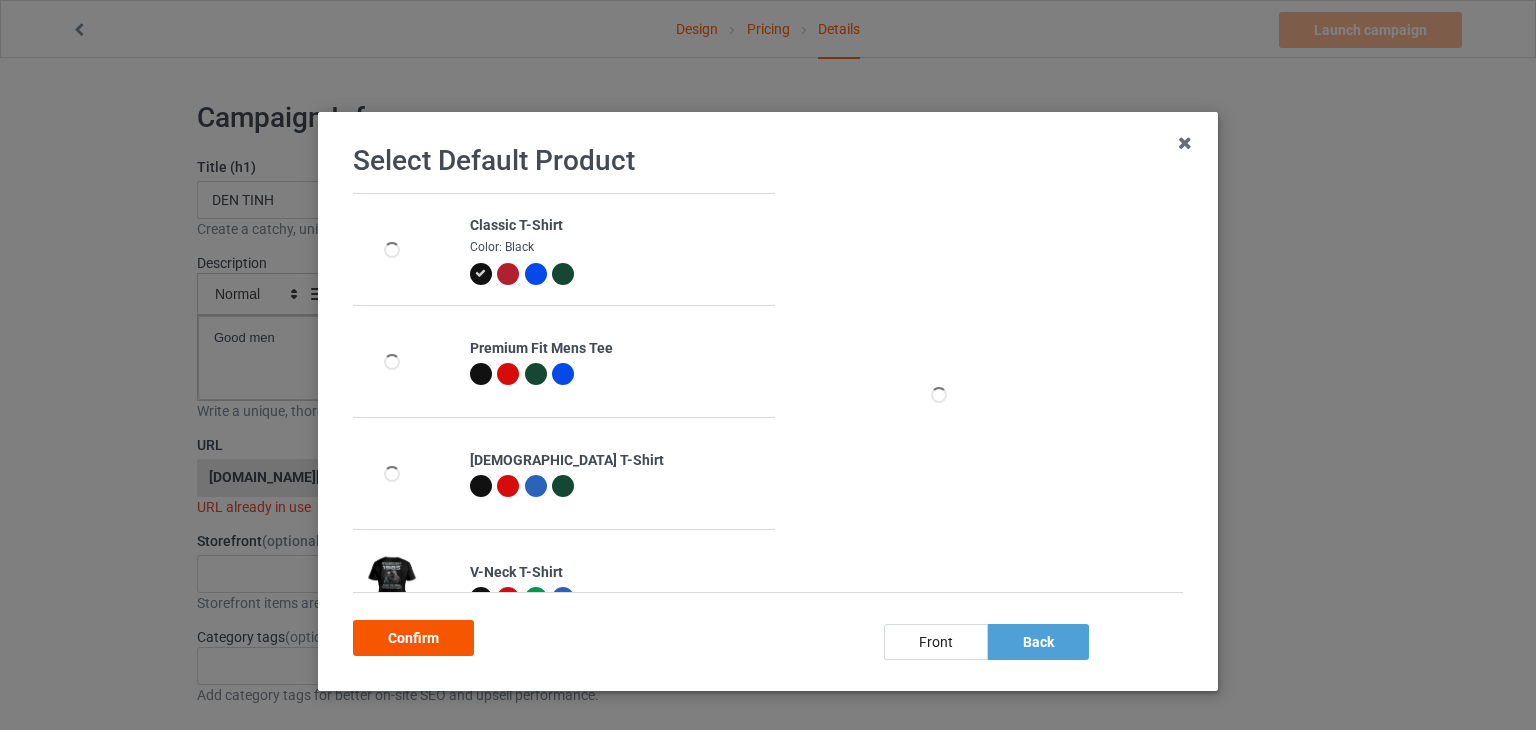 click on "Confirm" at bounding box center [413, 638] 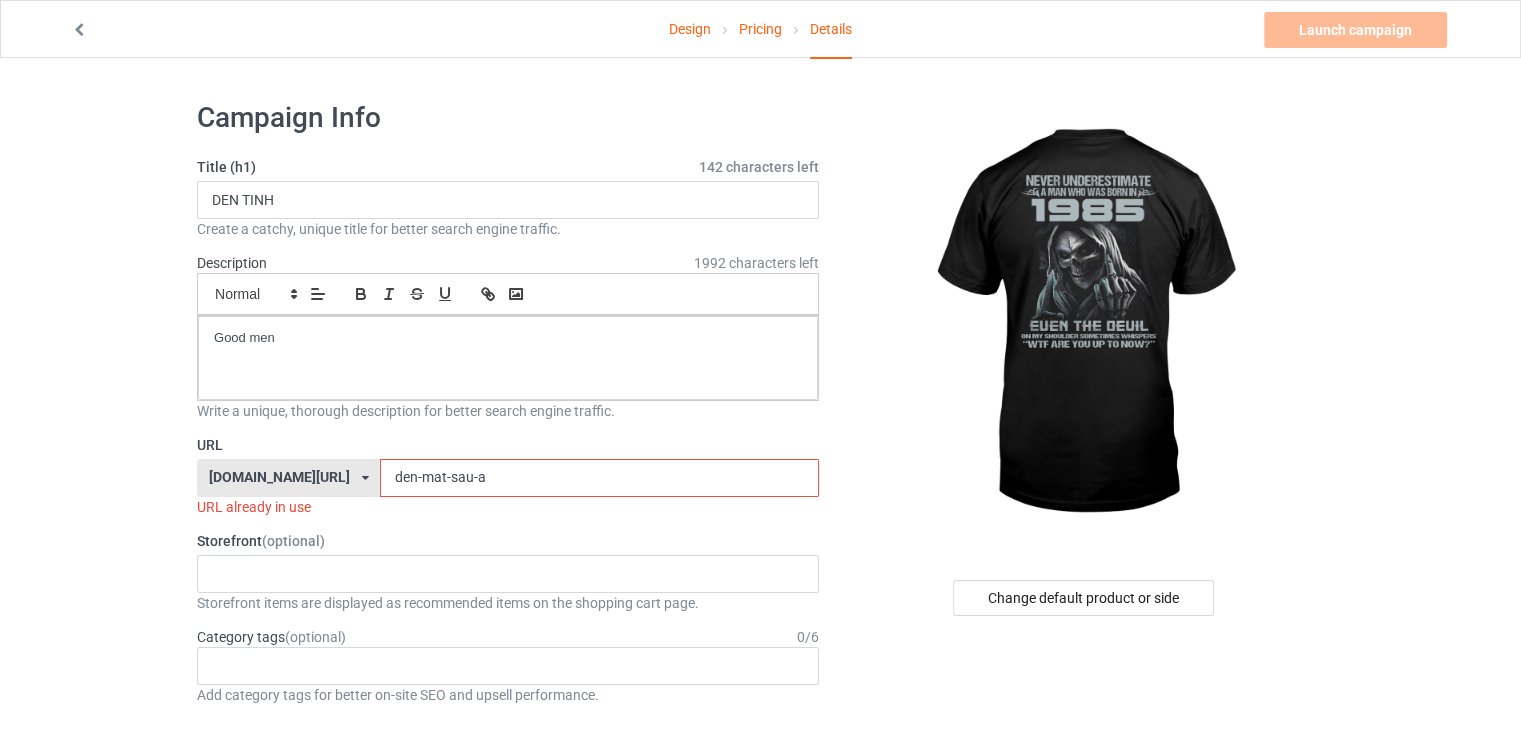 click on "den-mat-sau-a" at bounding box center [599, 478] 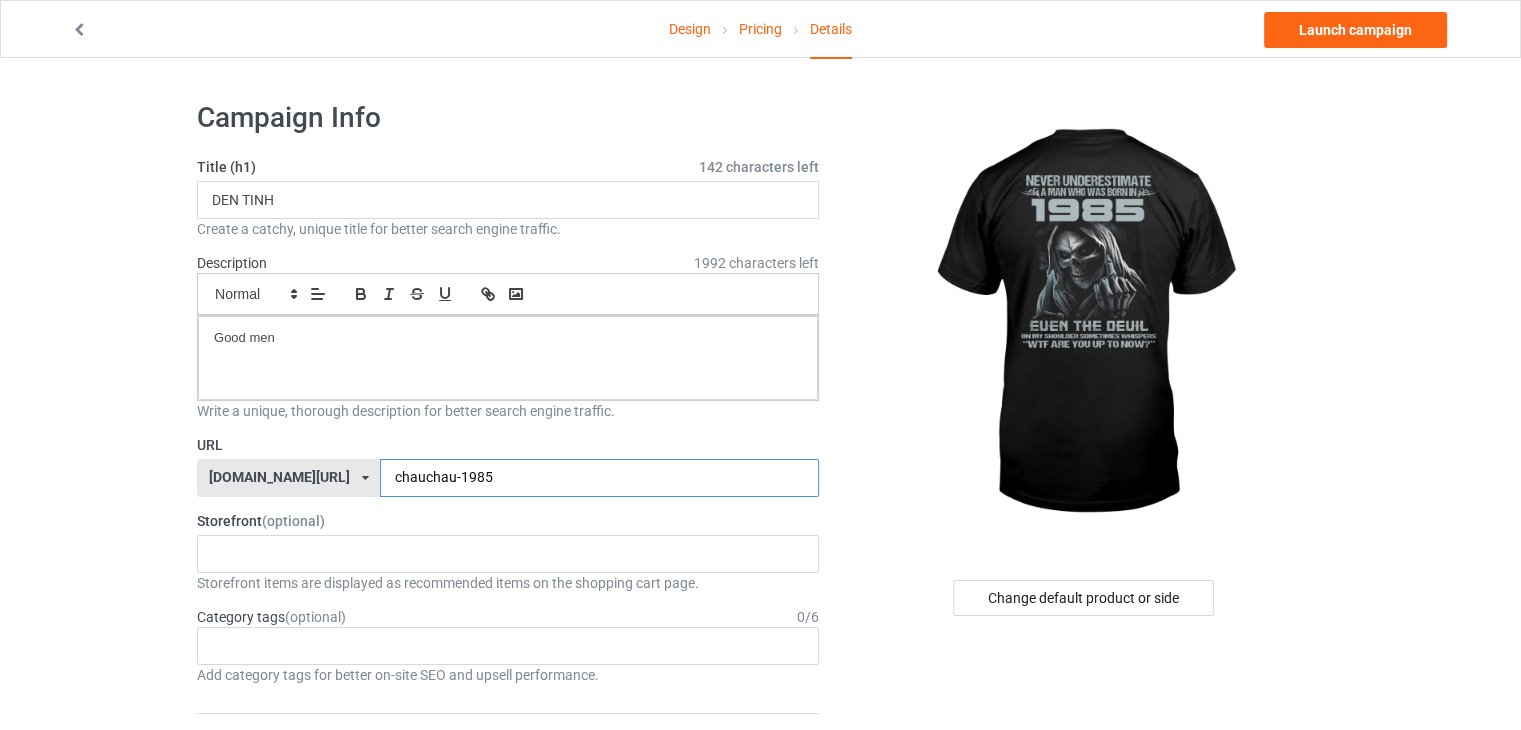 type on "chauchau-1985" 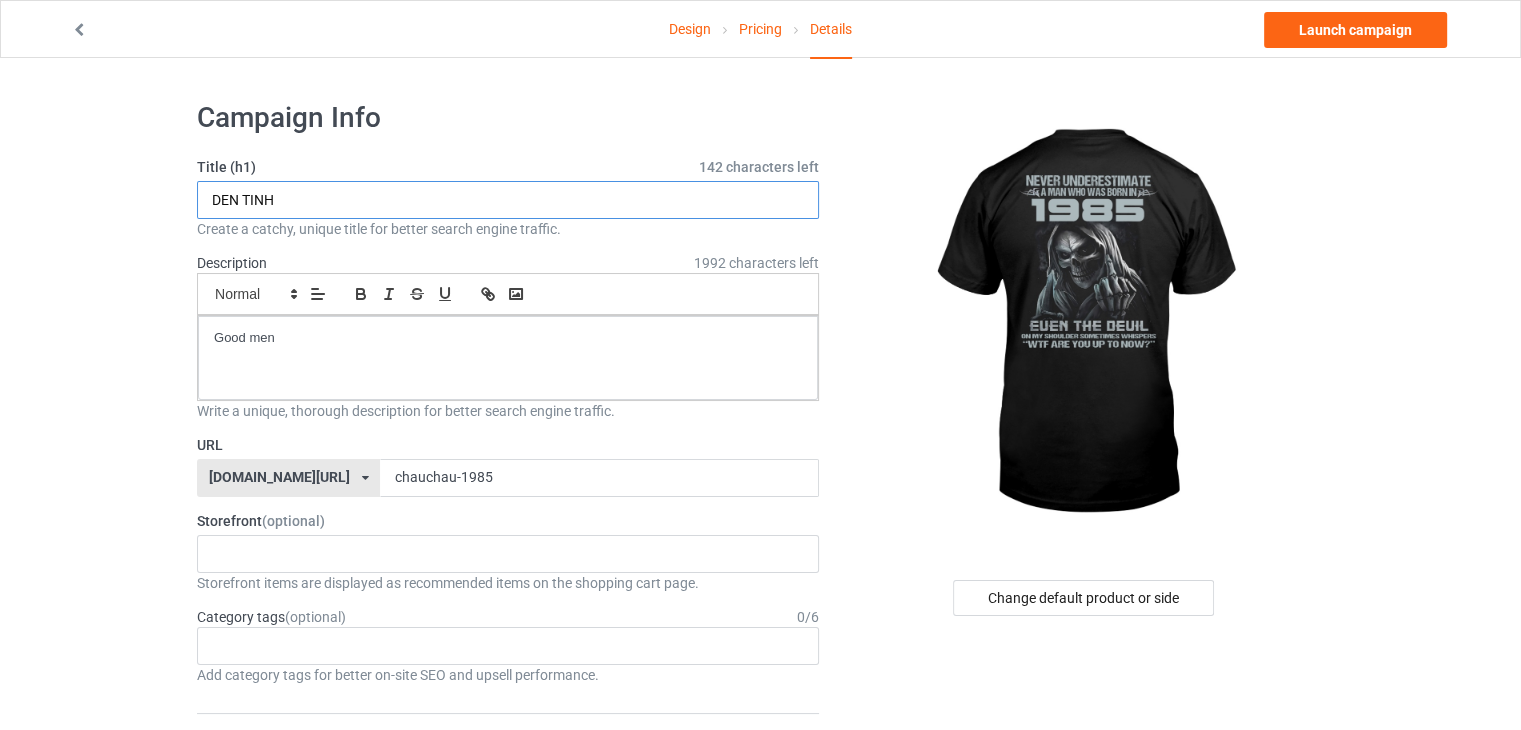 click on "DEN TINH" at bounding box center [508, 200] 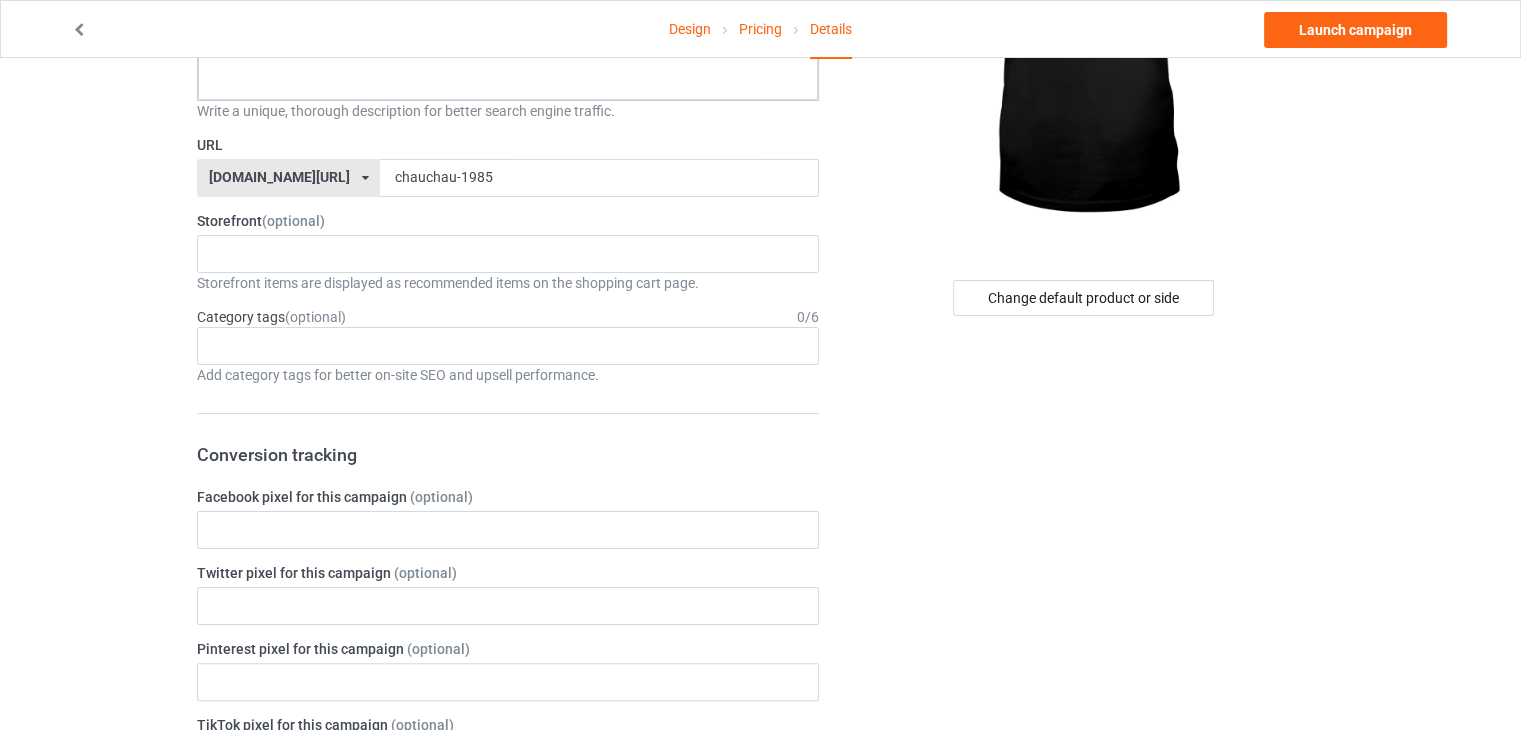 scroll, scrollTop: 100, scrollLeft: 0, axis: vertical 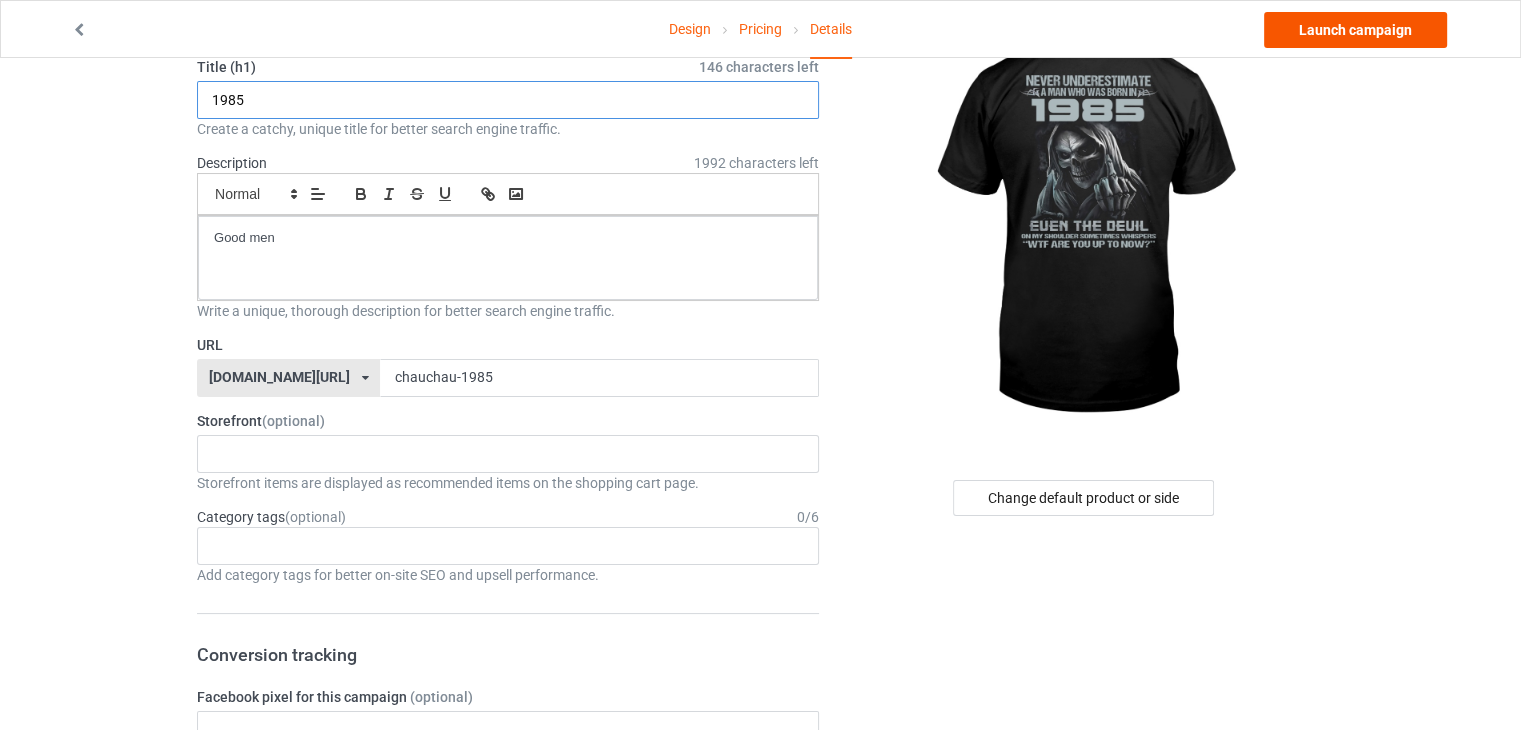 type on "1985" 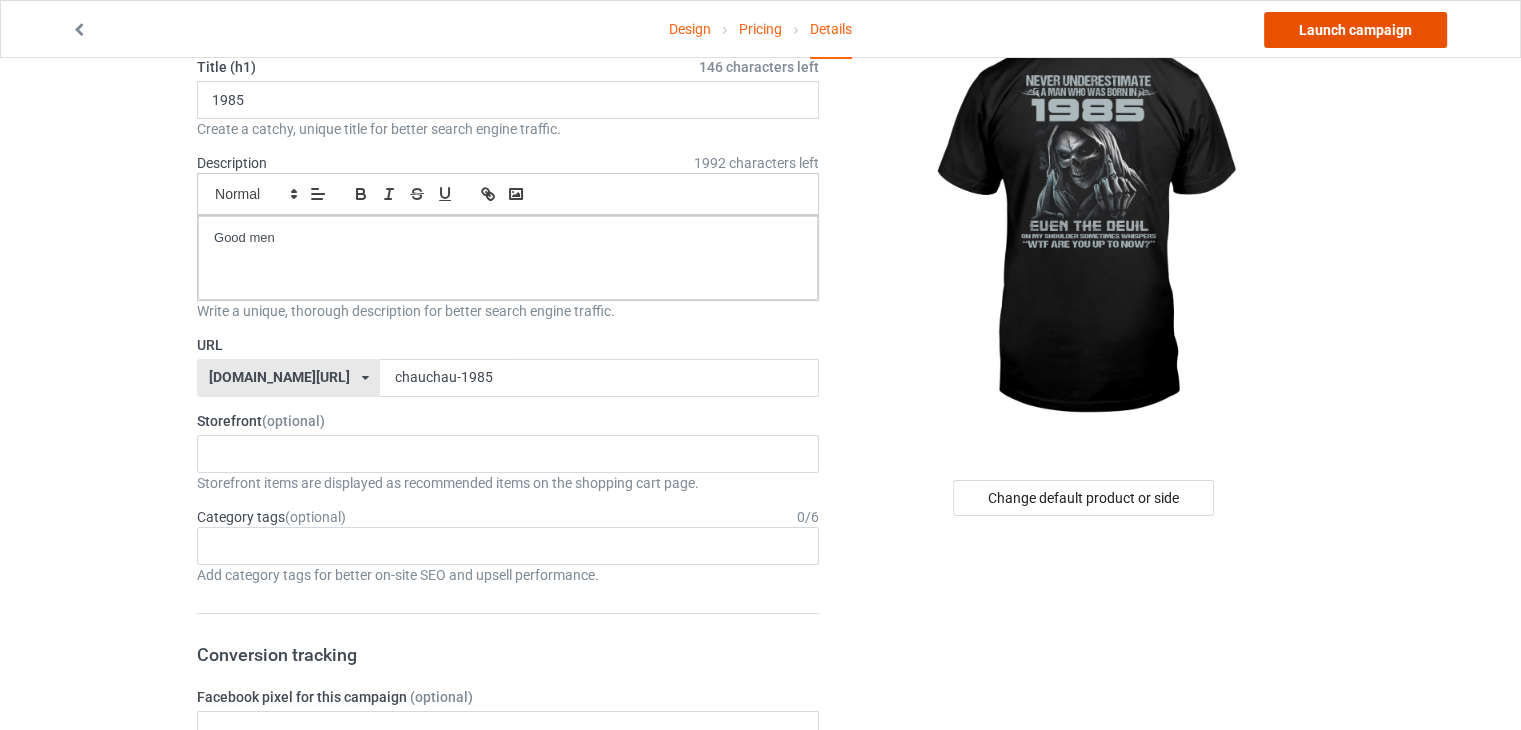 click on "Launch campaign" at bounding box center (1355, 30) 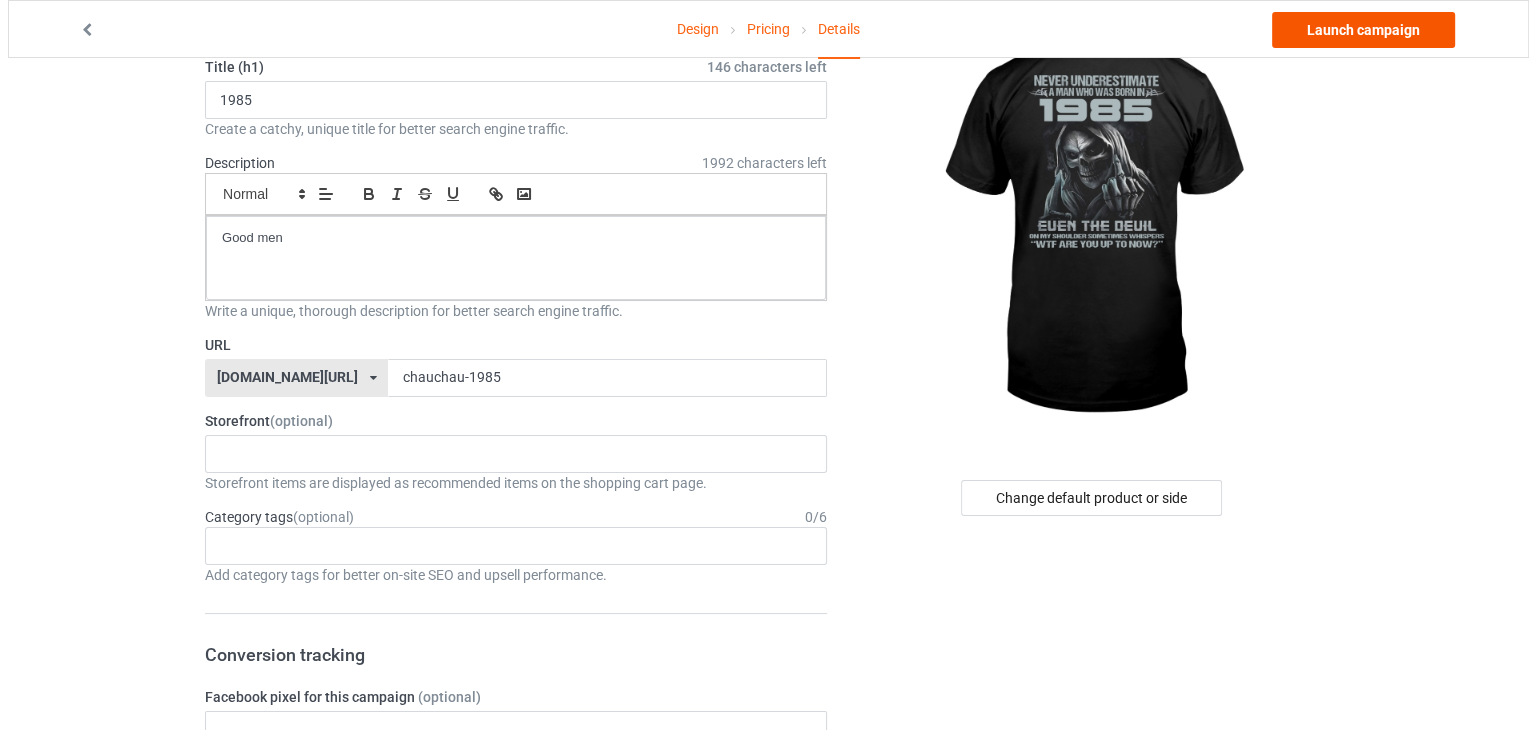 scroll, scrollTop: 0, scrollLeft: 0, axis: both 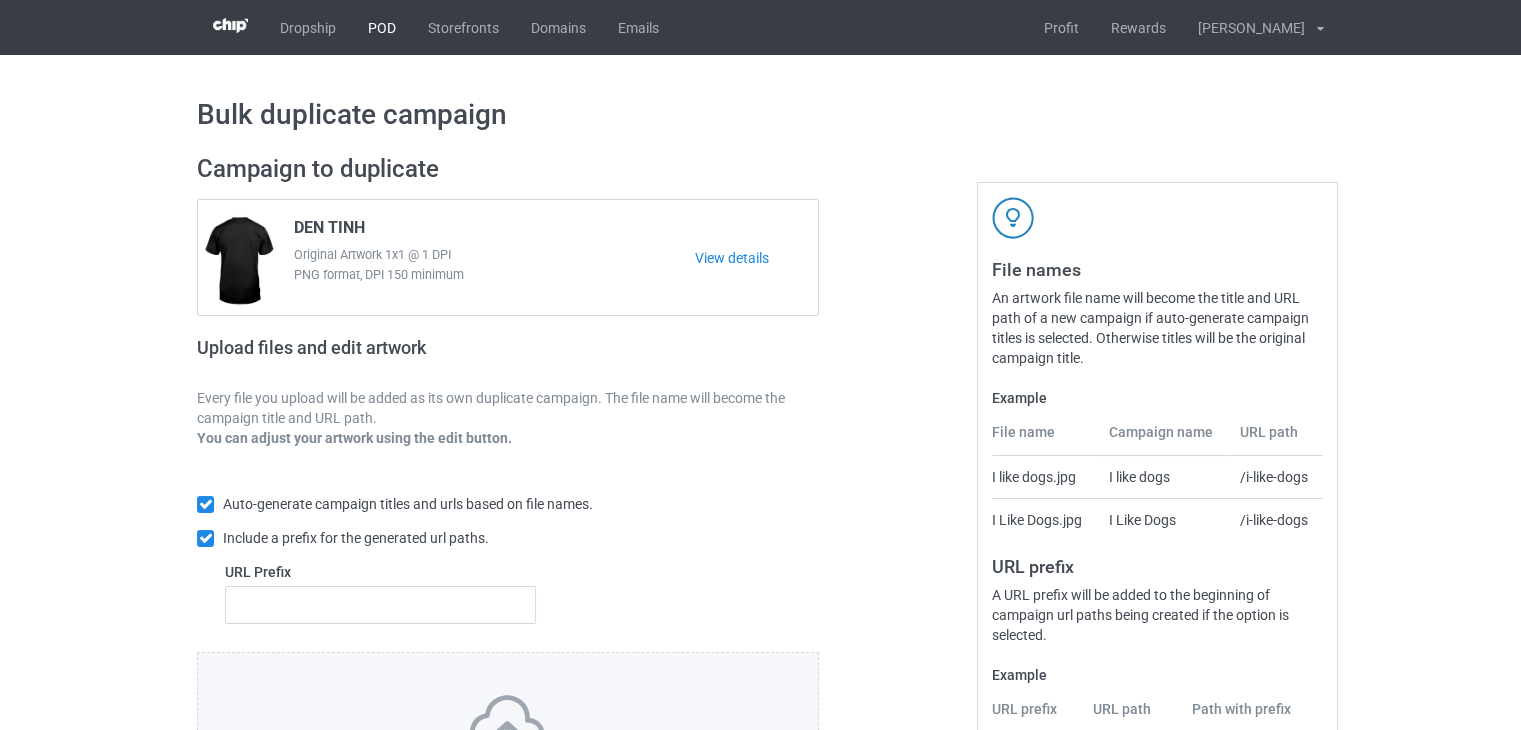 click on "POD" at bounding box center (382, 27) 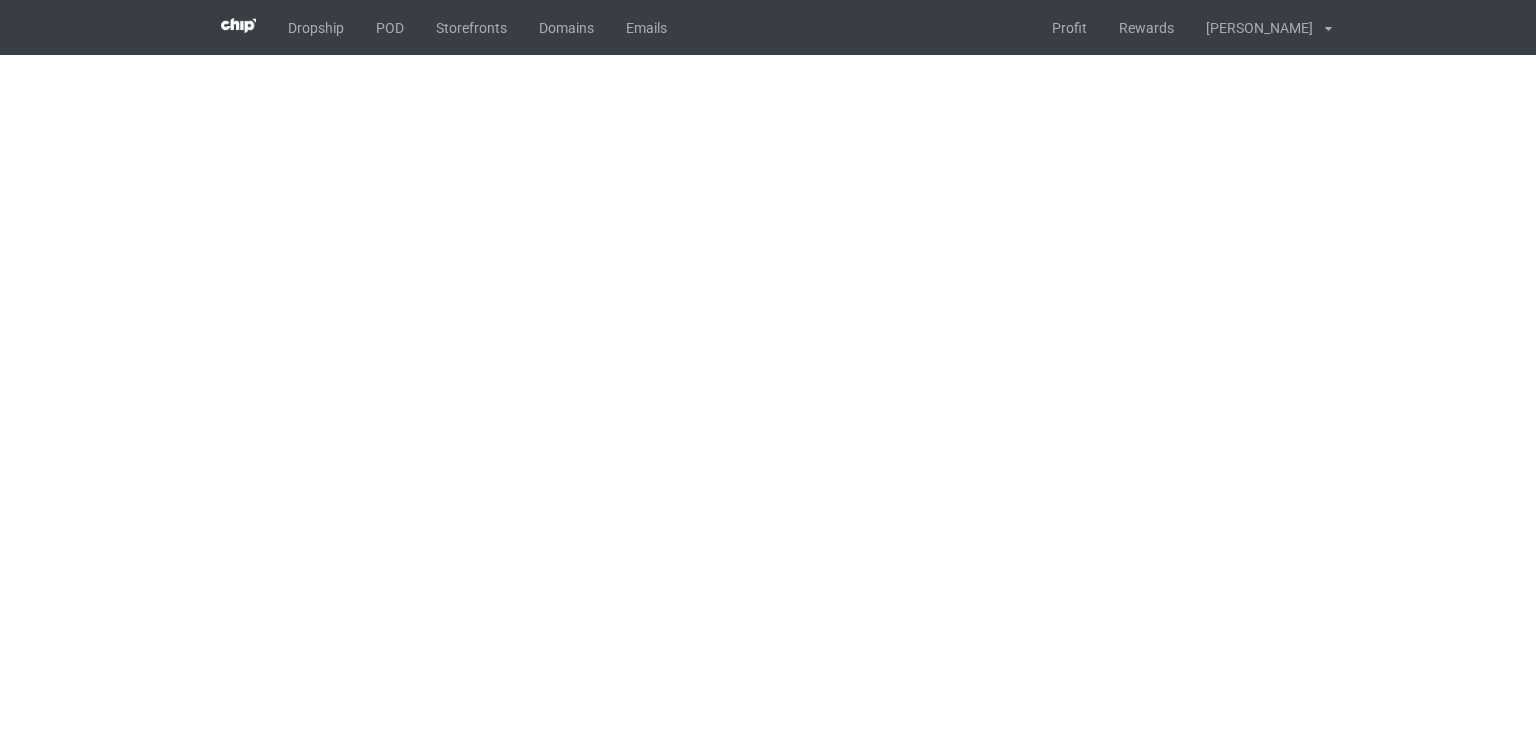 scroll, scrollTop: 0, scrollLeft: 0, axis: both 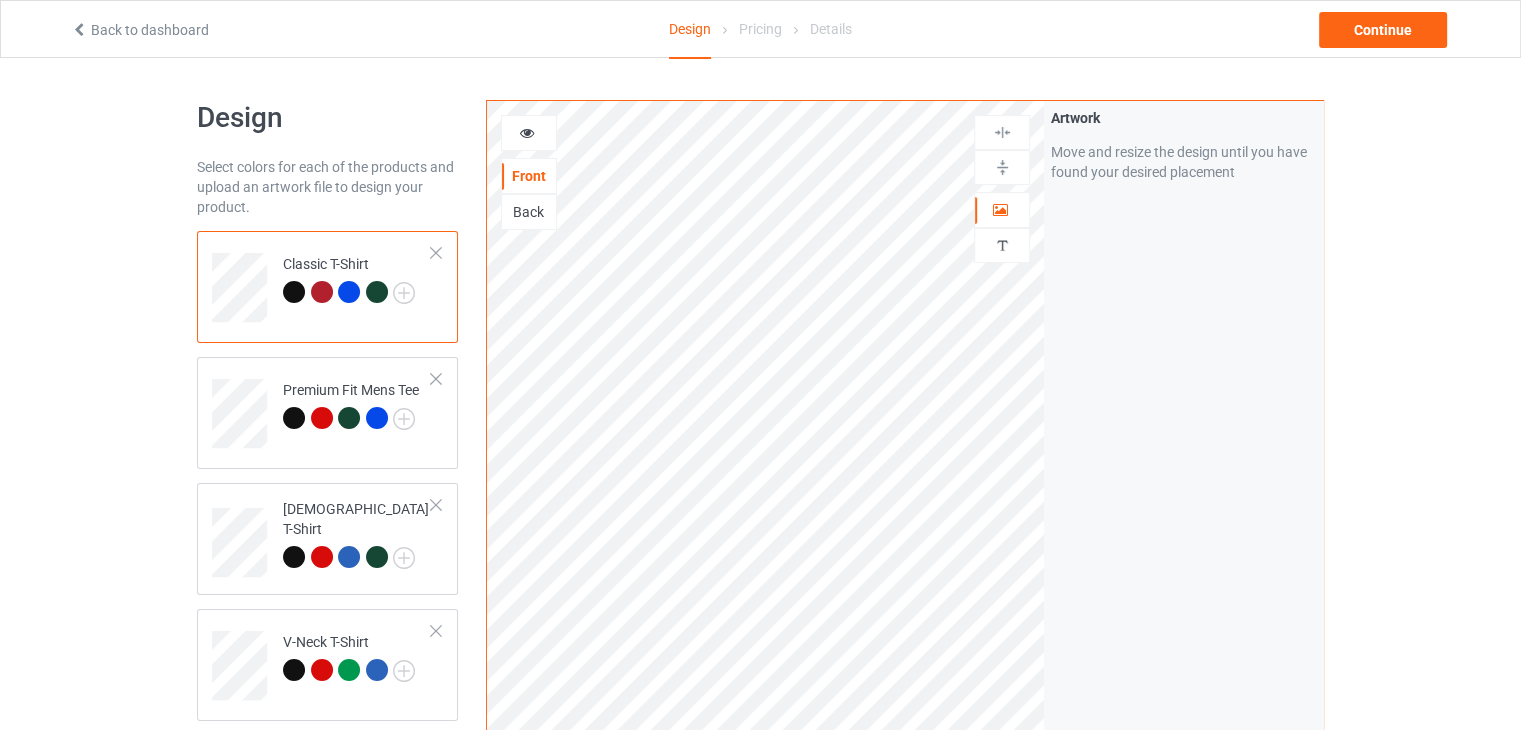 click on "Back" at bounding box center (529, 212) 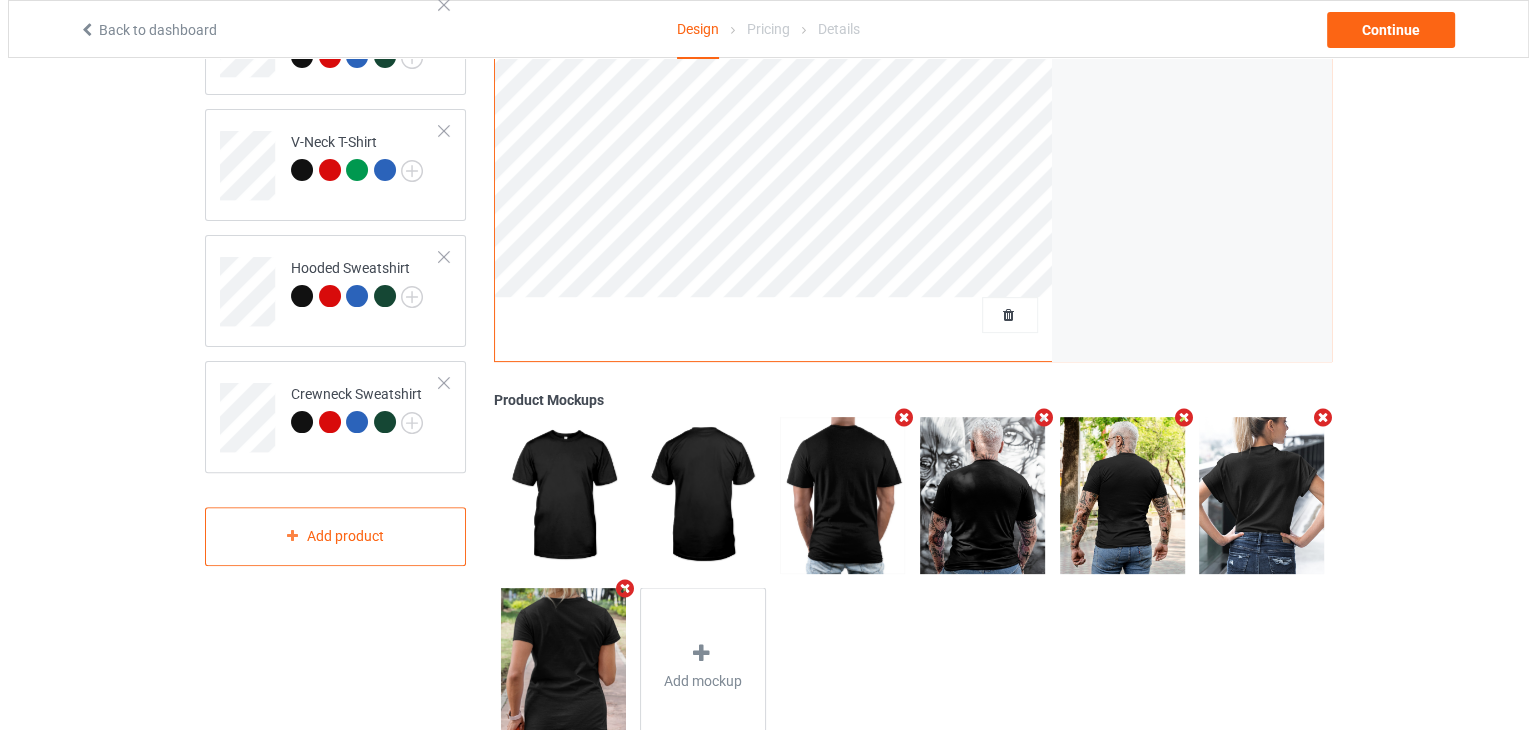 scroll, scrollTop: 563, scrollLeft: 0, axis: vertical 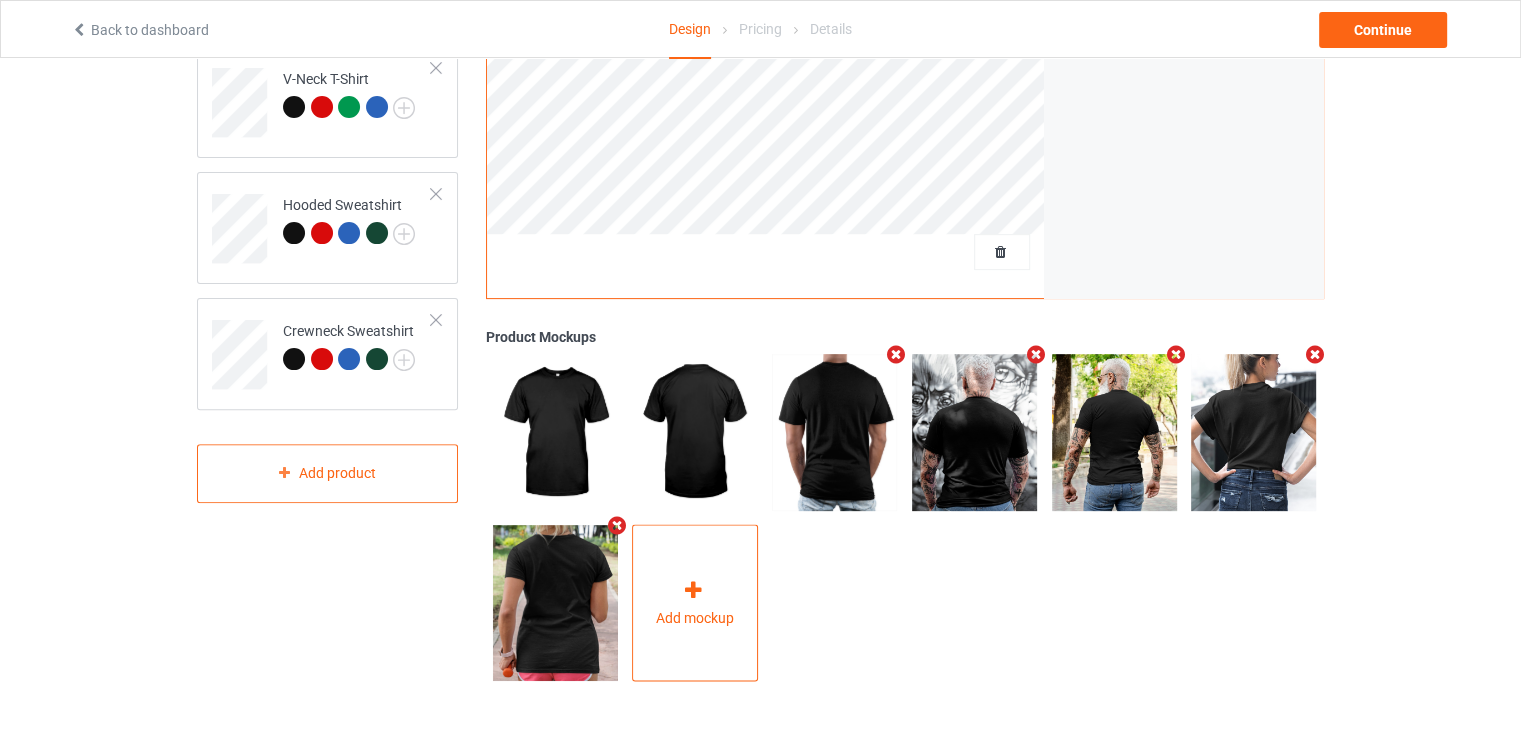 click on "Add mockup" at bounding box center (695, 603) 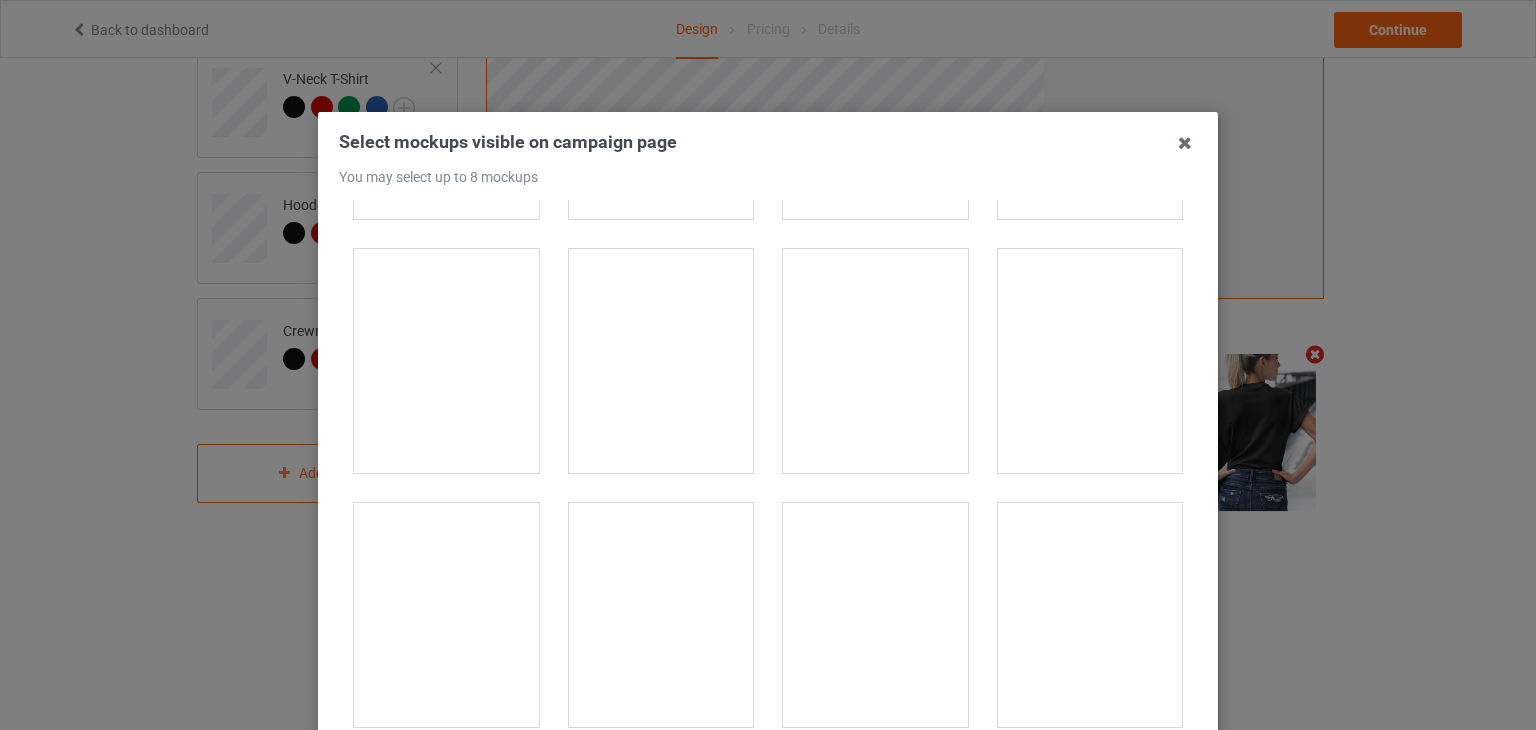 scroll, scrollTop: 18300, scrollLeft: 0, axis: vertical 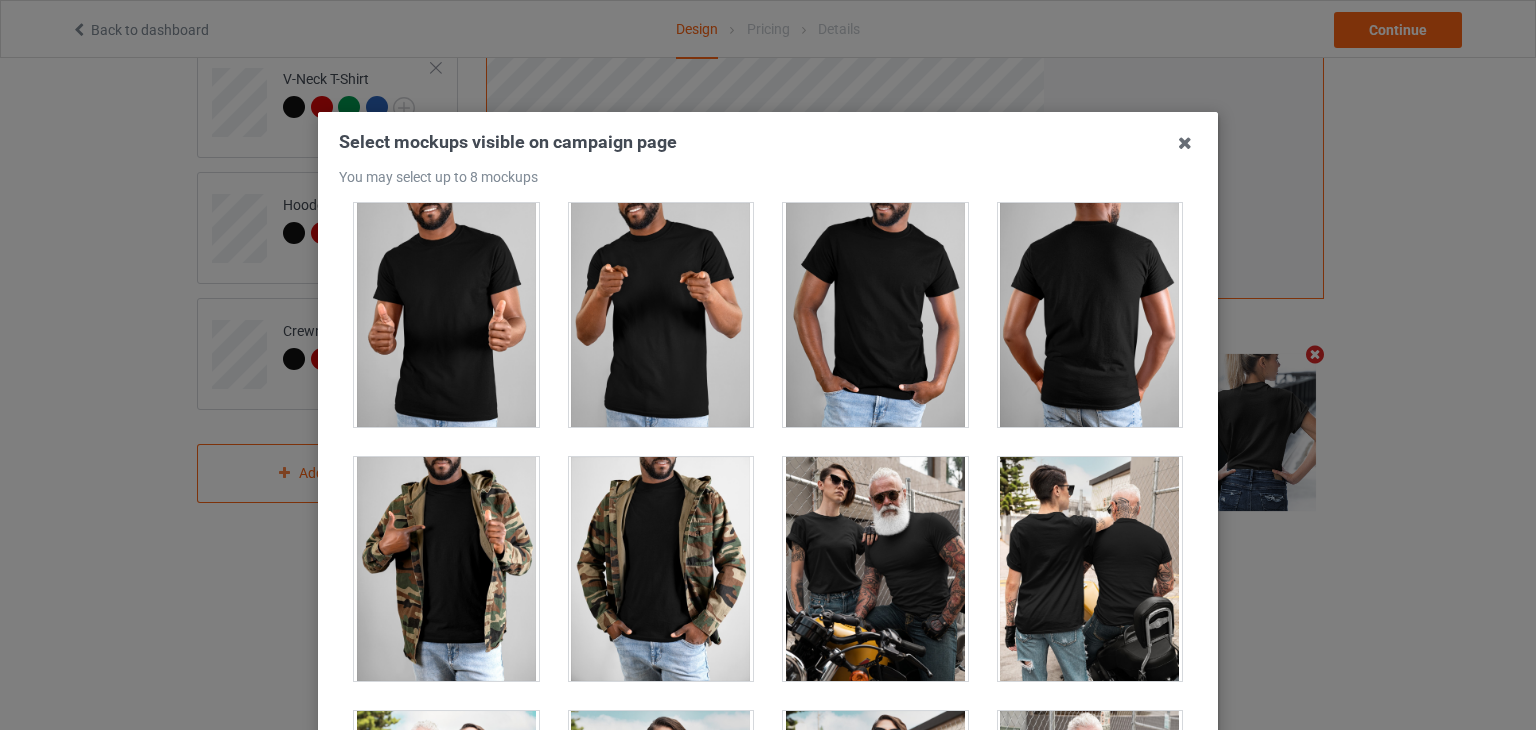 click at bounding box center [1090, 569] 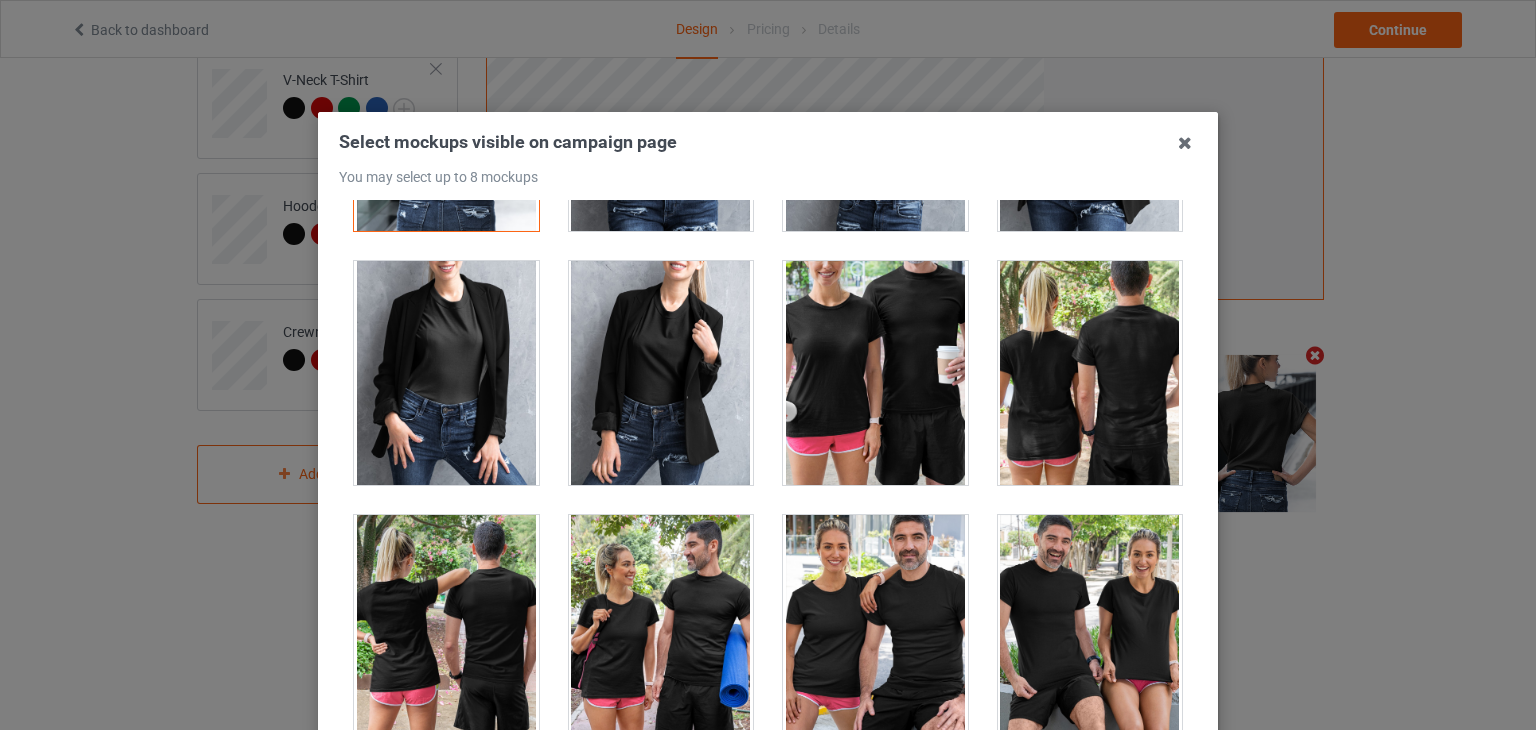 scroll, scrollTop: 25200, scrollLeft: 0, axis: vertical 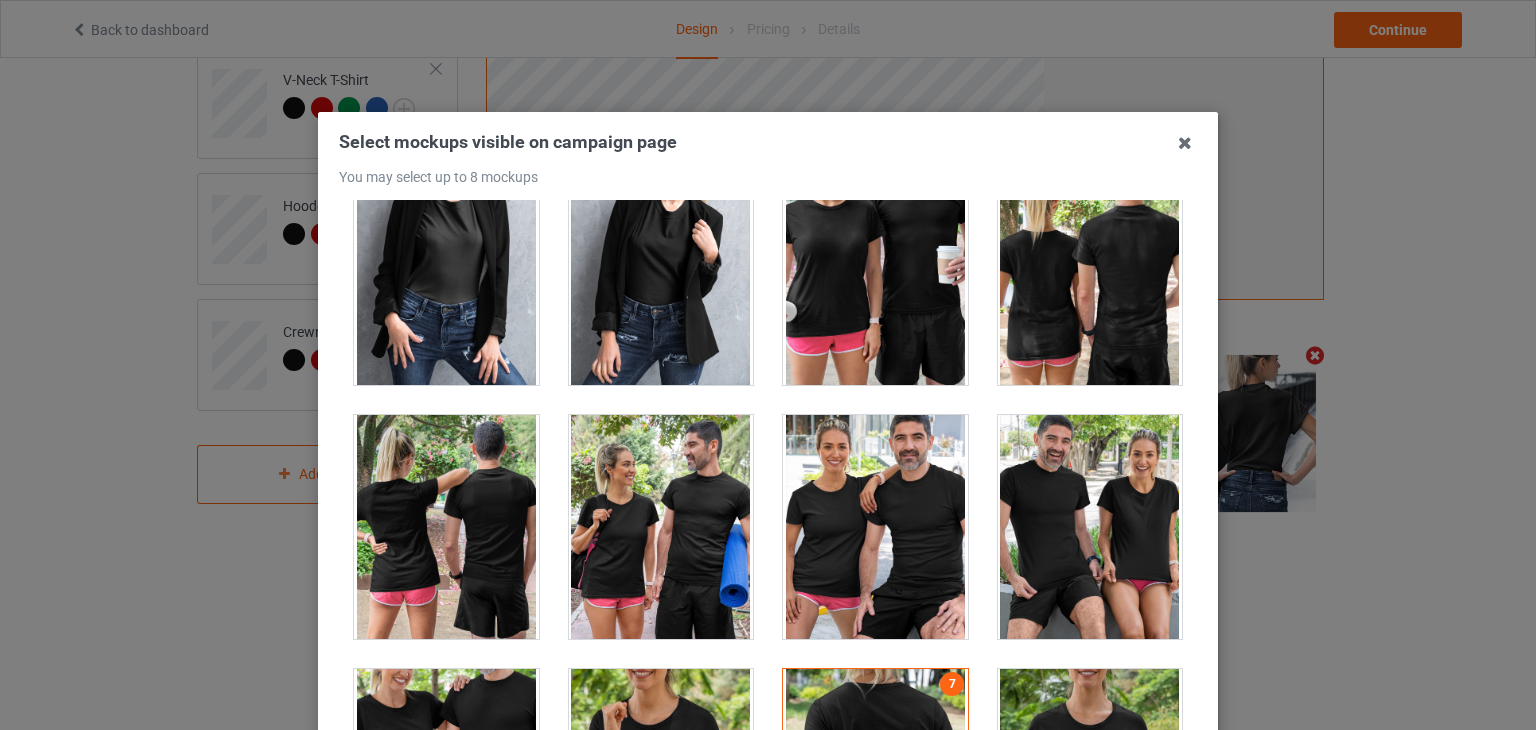 click at bounding box center [446, 527] 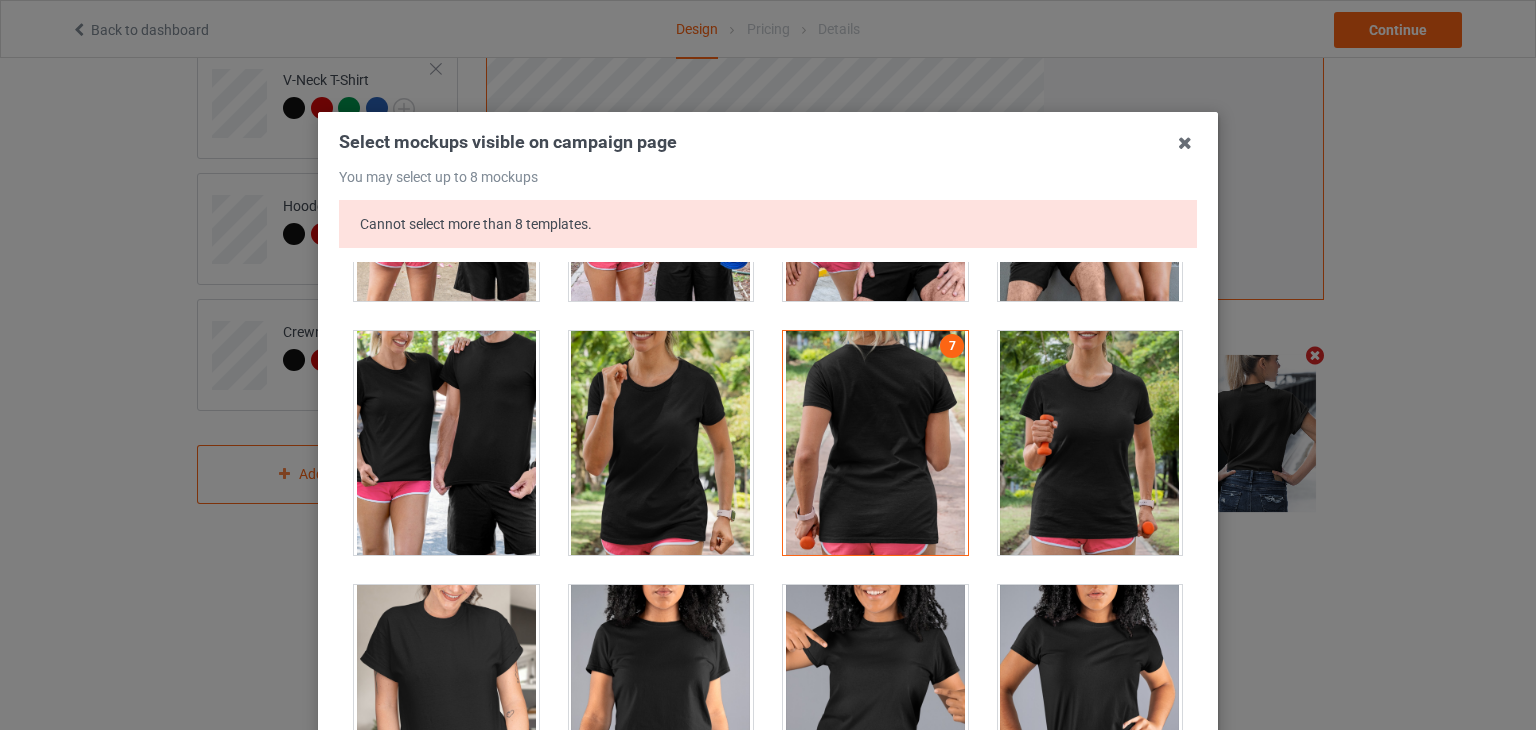 scroll, scrollTop: 25500, scrollLeft: 0, axis: vertical 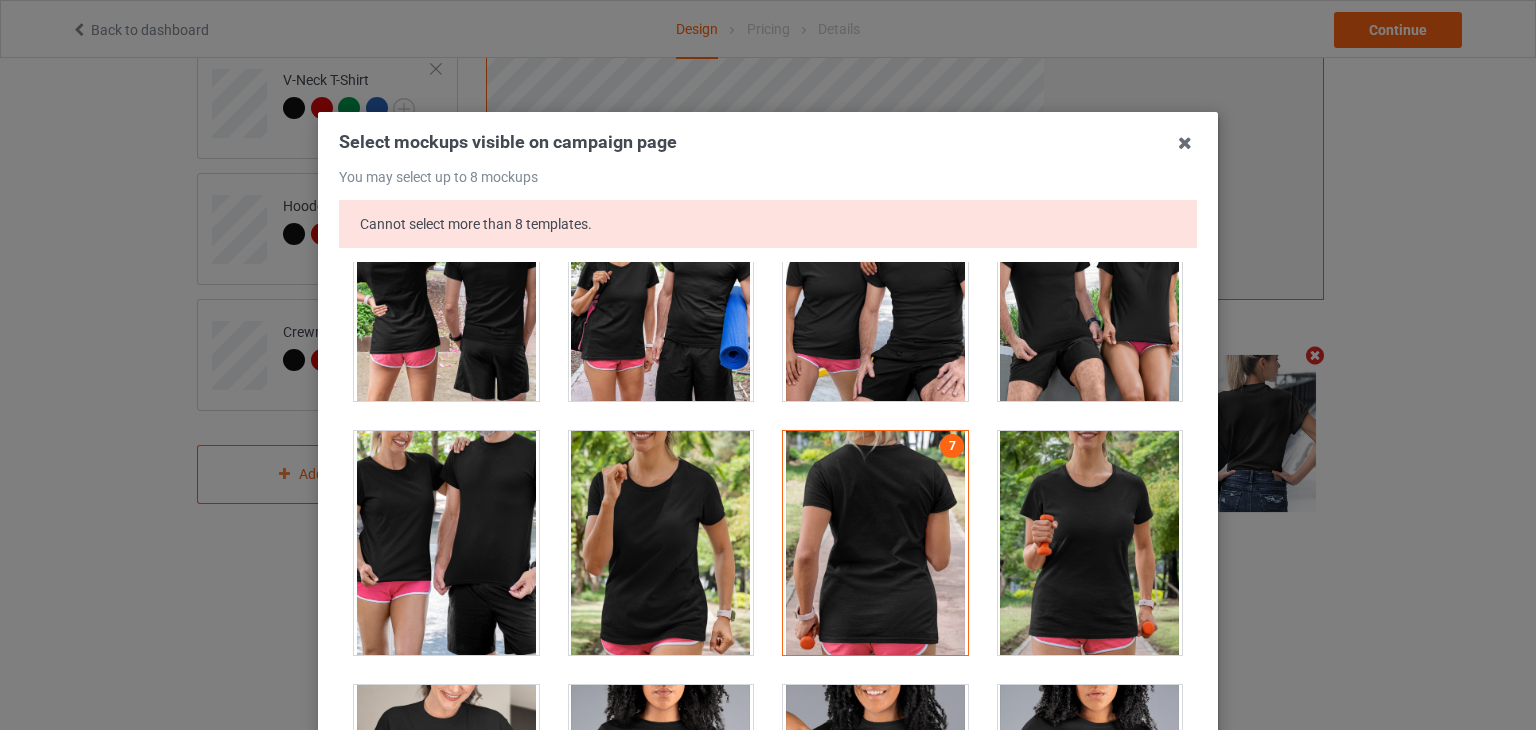 click at bounding box center (875, 543) 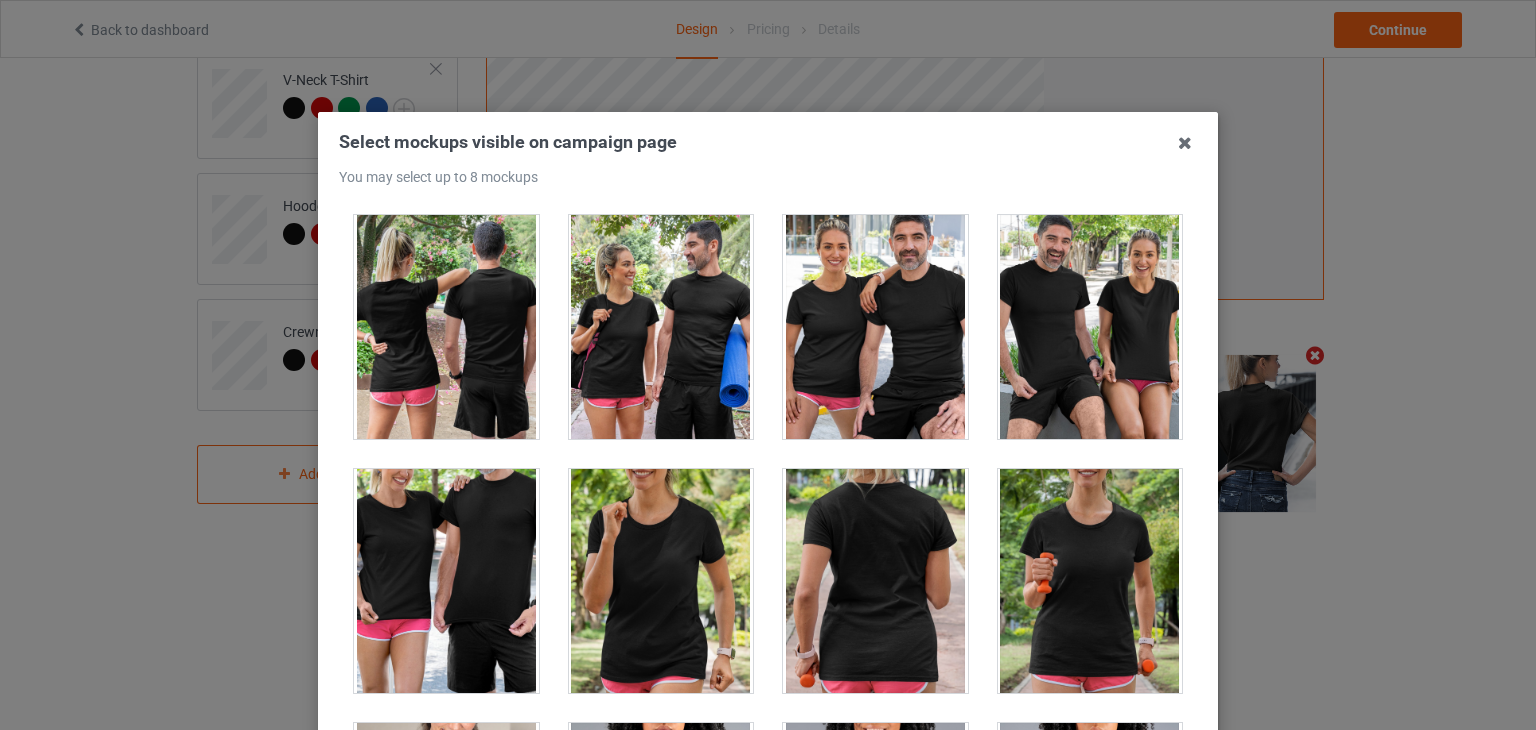 scroll, scrollTop: 25300, scrollLeft: 0, axis: vertical 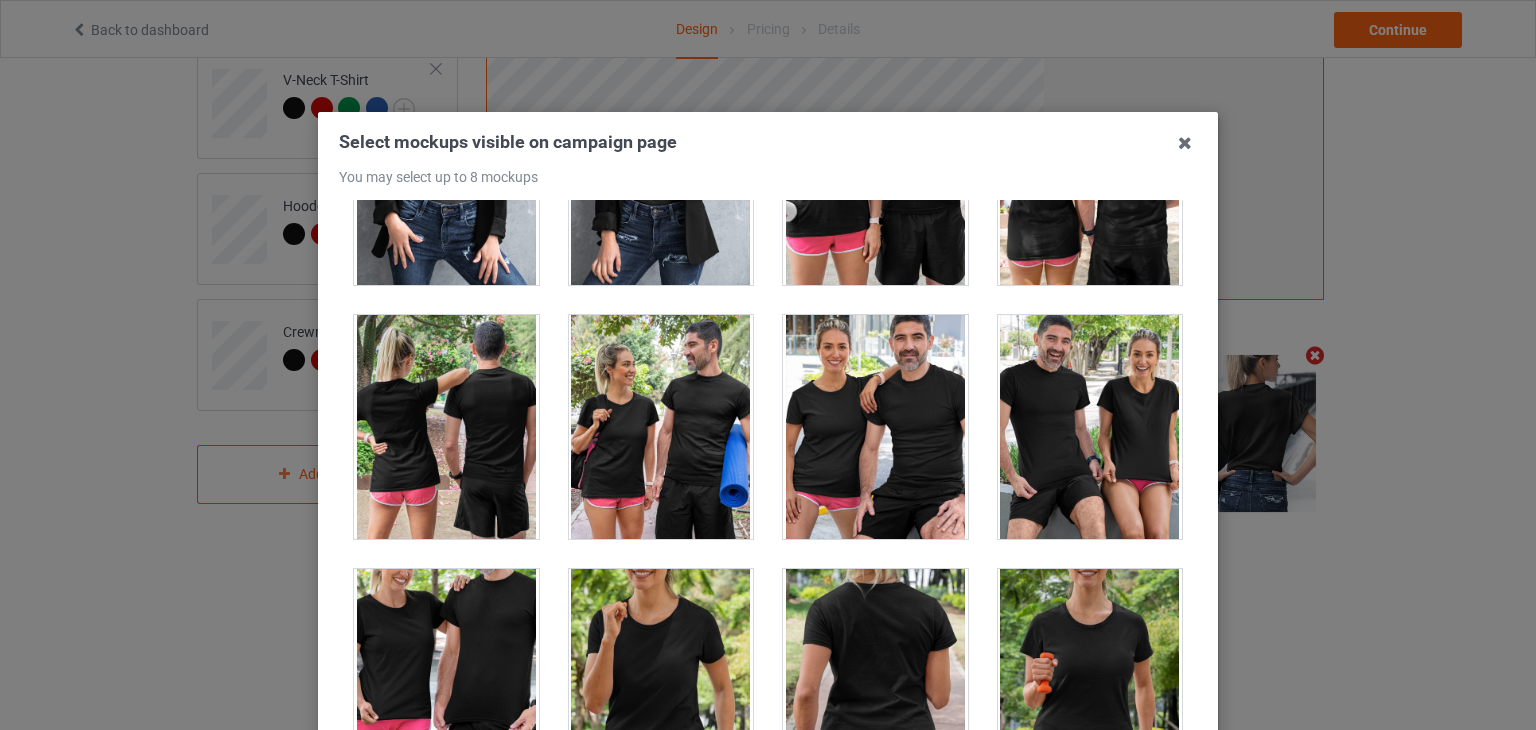 click at bounding box center (446, 427) 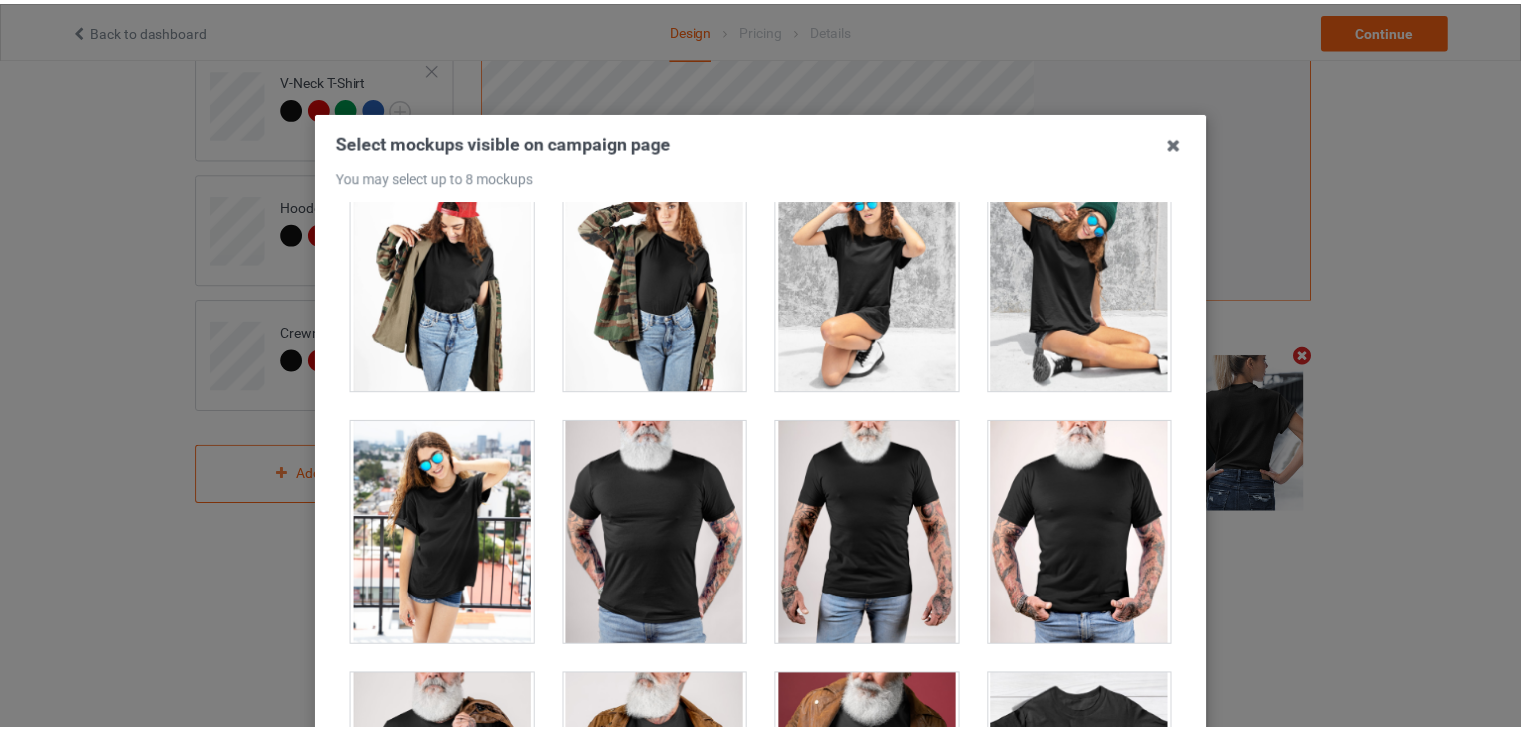 scroll, scrollTop: 26980, scrollLeft: 0, axis: vertical 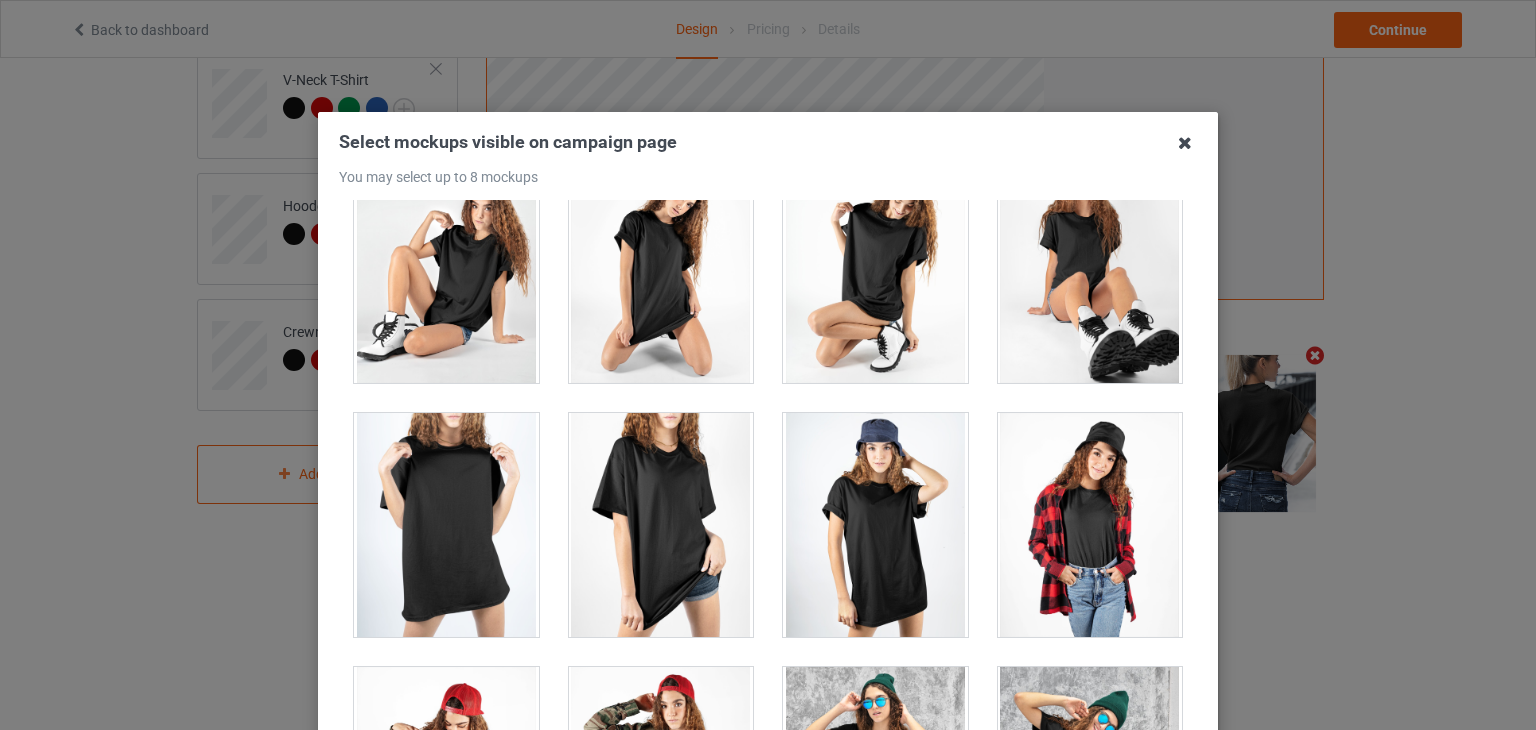click at bounding box center [1185, 143] 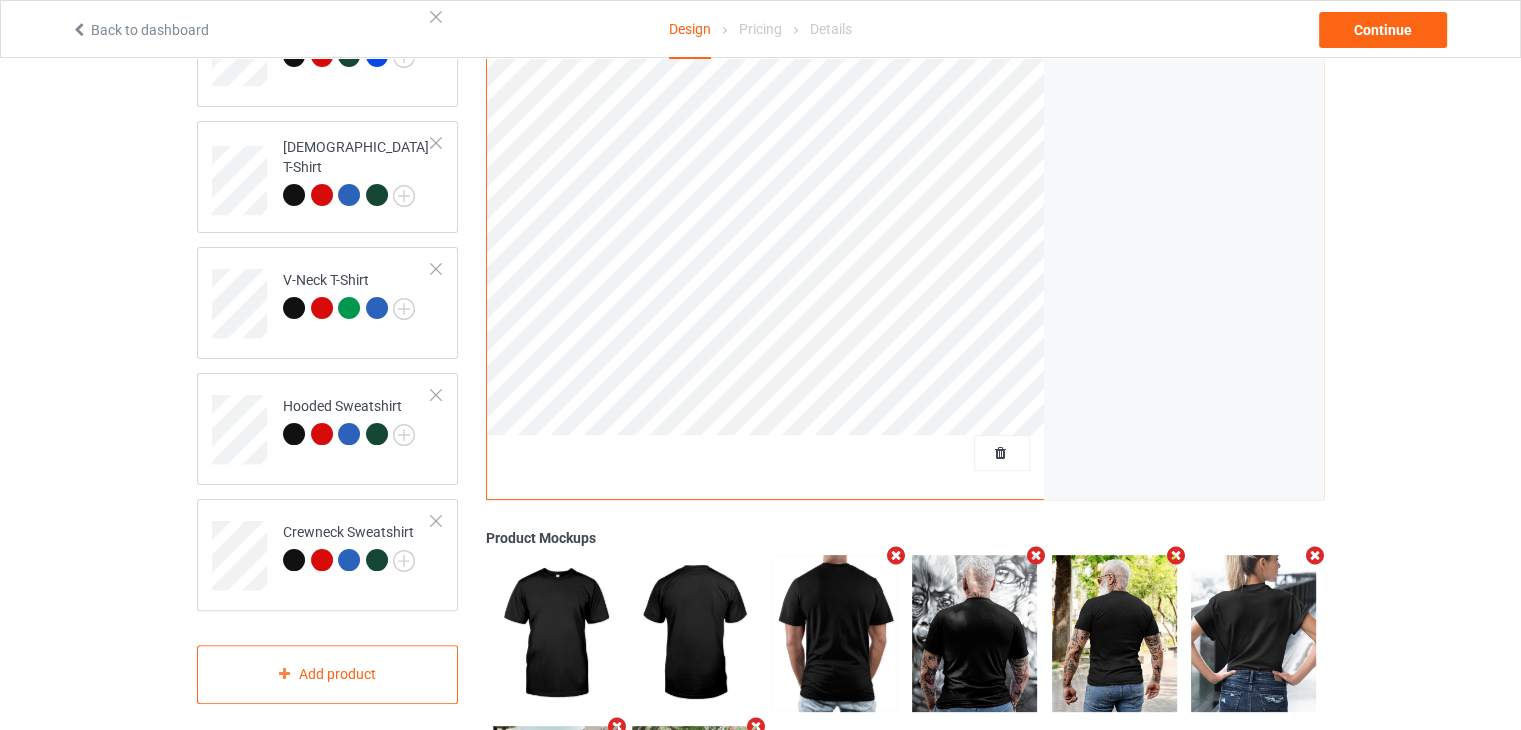 scroll, scrollTop: 162, scrollLeft: 0, axis: vertical 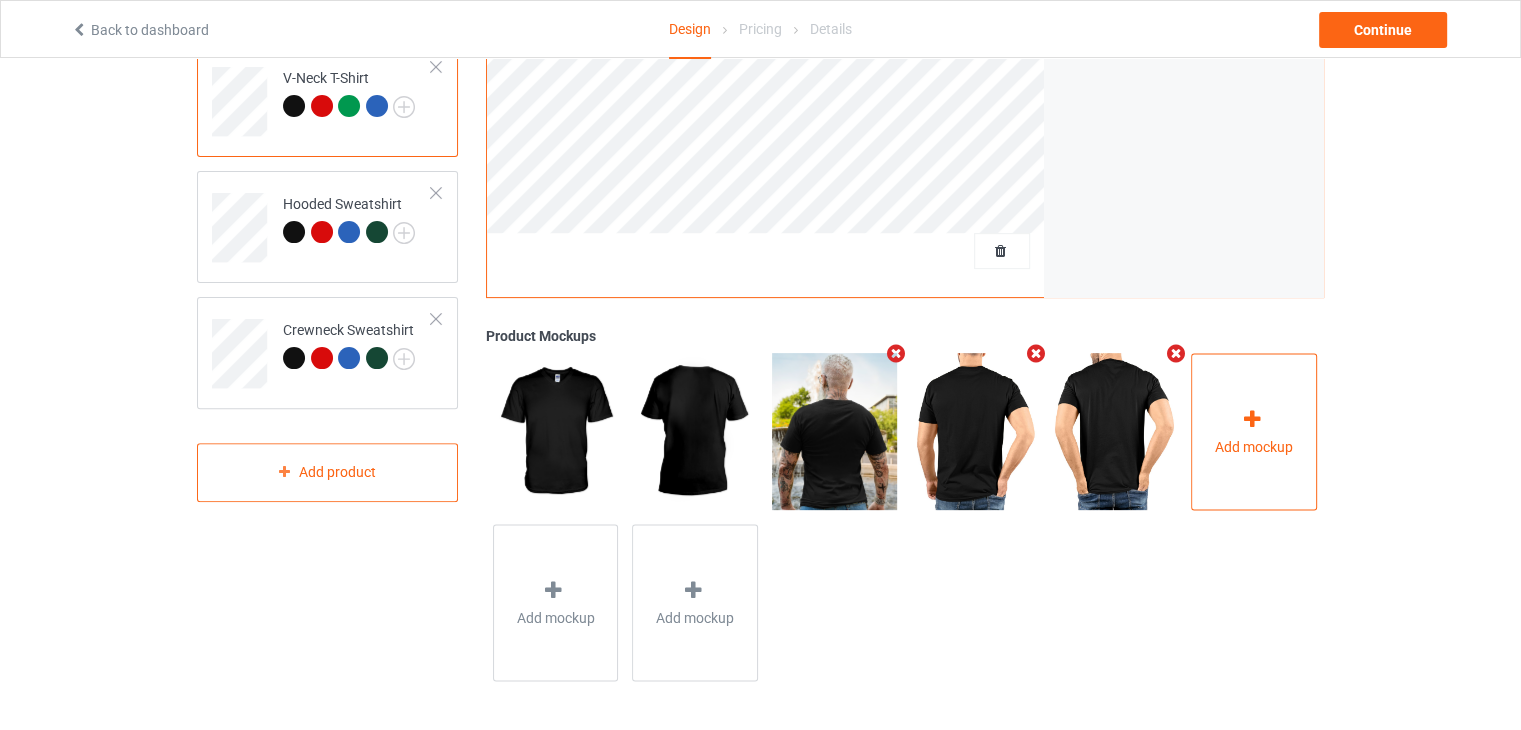click on "Add mockup" at bounding box center [1254, 431] 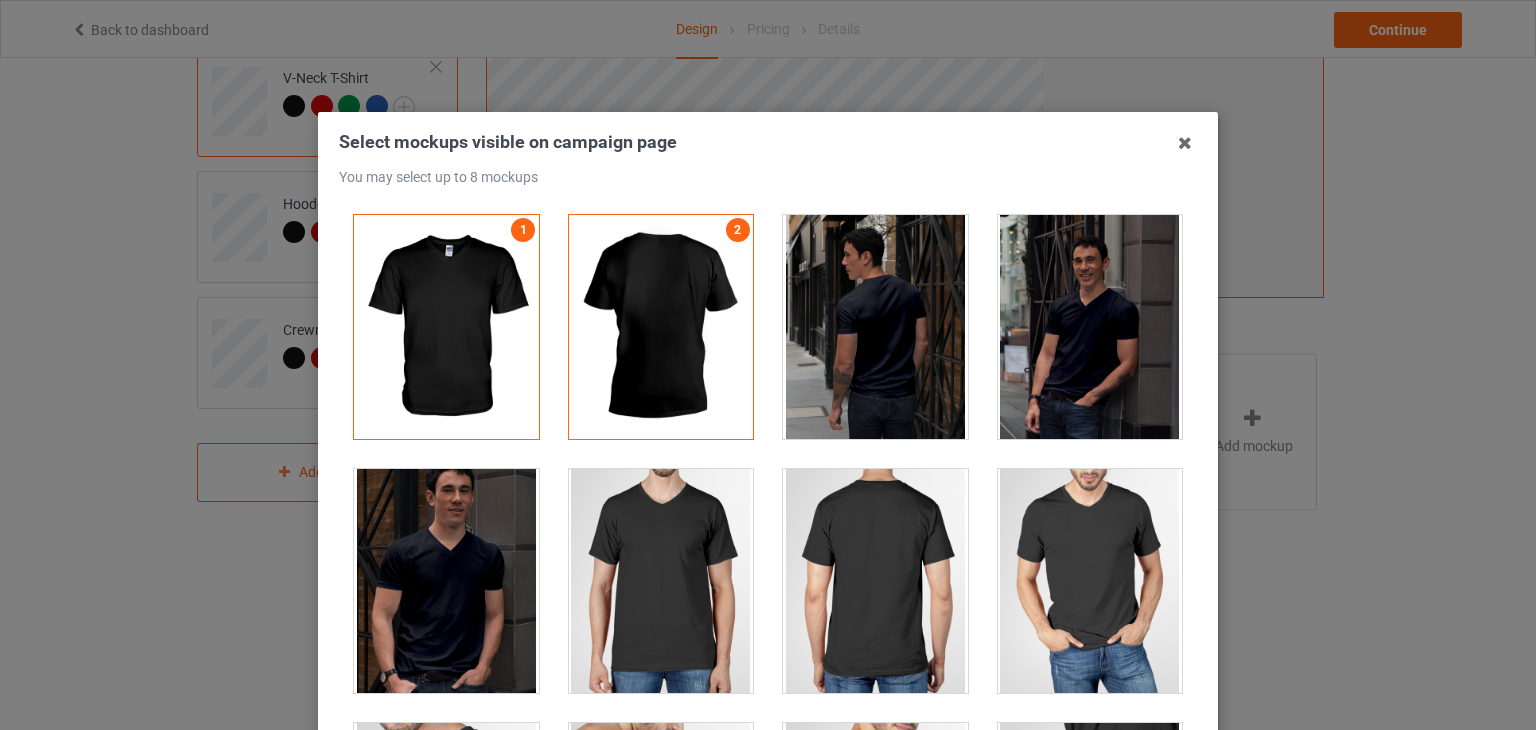 click at bounding box center [875, 327] 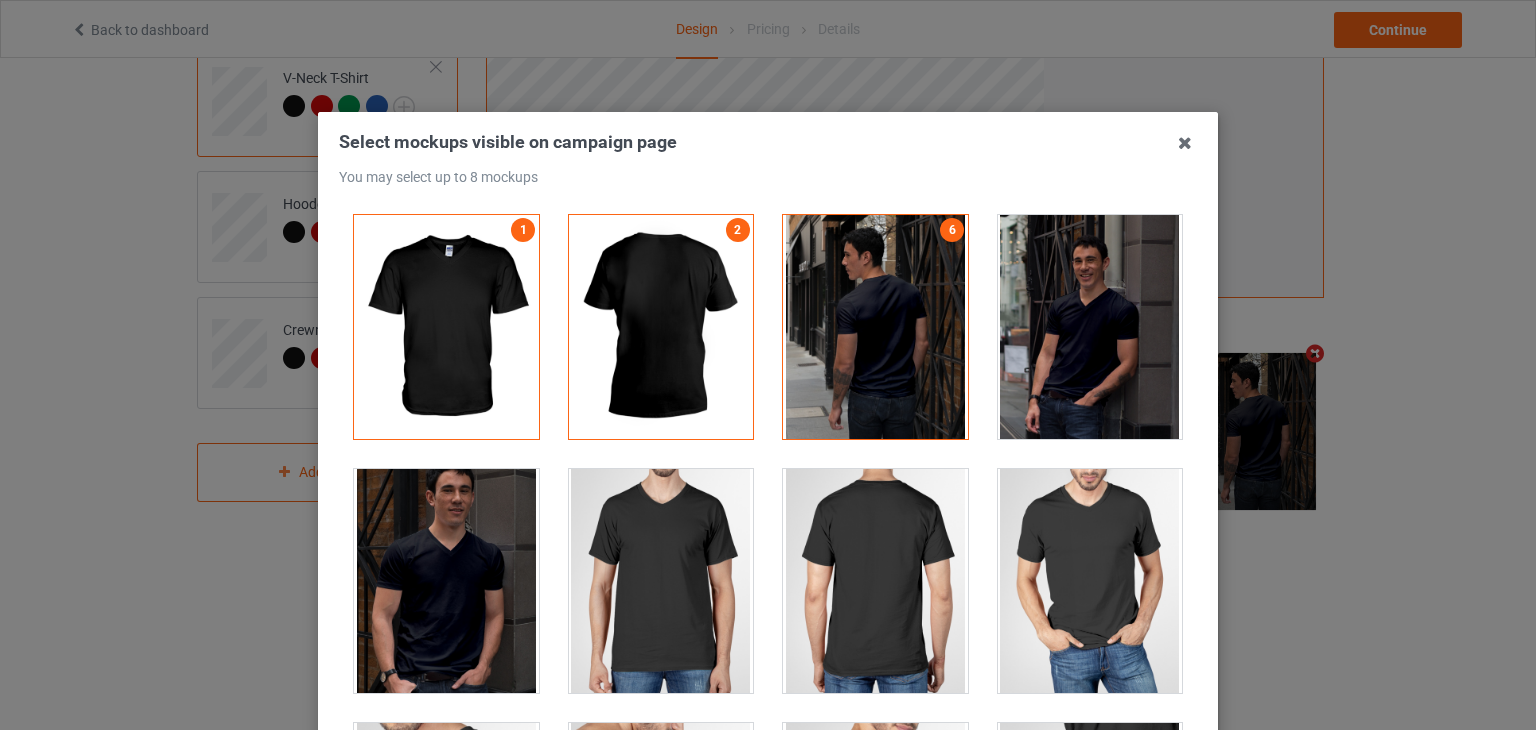 scroll, scrollTop: 563, scrollLeft: 0, axis: vertical 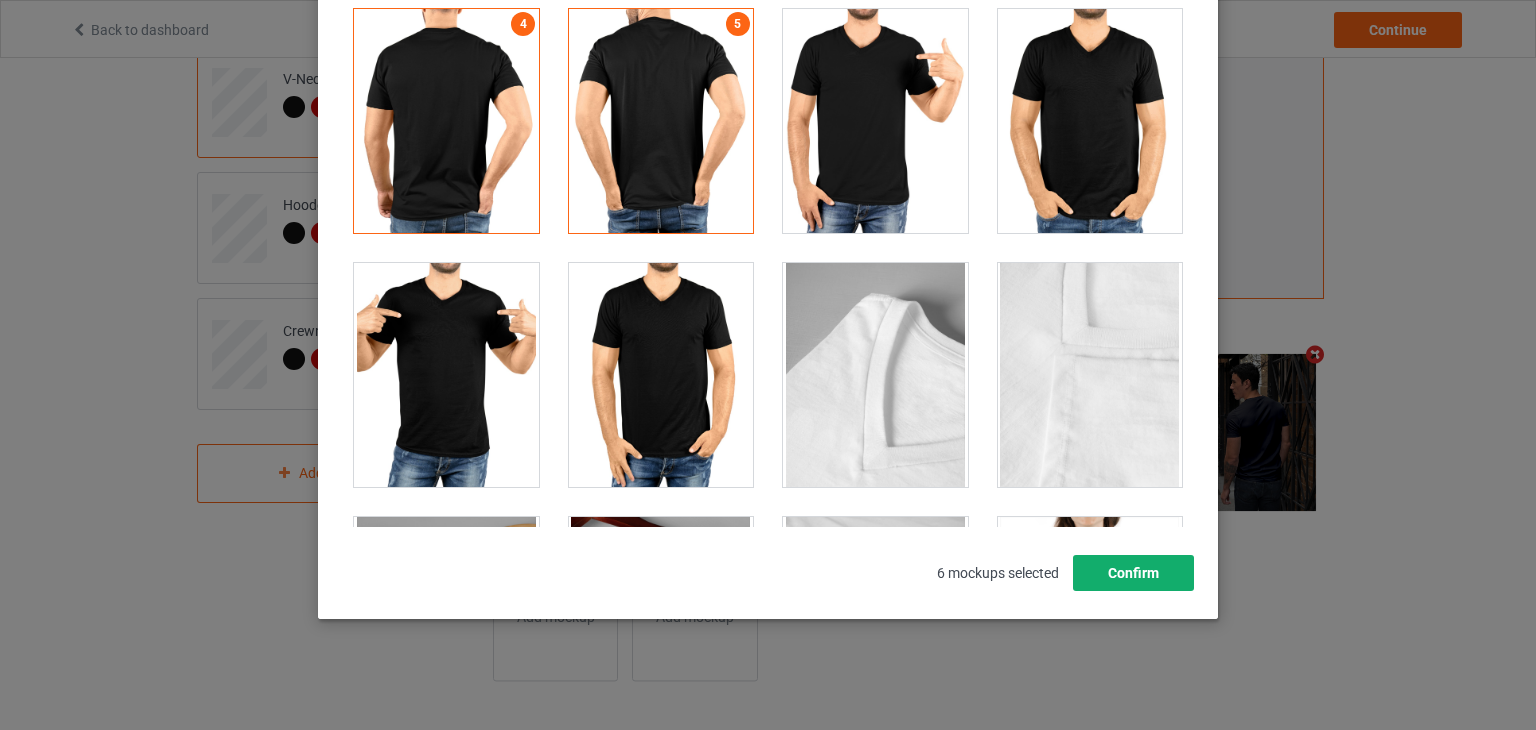 click on "Confirm" at bounding box center (1133, 573) 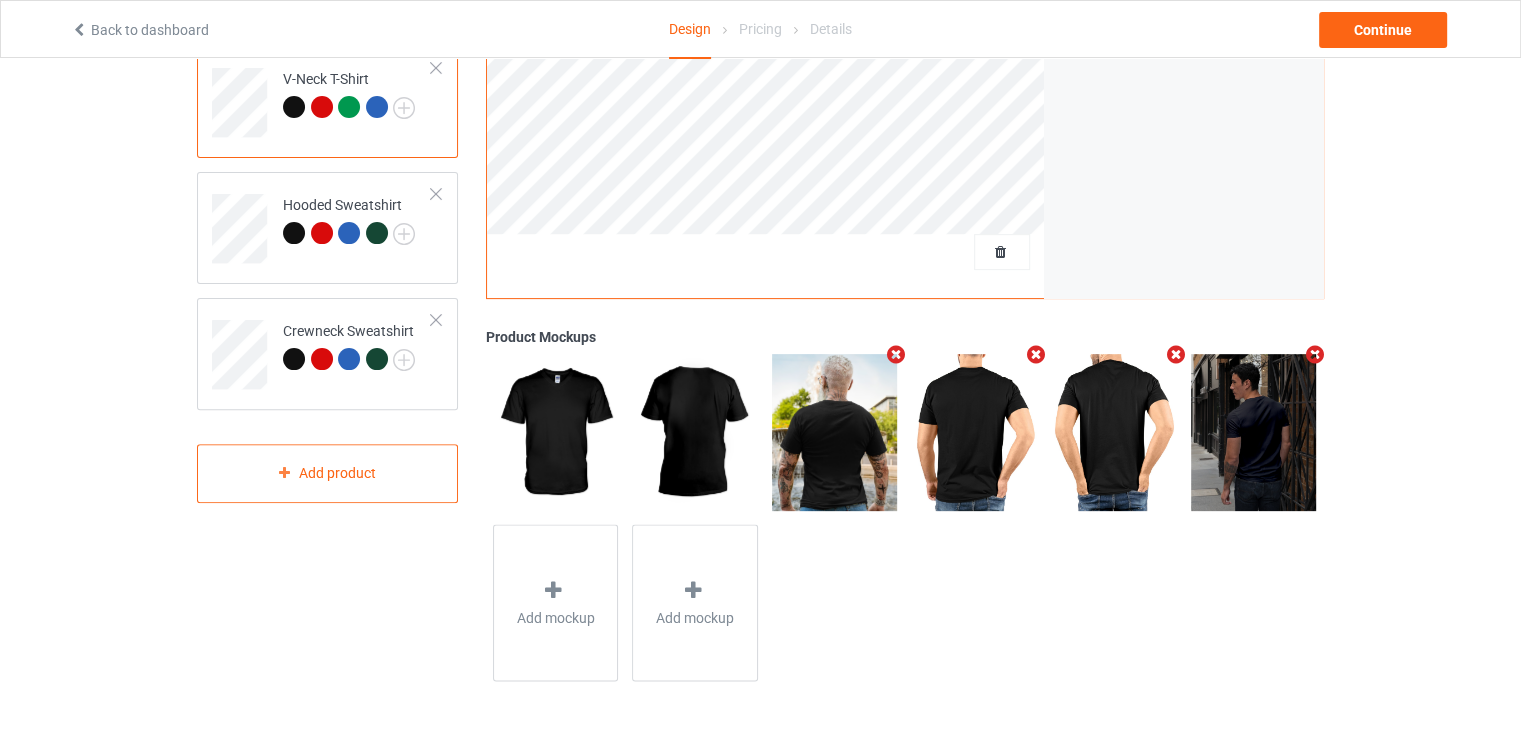 scroll, scrollTop: 263, scrollLeft: 0, axis: vertical 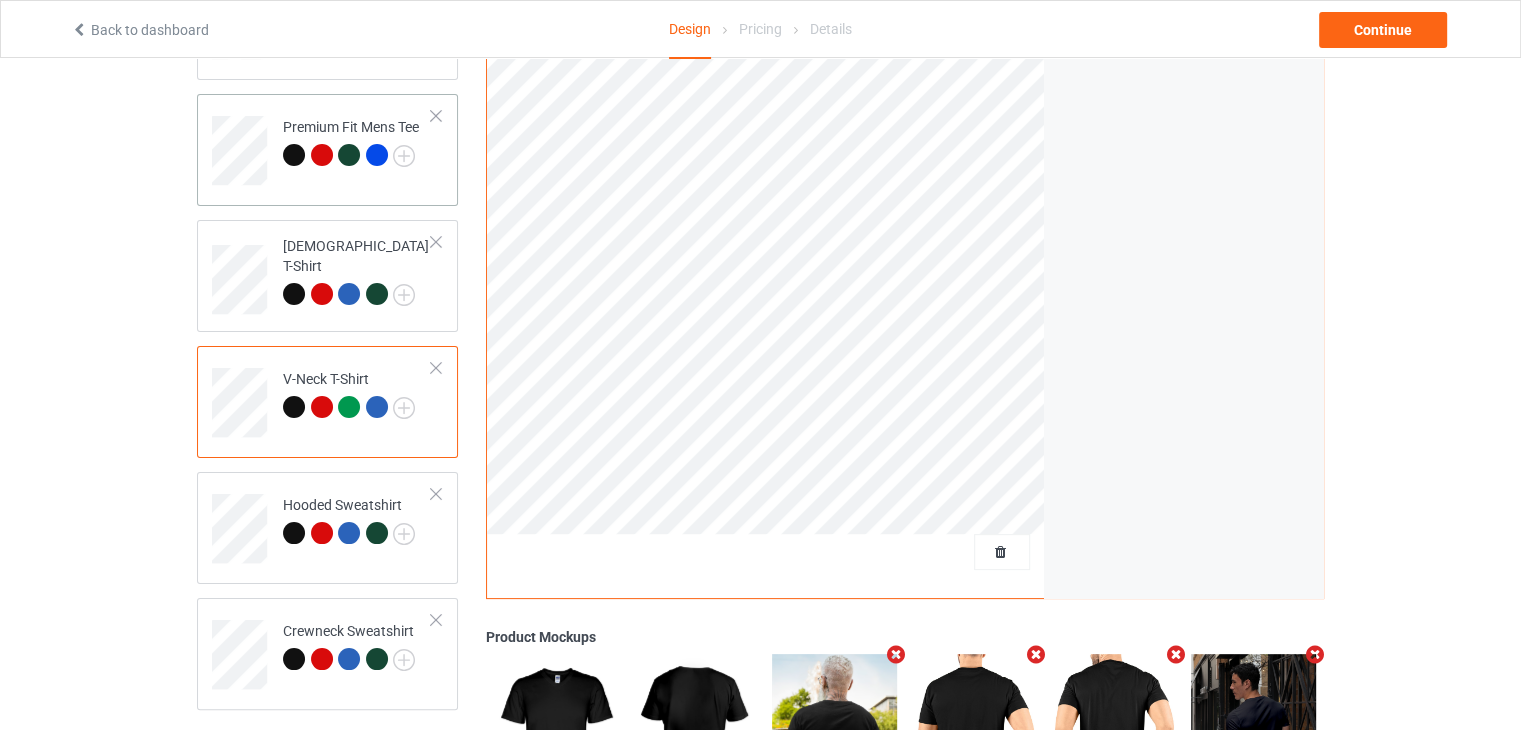 click on "Premium Fit Mens Tee" at bounding box center [357, 143] 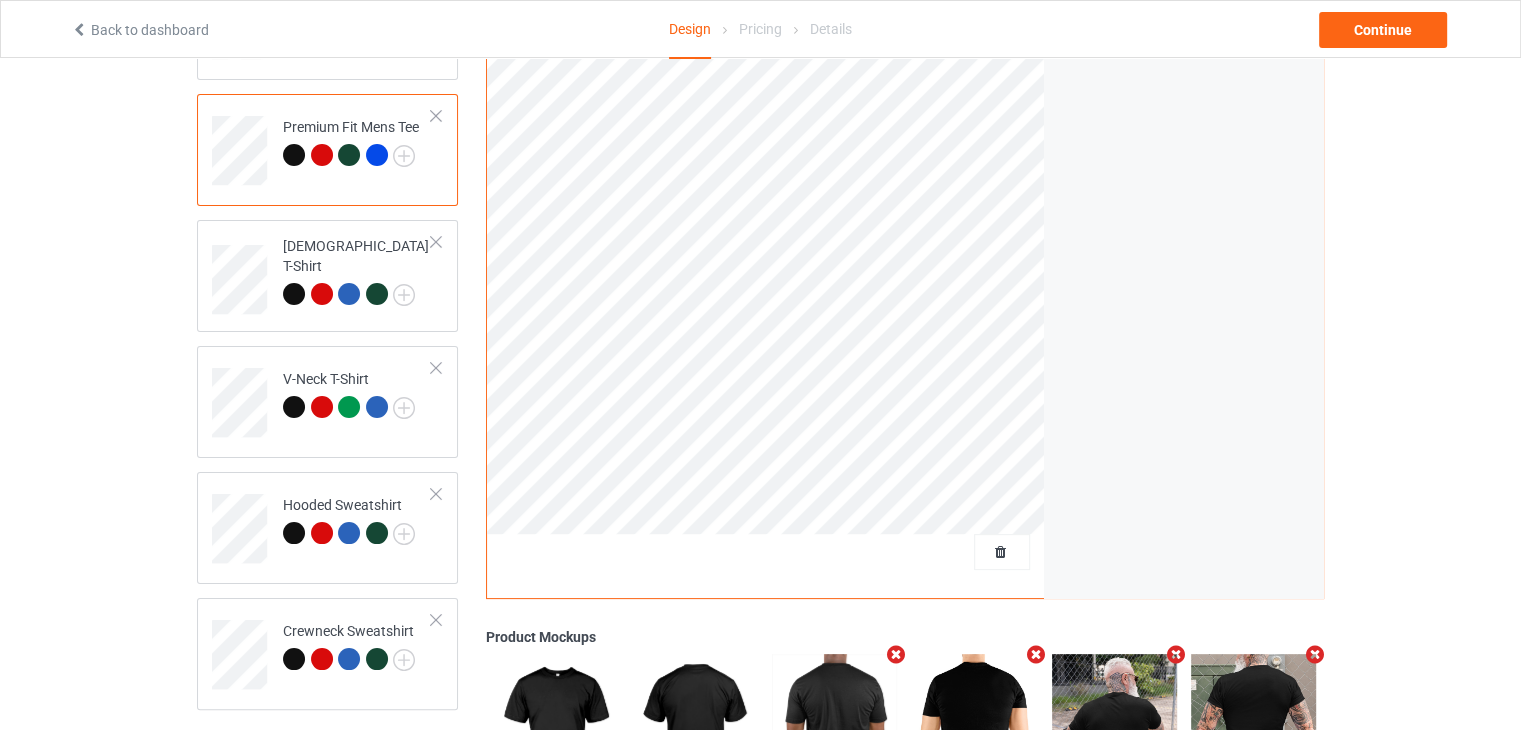 scroll, scrollTop: 63, scrollLeft: 0, axis: vertical 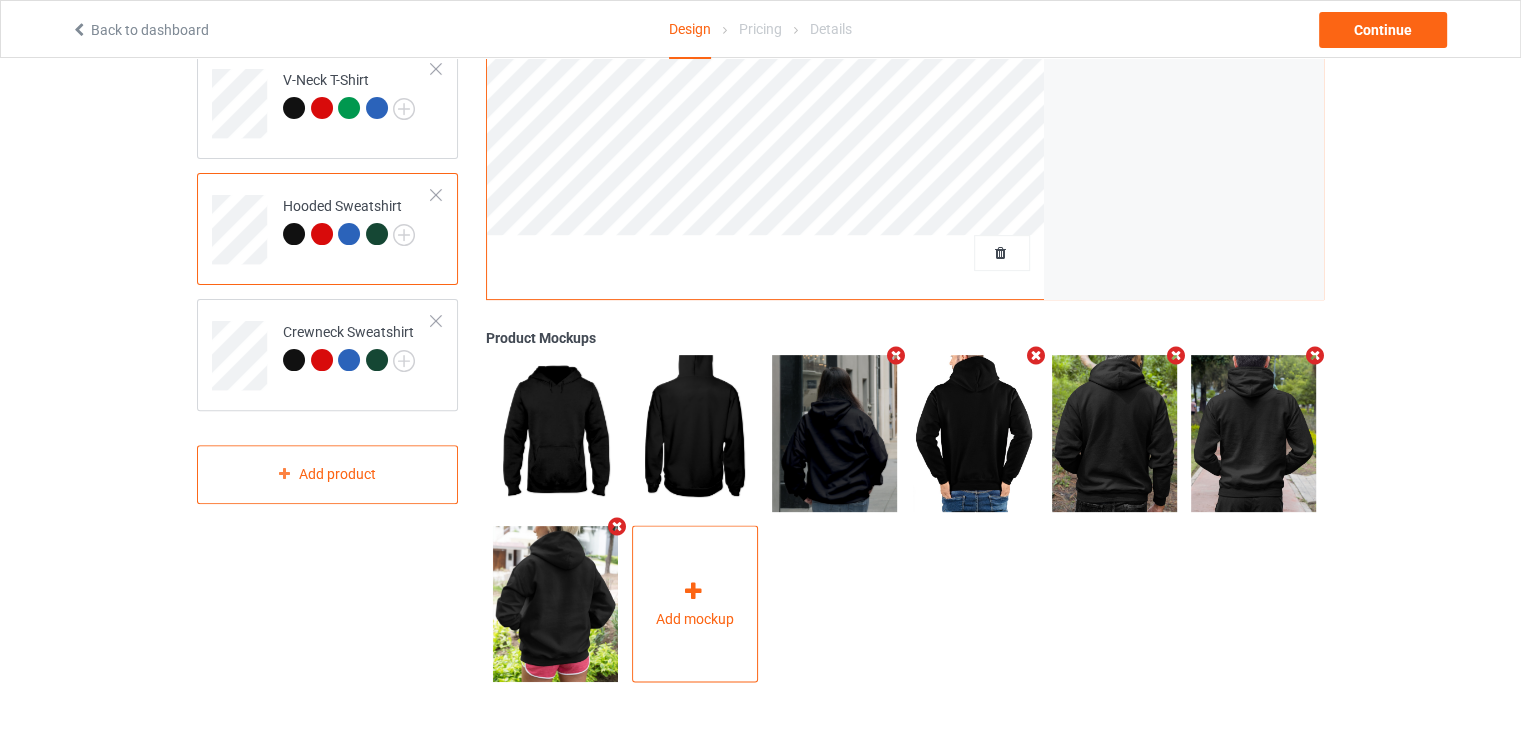 click on "Add mockup" at bounding box center [695, 604] 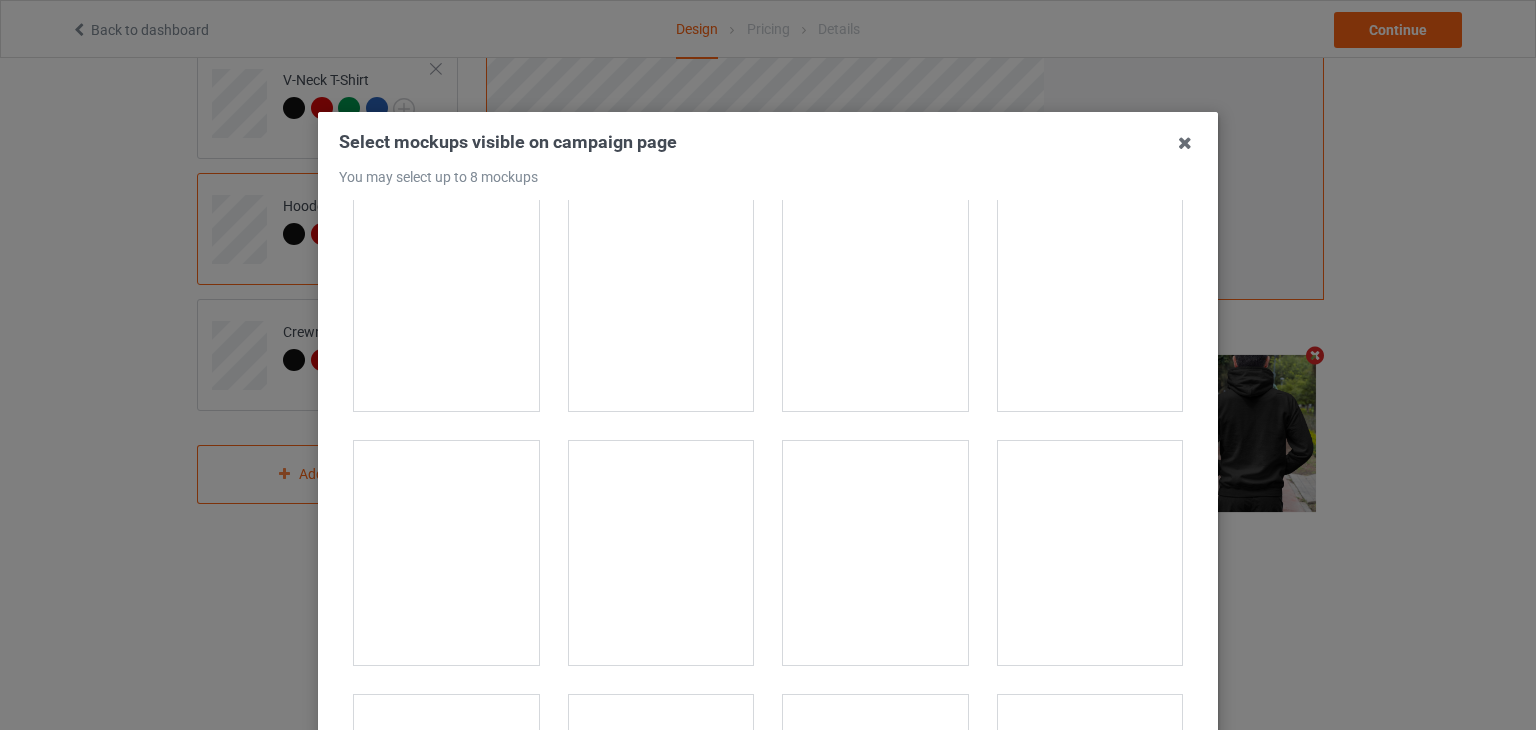 scroll, scrollTop: 5100, scrollLeft: 0, axis: vertical 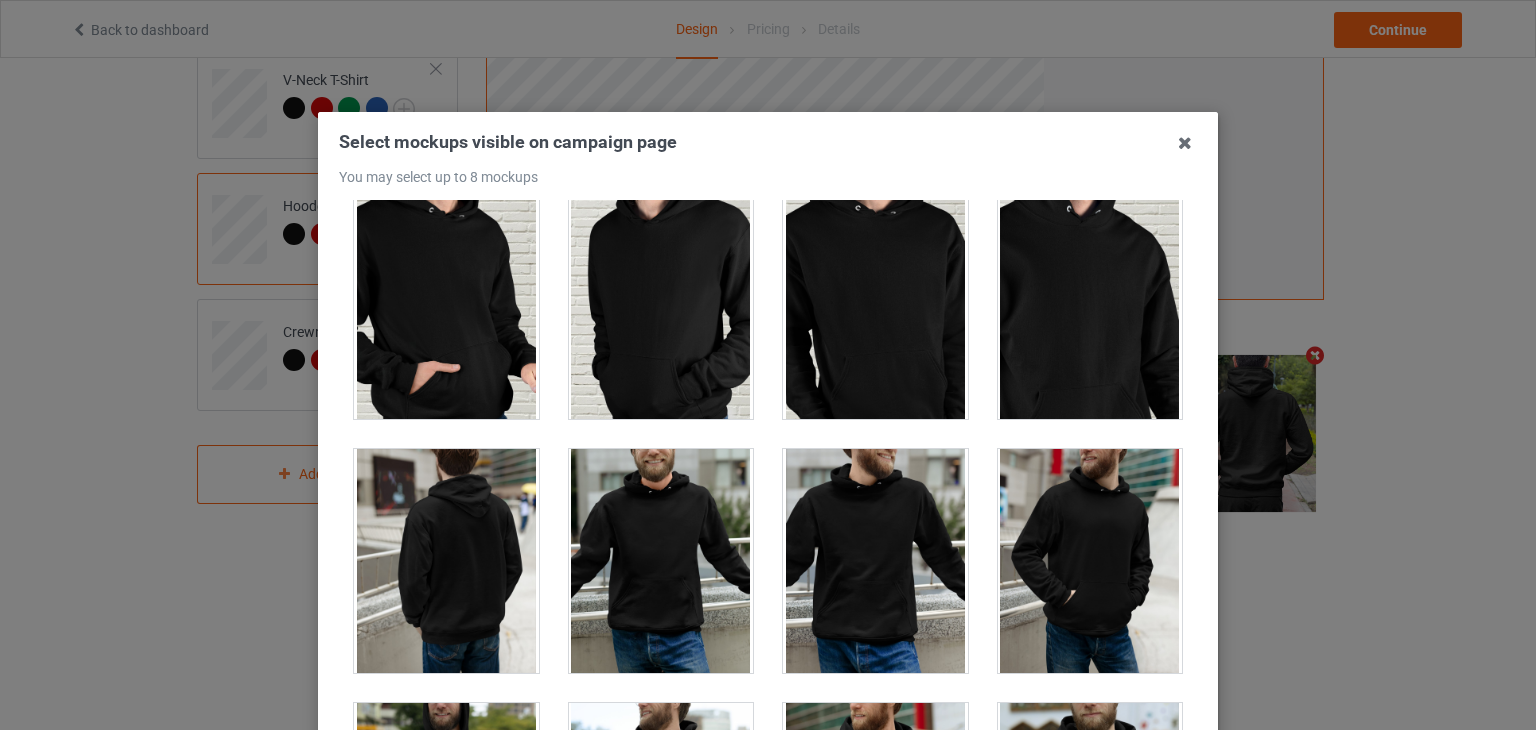 click at bounding box center [446, 561] 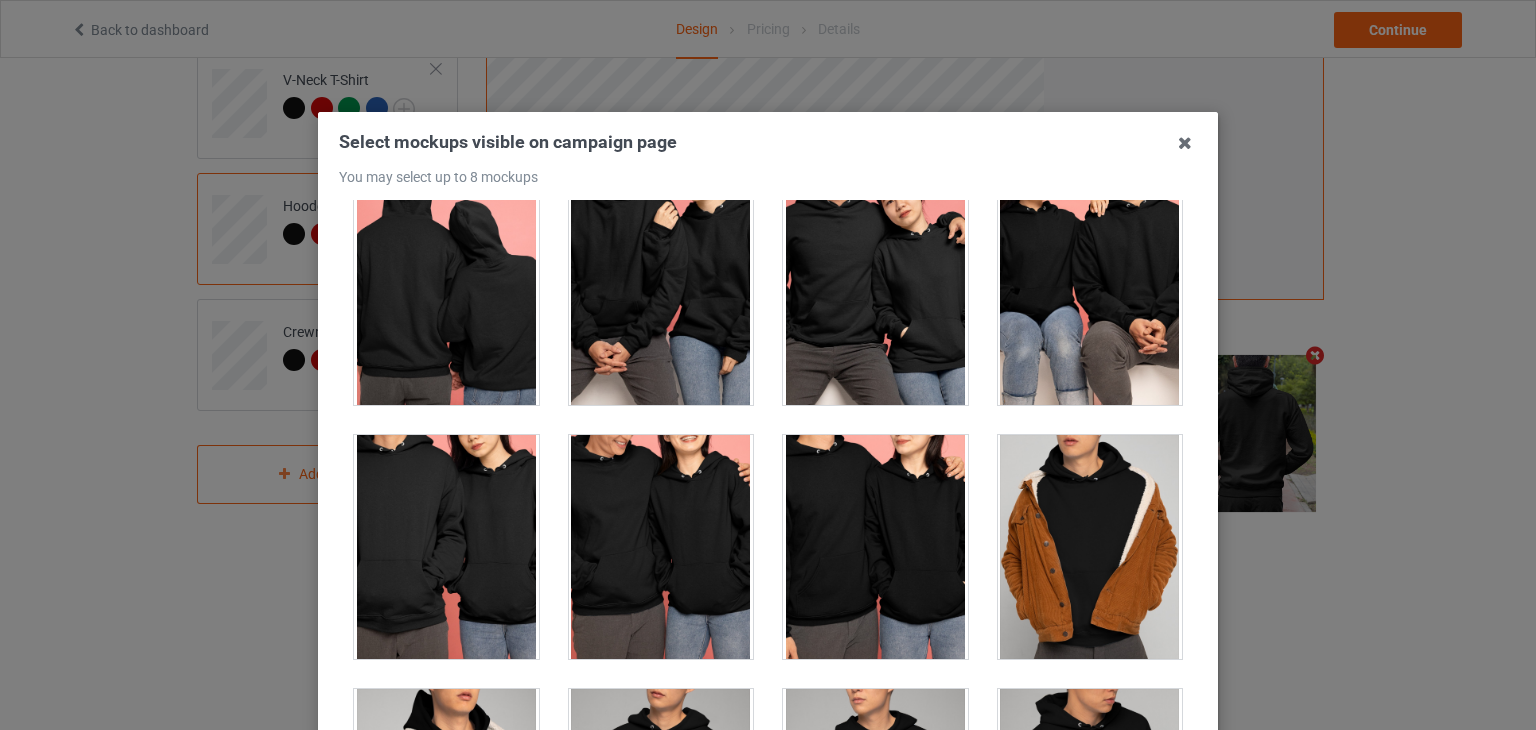 scroll, scrollTop: 7200, scrollLeft: 0, axis: vertical 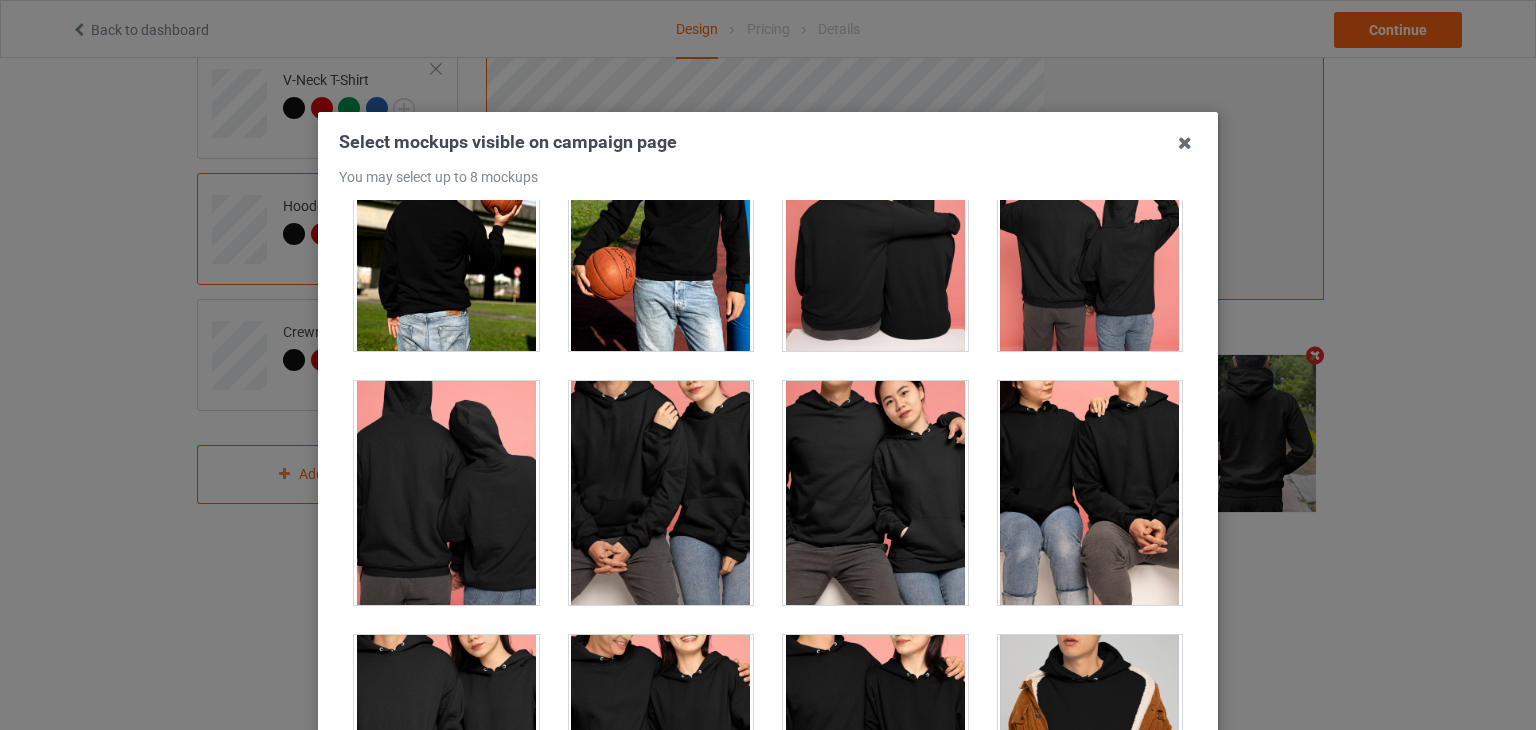click at bounding box center (446, 493) 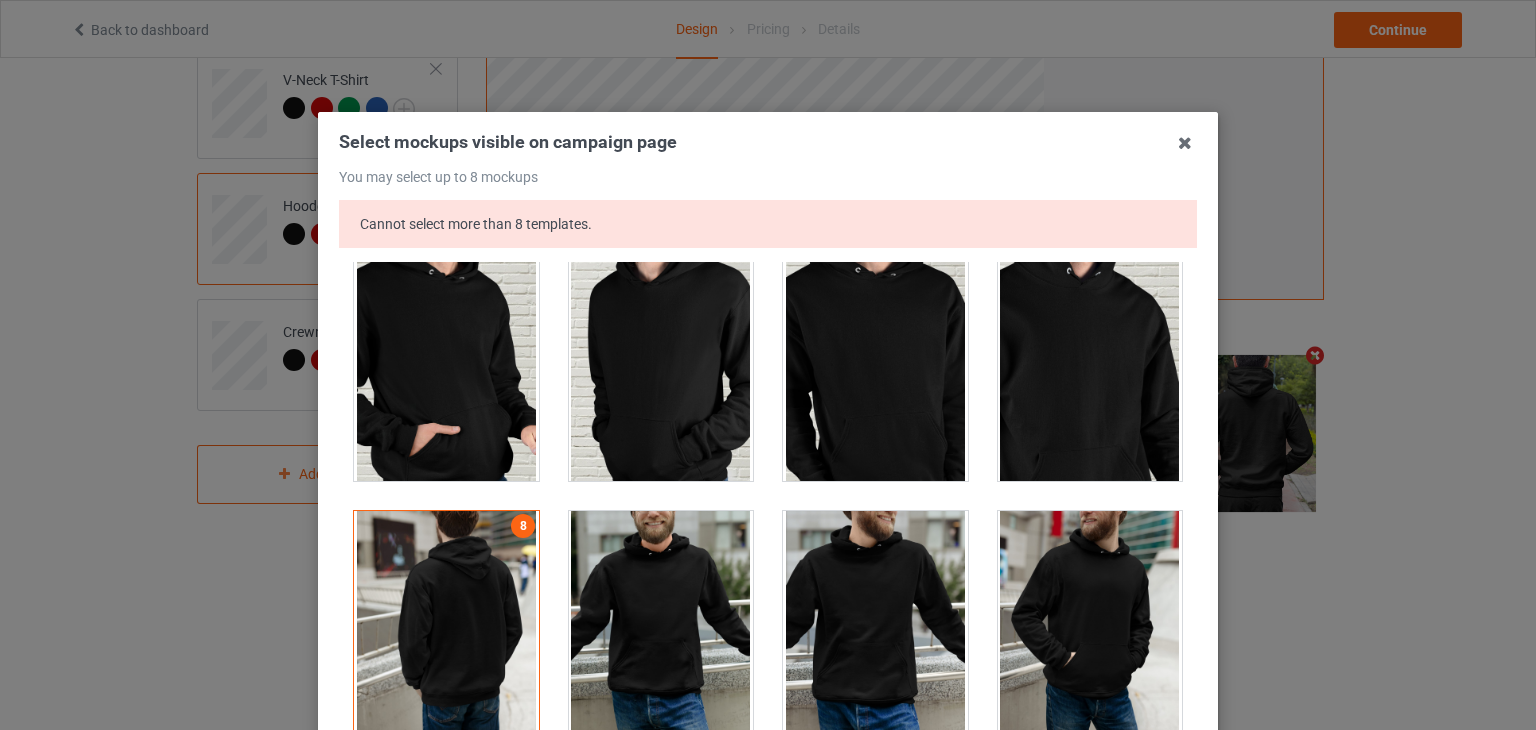 scroll, scrollTop: 5600, scrollLeft: 0, axis: vertical 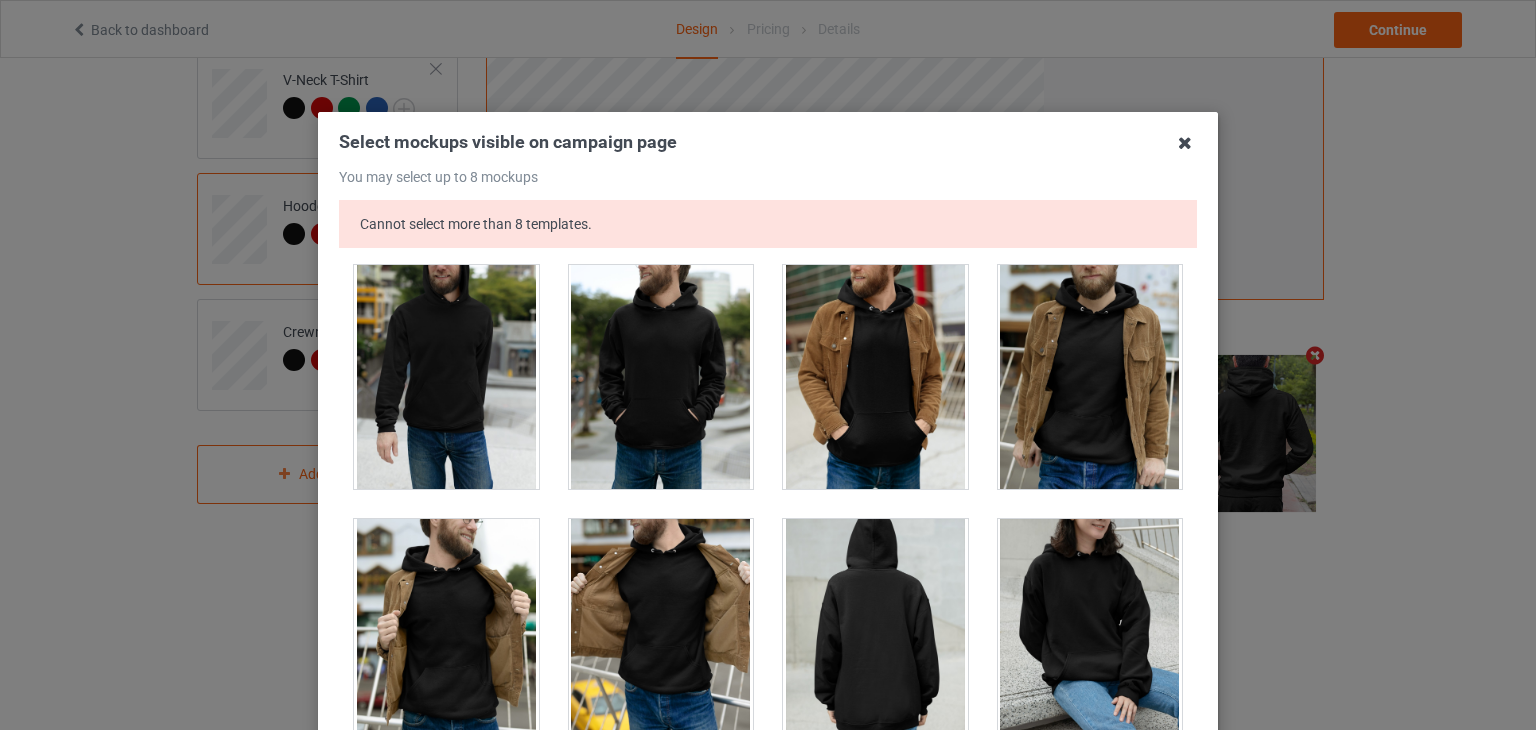click at bounding box center (1185, 143) 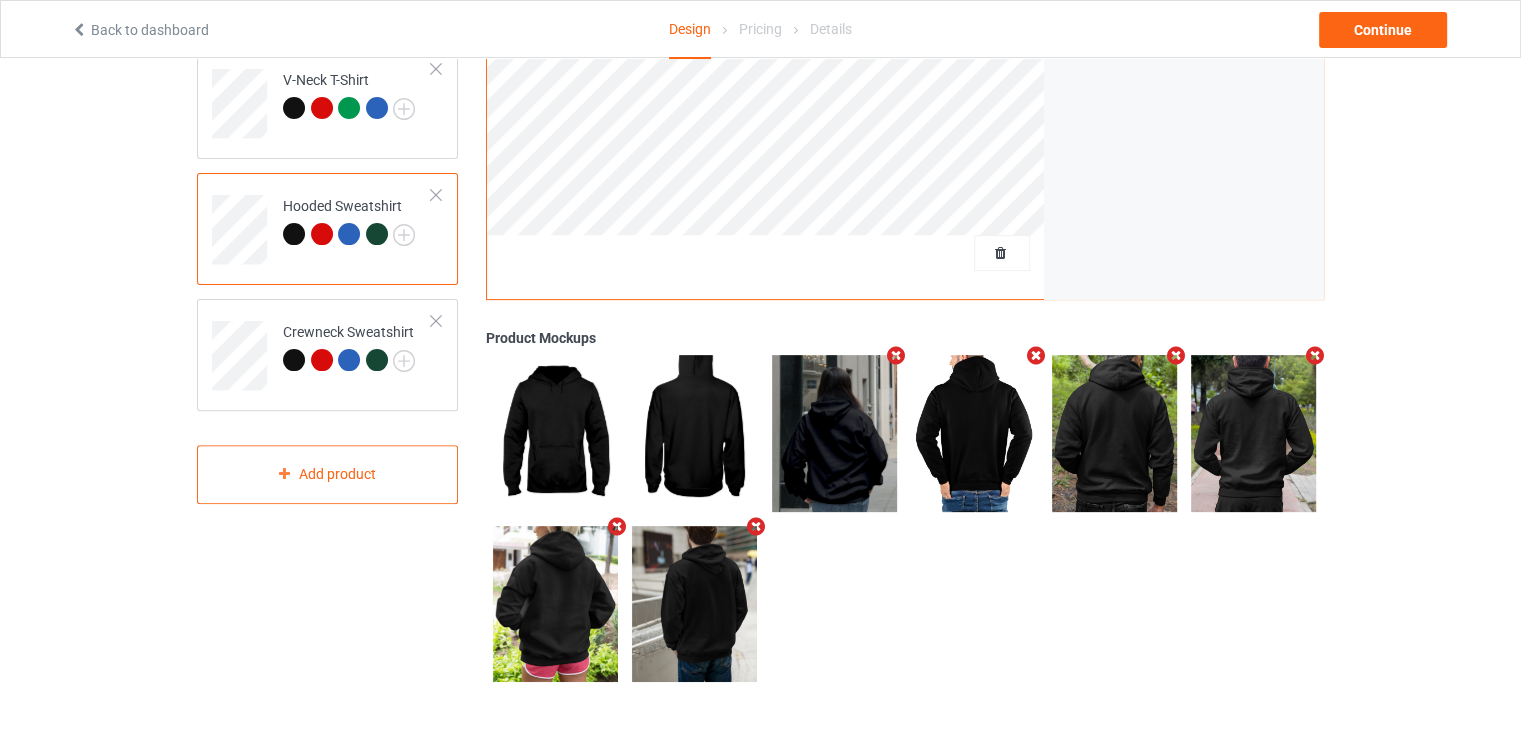 click at bounding box center (1035, 355) 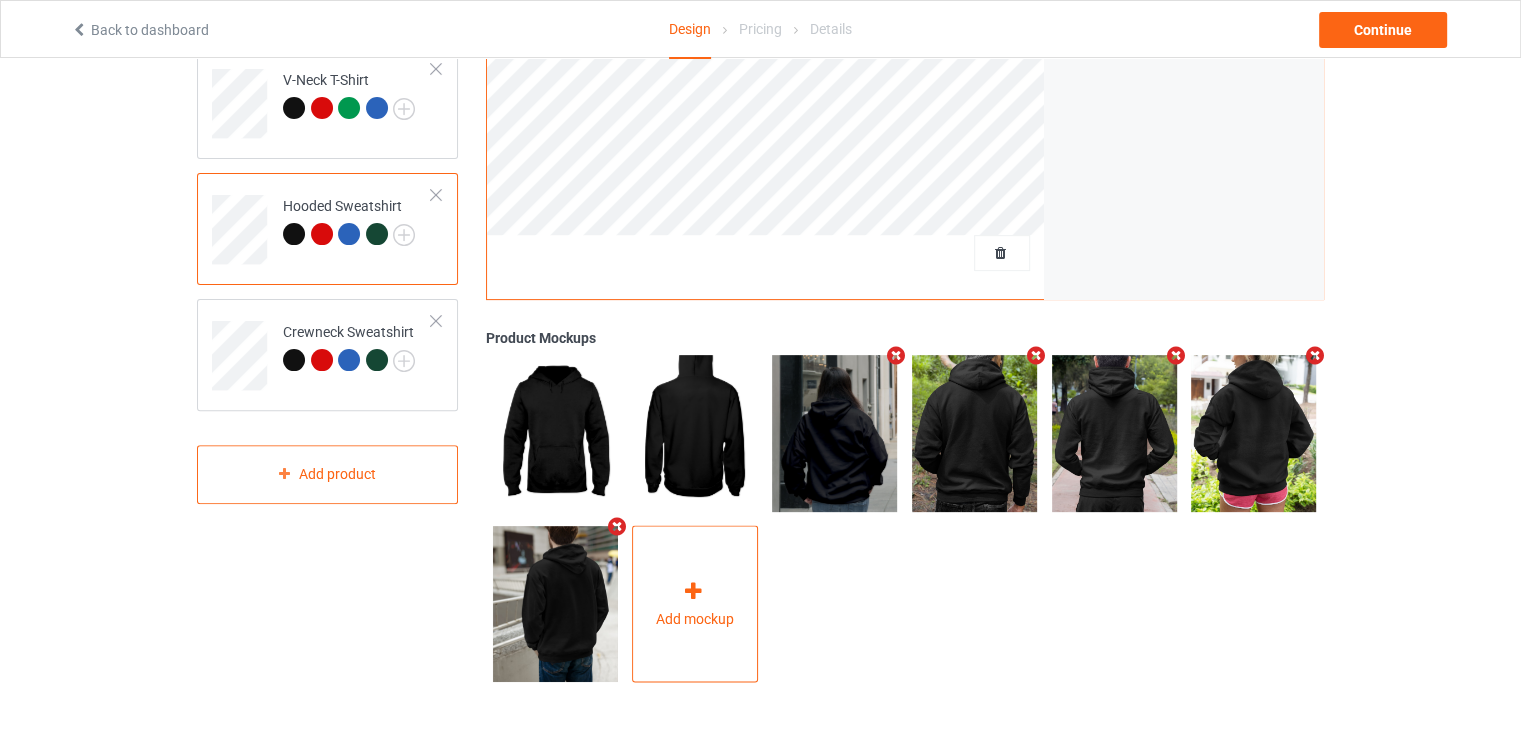 click at bounding box center (693, 590) 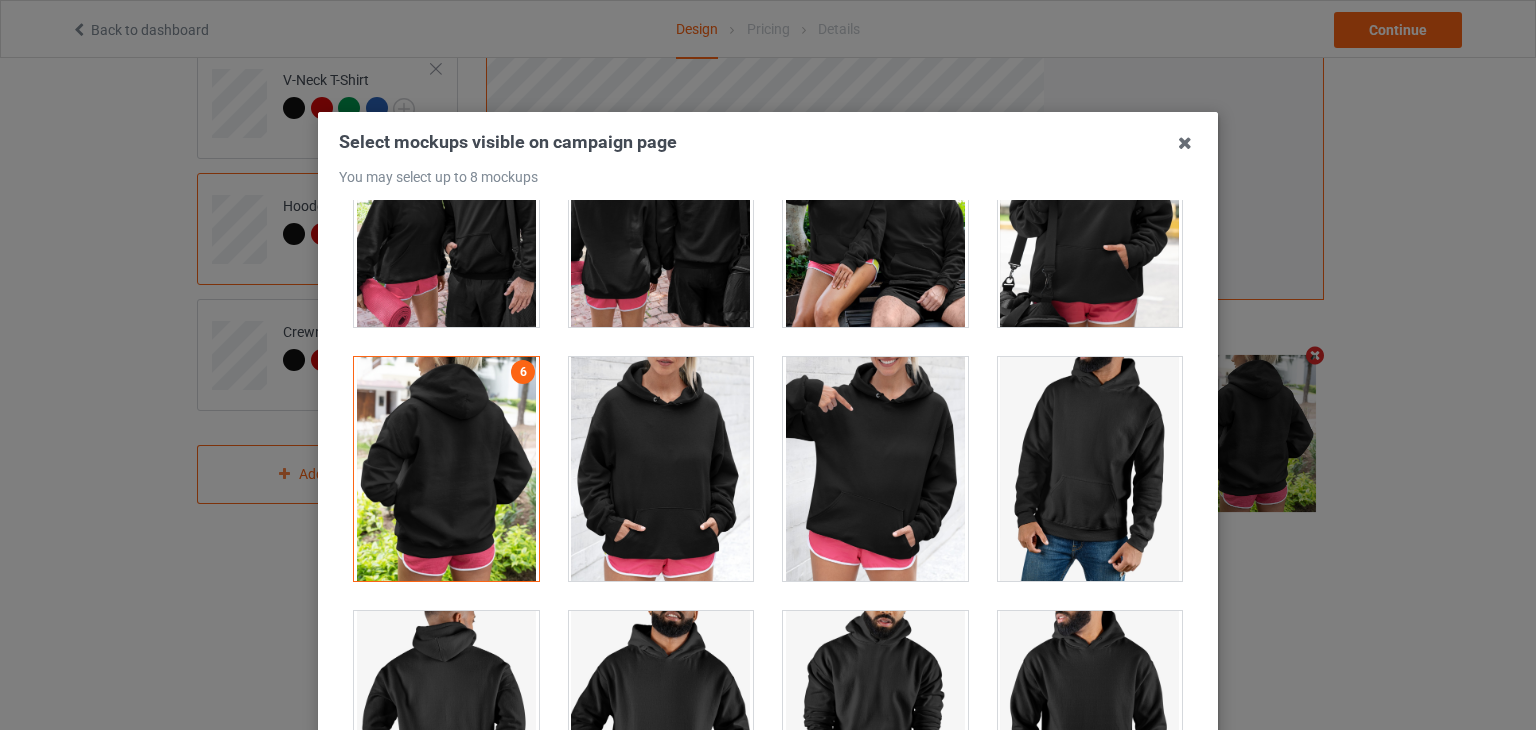scroll, scrollTop: 16268, scrollLeft: 0, axis: vertical 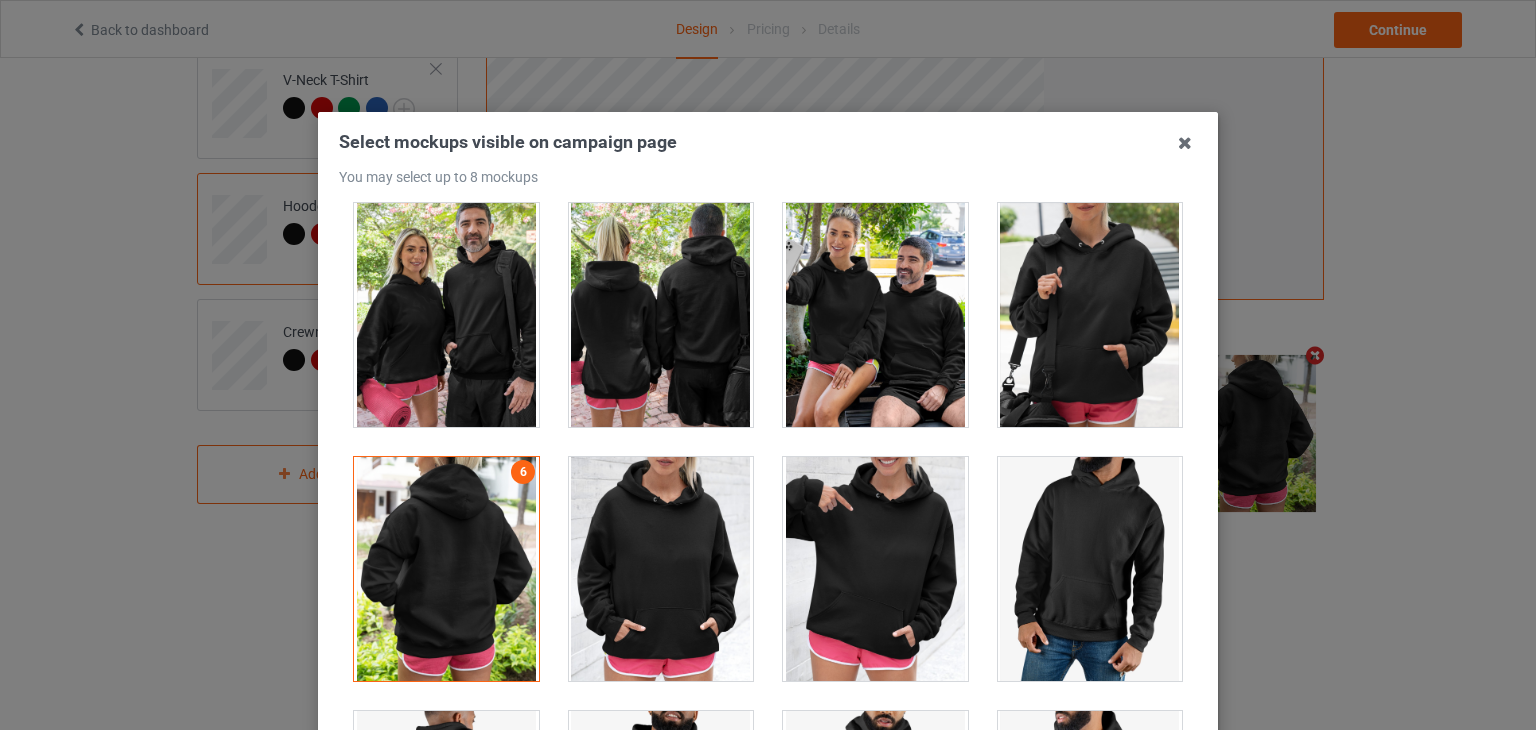 click at bounding box center (661, 315) 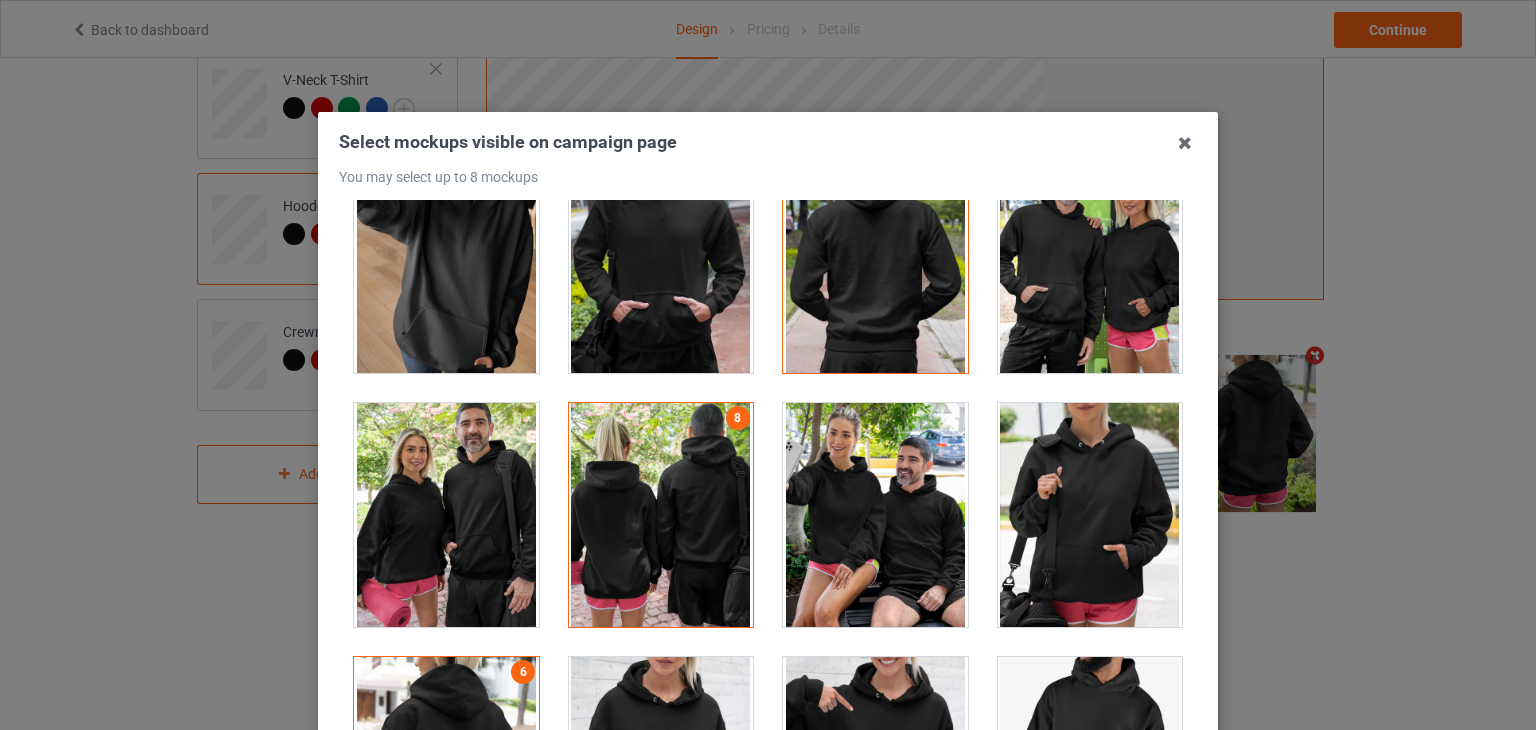 scroll, scrollTop: 16668, scrollLeft: 0, axis: vertical 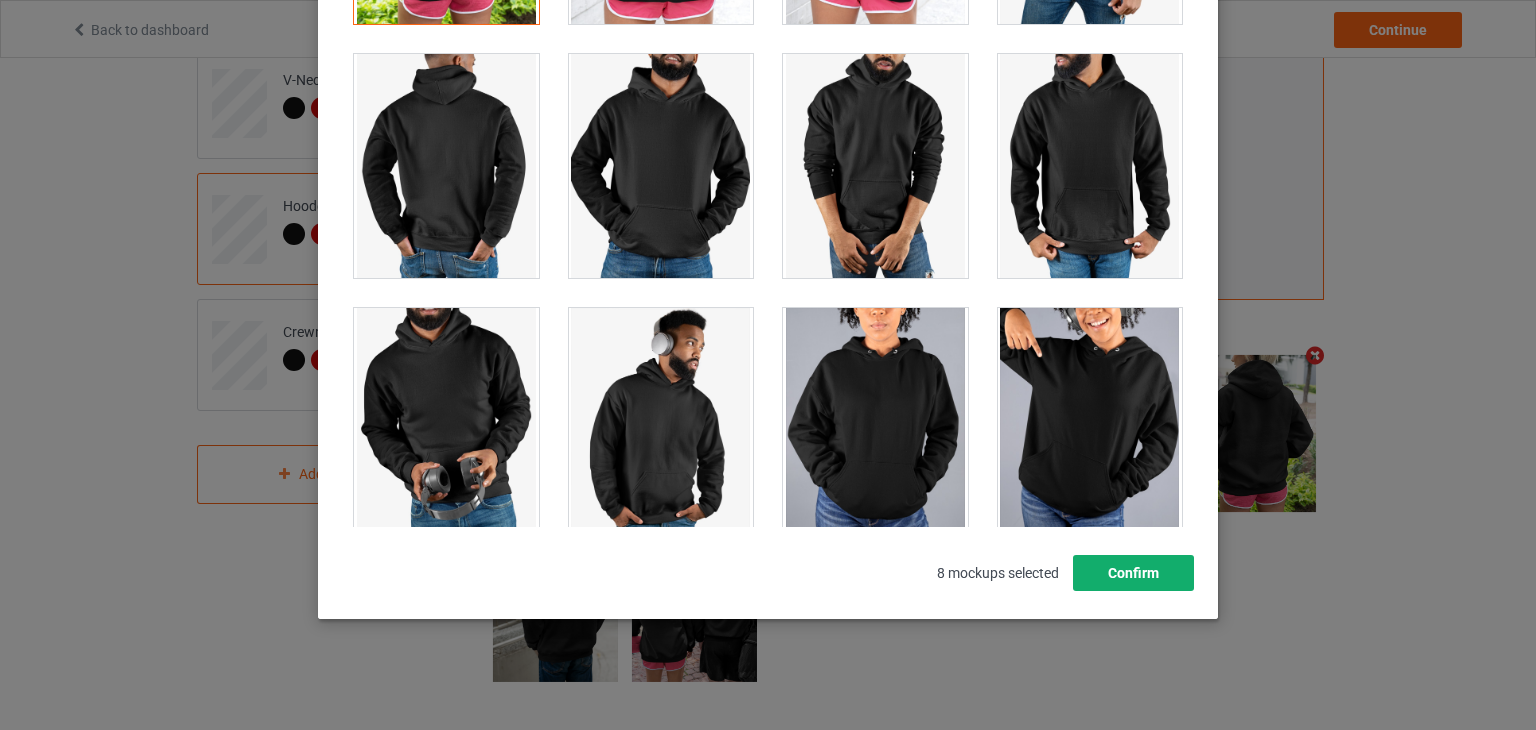 click on "Confirm" at bounding box center [1133, 573] 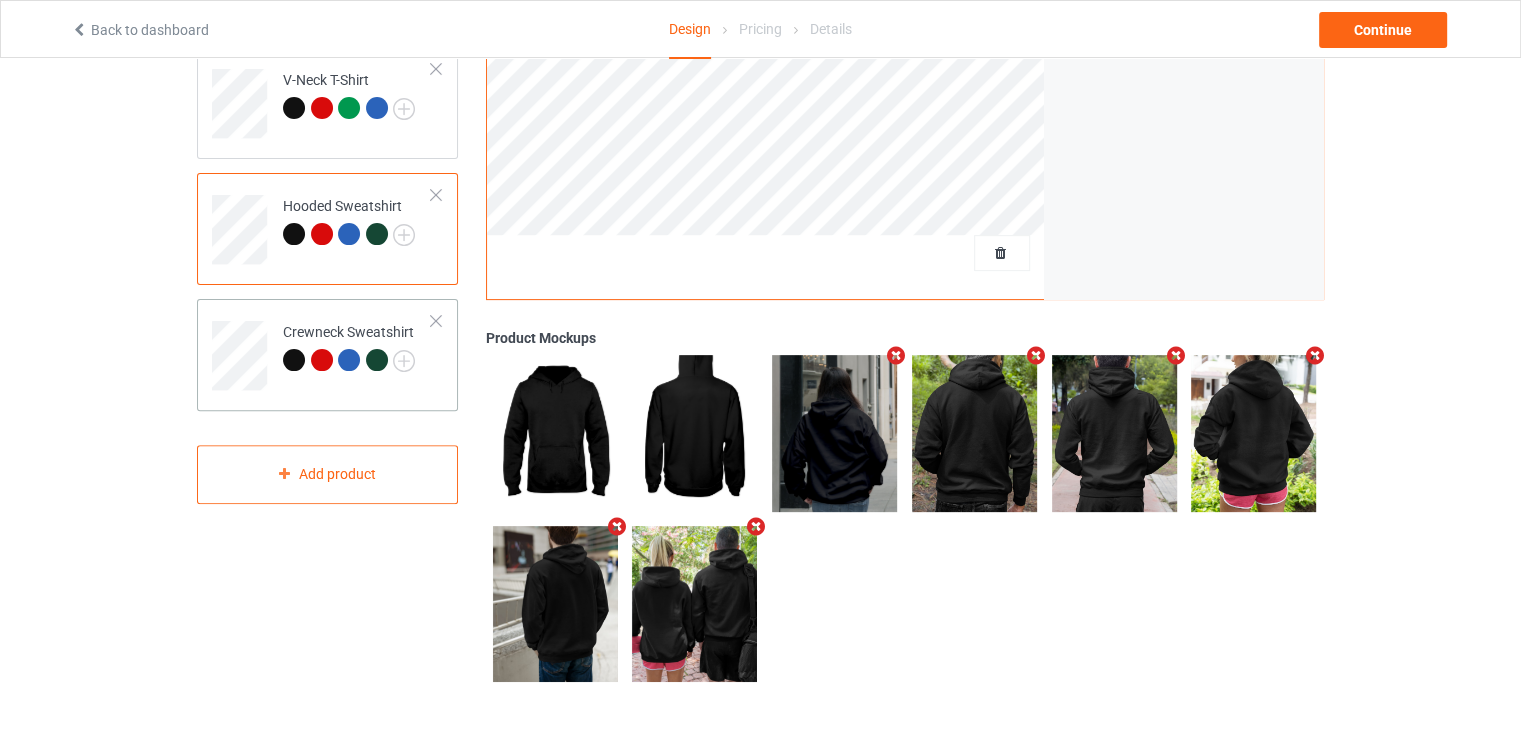 click on "Crewneck Sweatshirt" at bounding box center (349, 346) 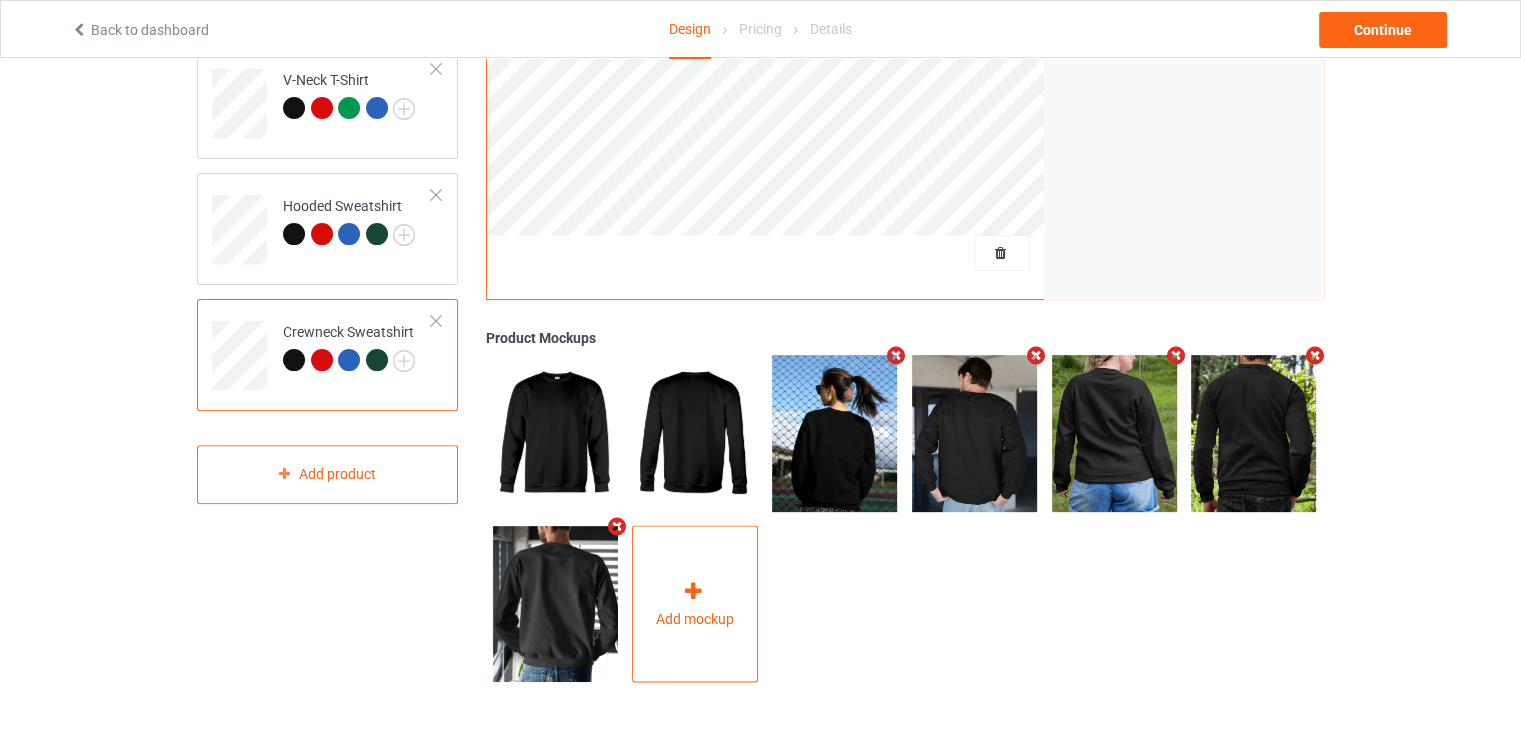 click at bounding box center [693, 590] 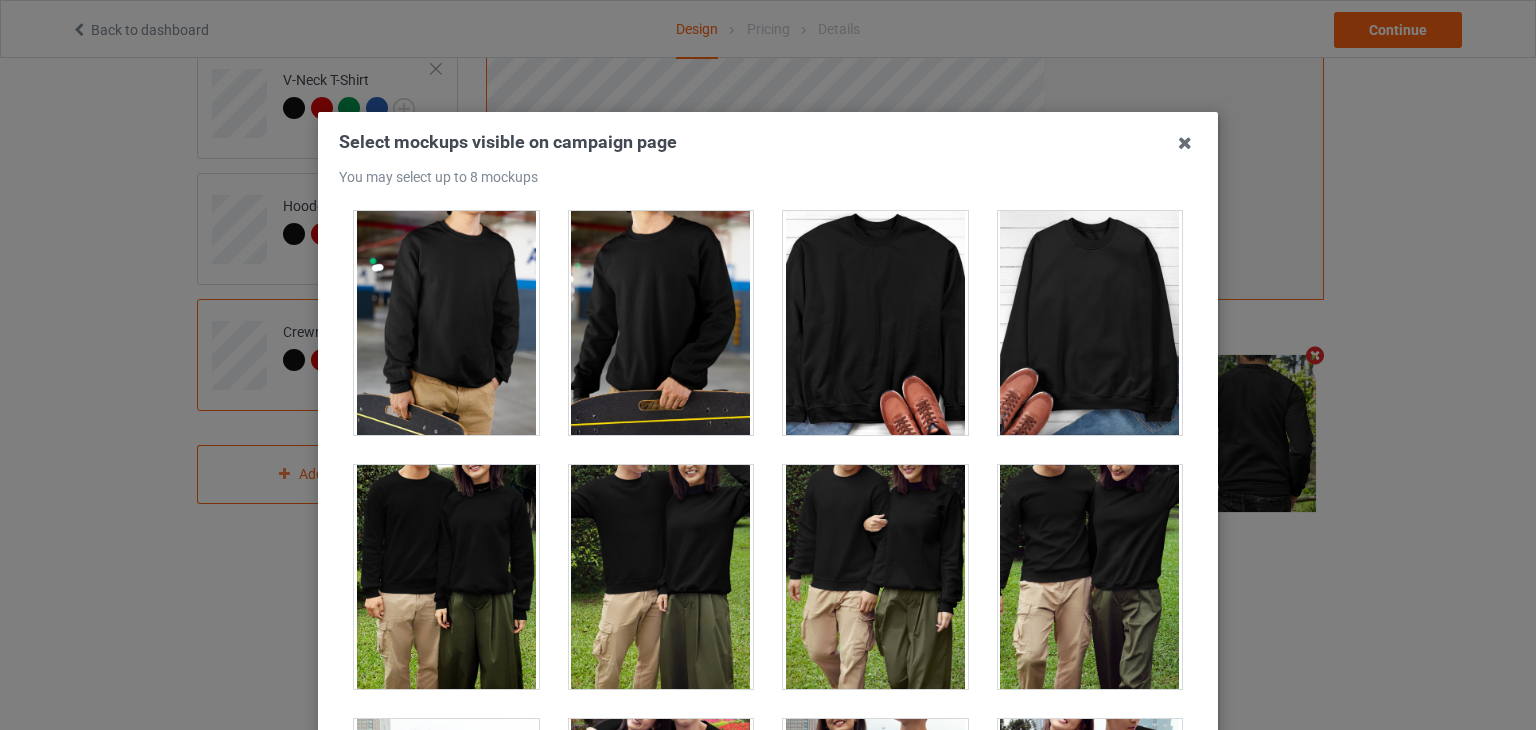 scroll, scrollTop: 6500, scrollLeft: 0, axis: vertical 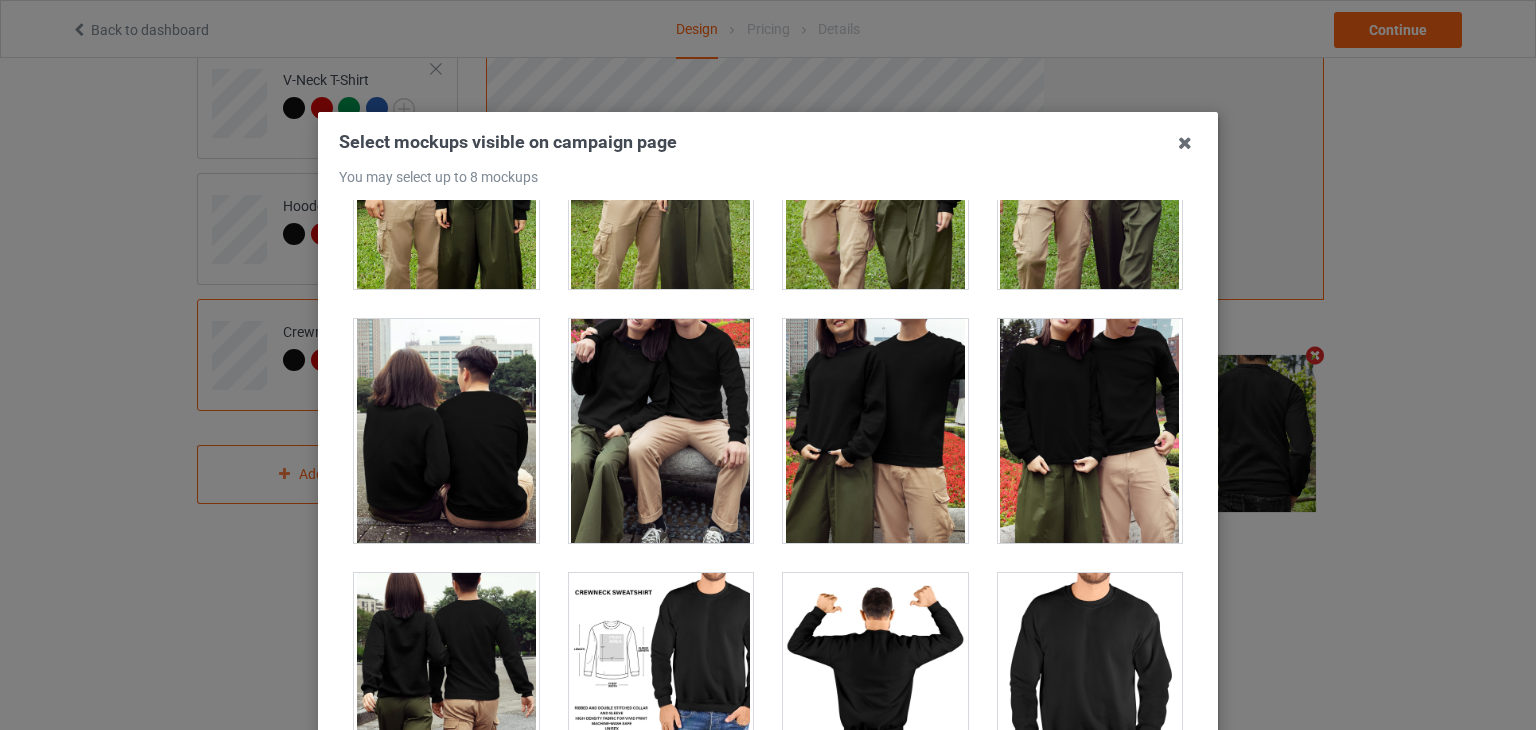 click at bounding box center (446, 431) 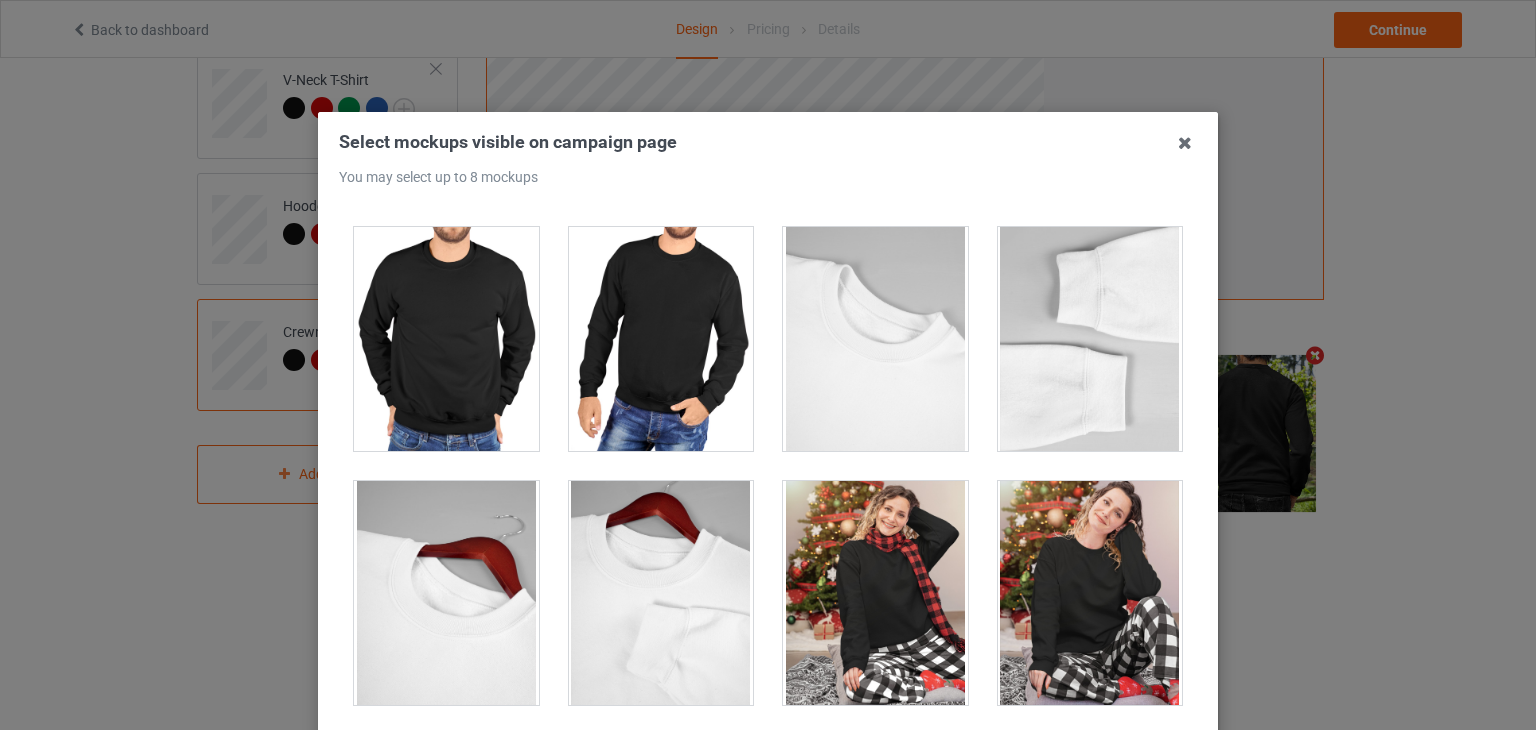 scroll, scrollTop: 7400, scrollLeft: 0, axis: vertical 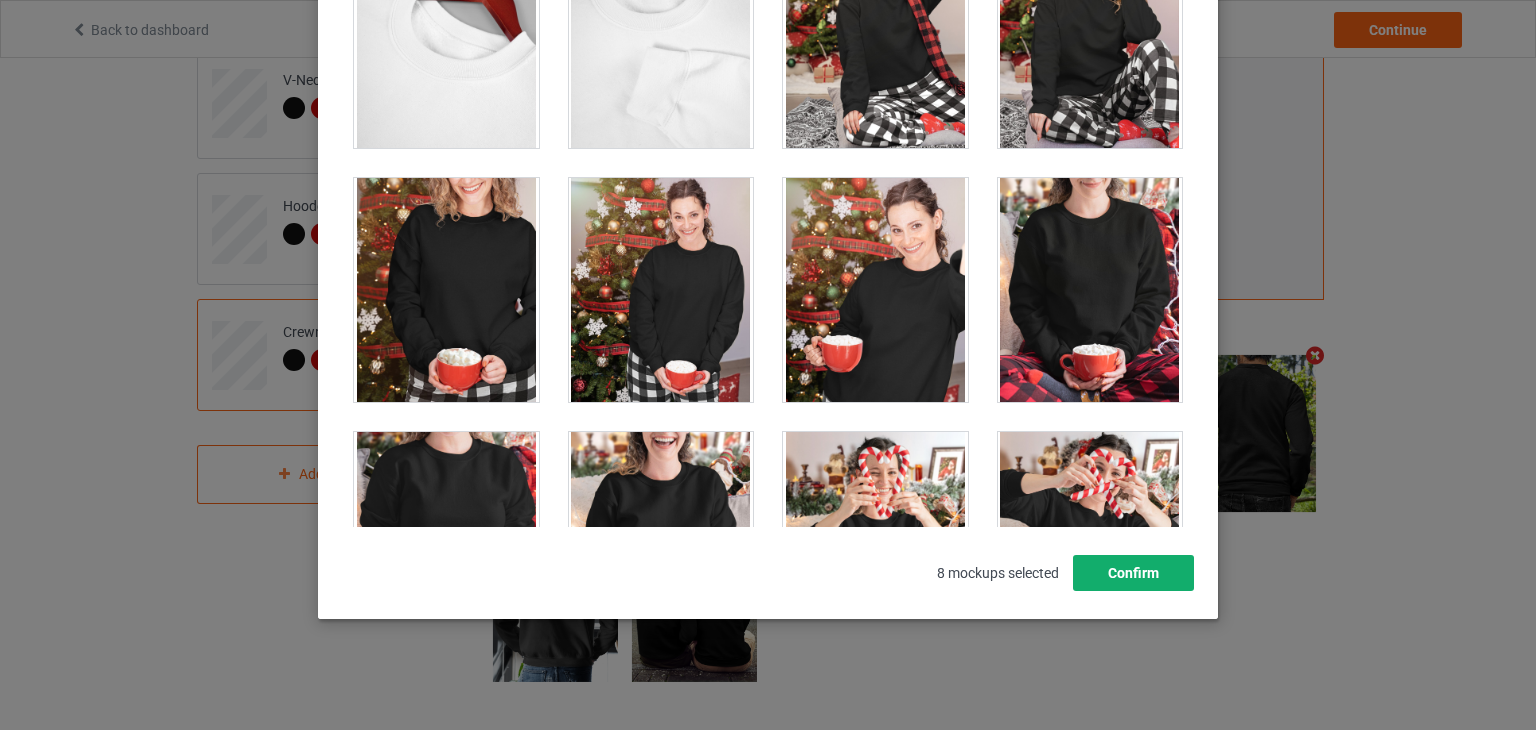 click on "Confirm" at bounding box center [1133, 573] 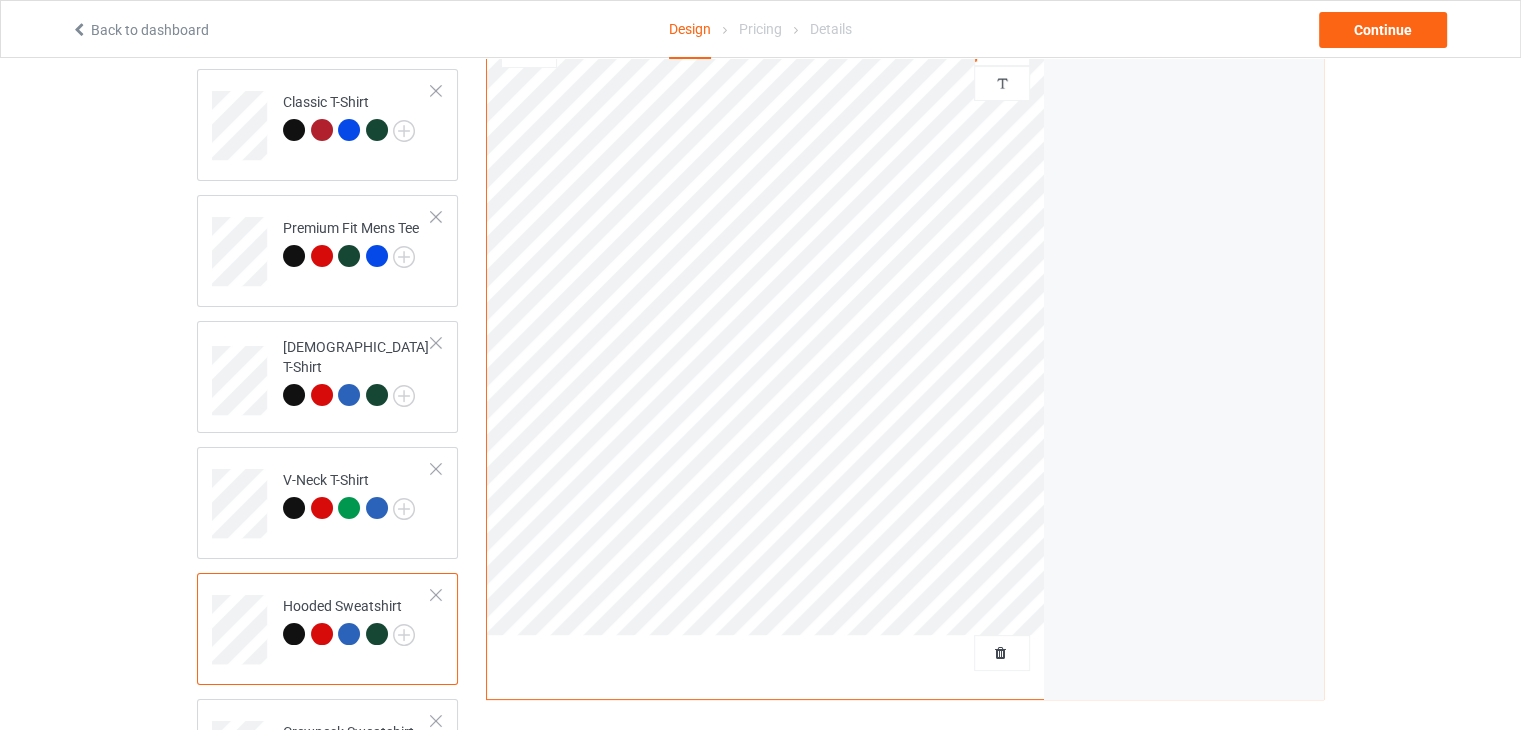 scroll, scrollTop: 0, scrollLeft: 0, axis: both 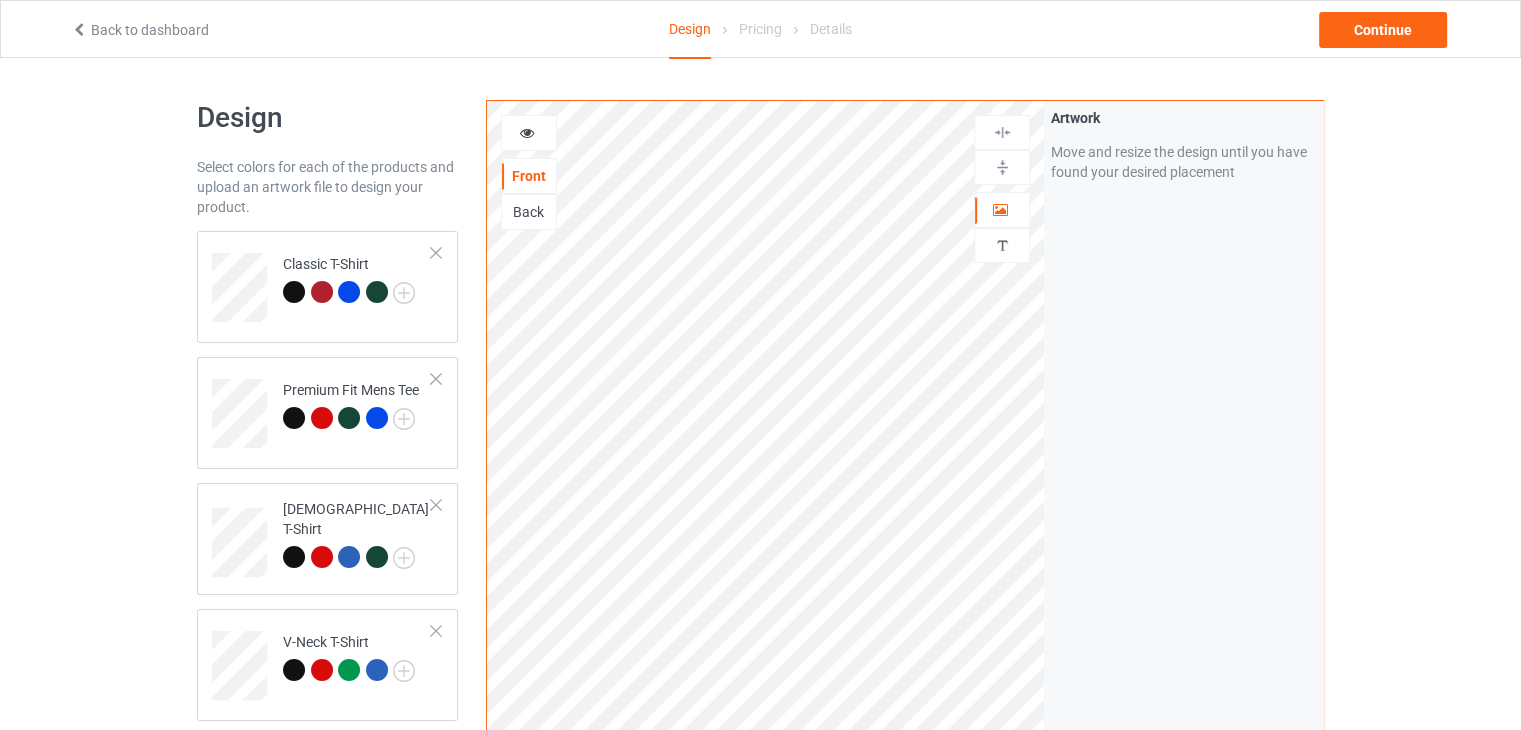 click on "Back" at bounding box center (529, 212) 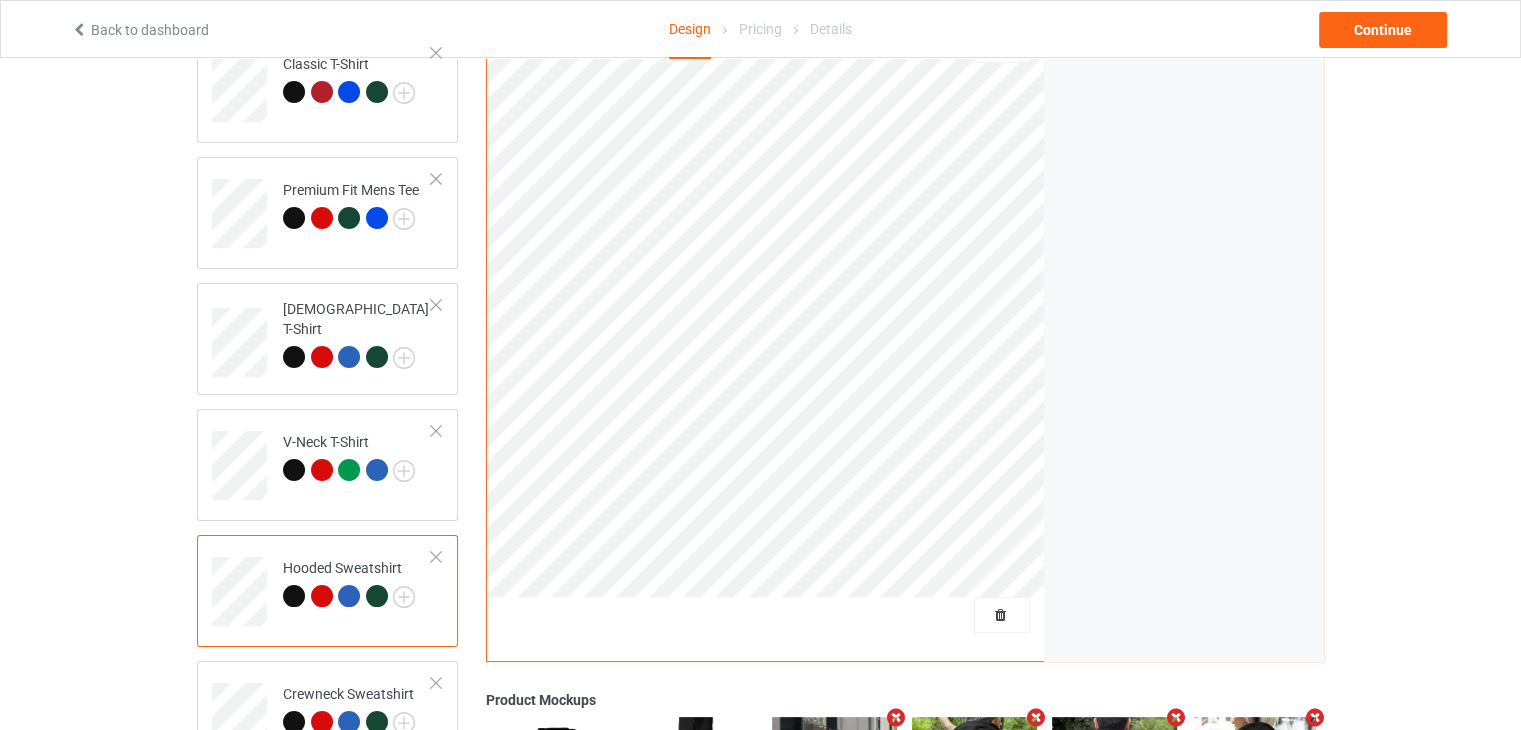 scroll, scrollTop: 100, scrollLeft: 0, axis: vertical 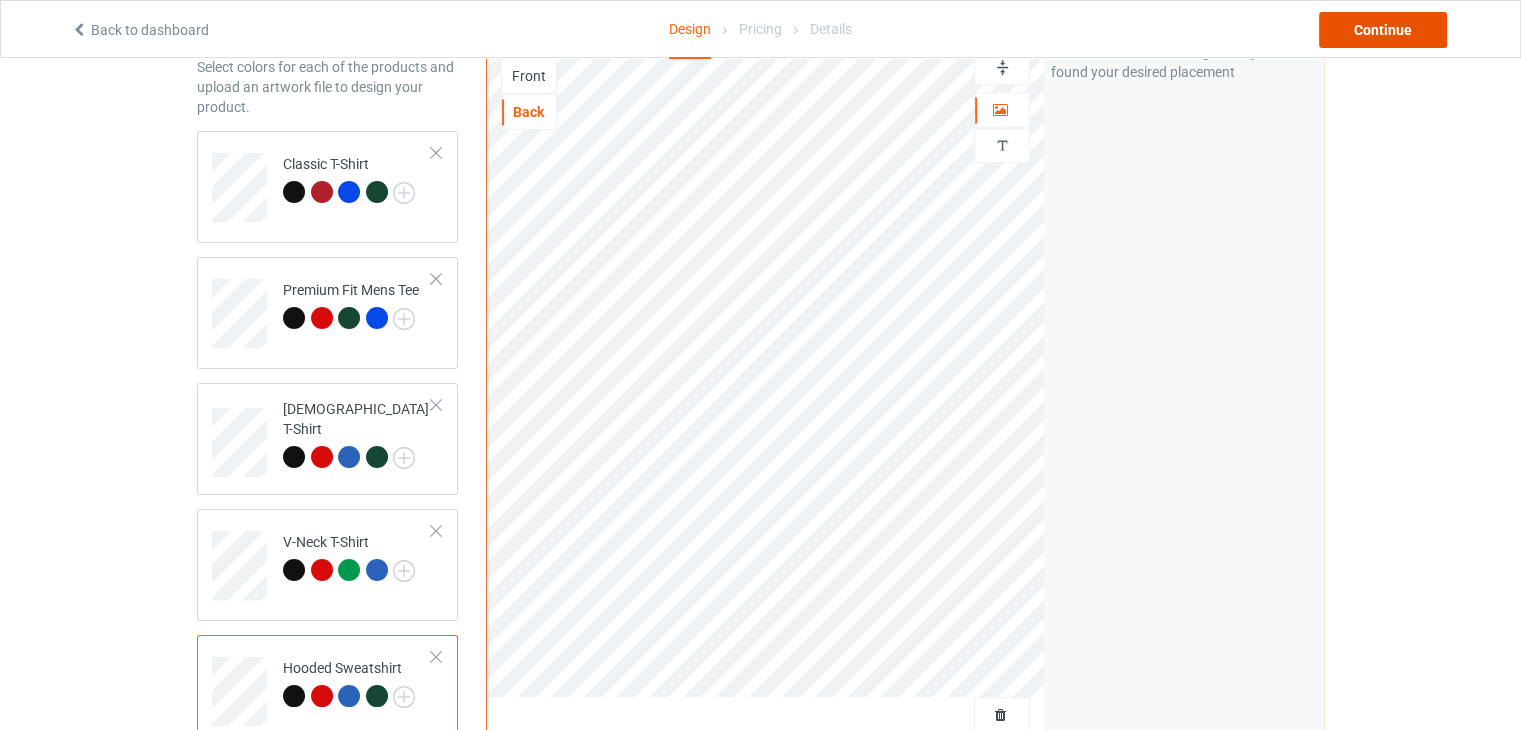 click on "Continue" at bounding box center (1383, 30) 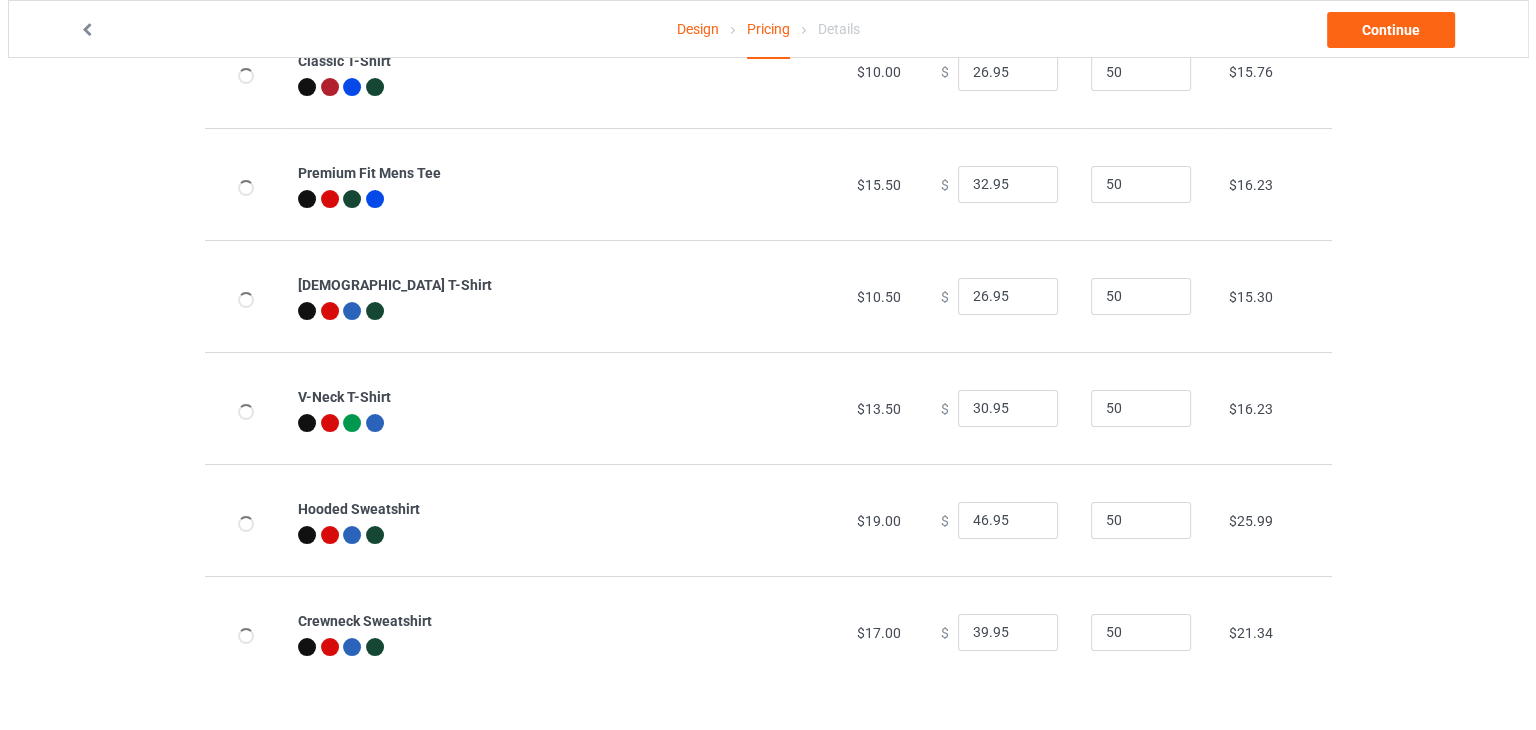 scroll, scrollTop: 0, scrollLeft: 0, axis: both 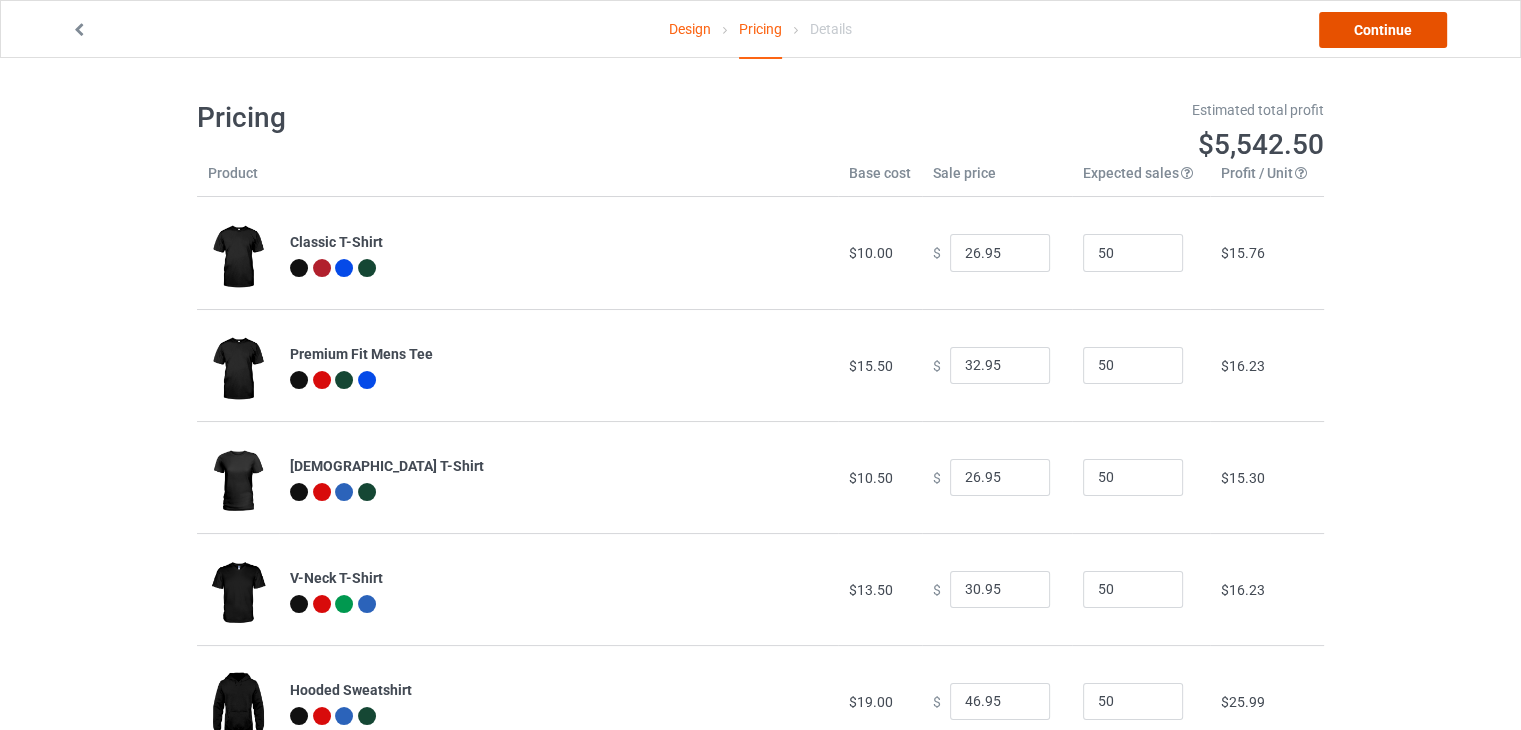 click on "Continue" at bounding box center [1383, 30] 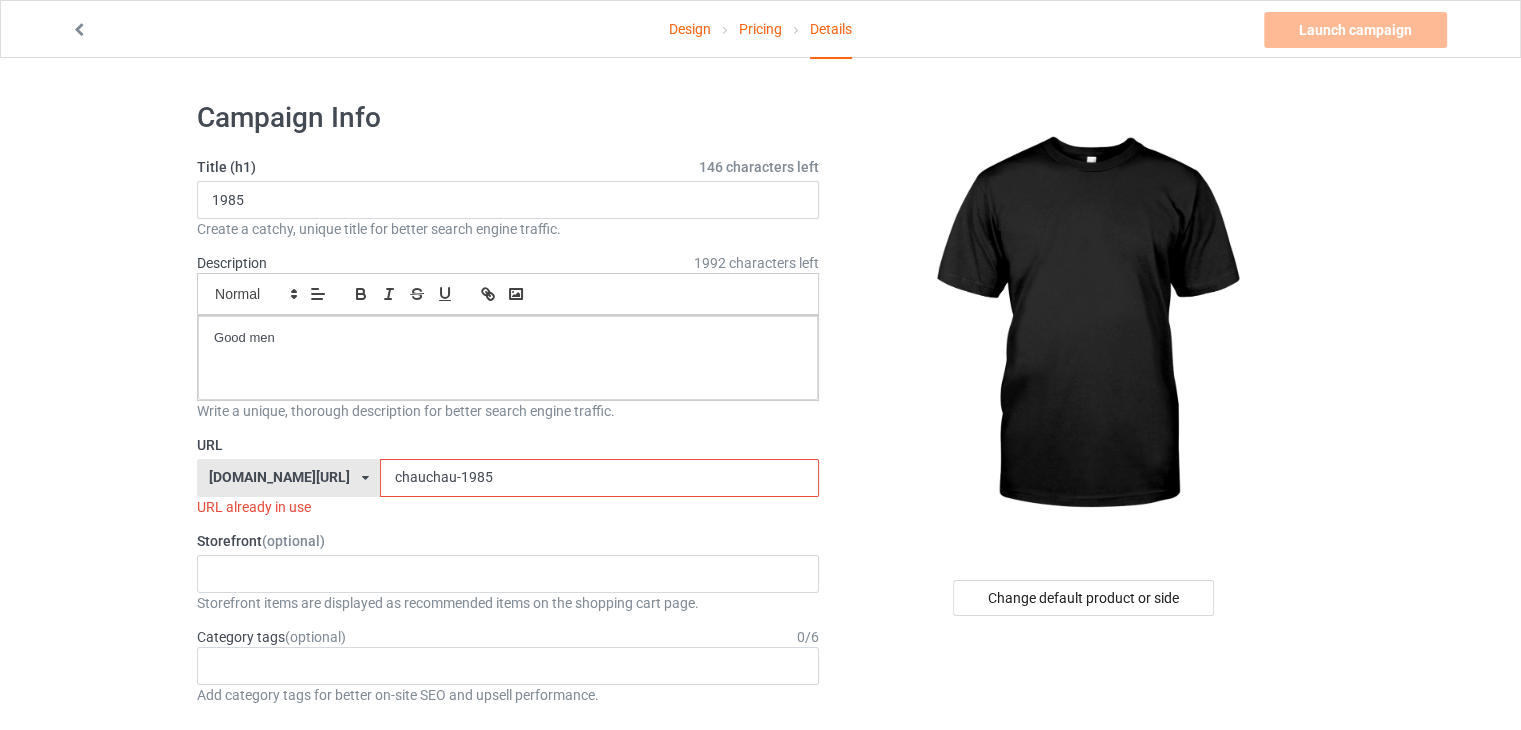click on "chauchau-1985" at bounding box center (599, 478) 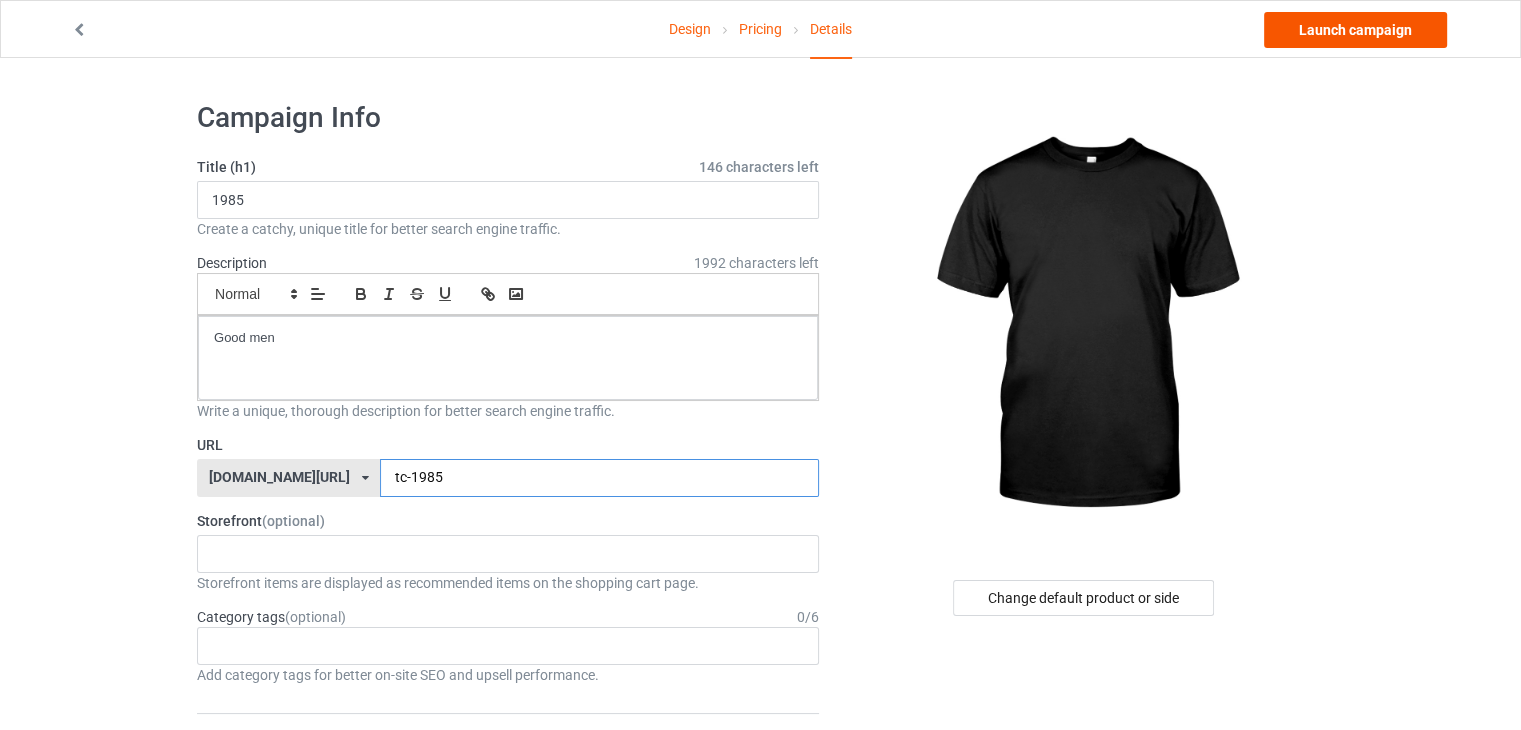 type on "tc-1985" 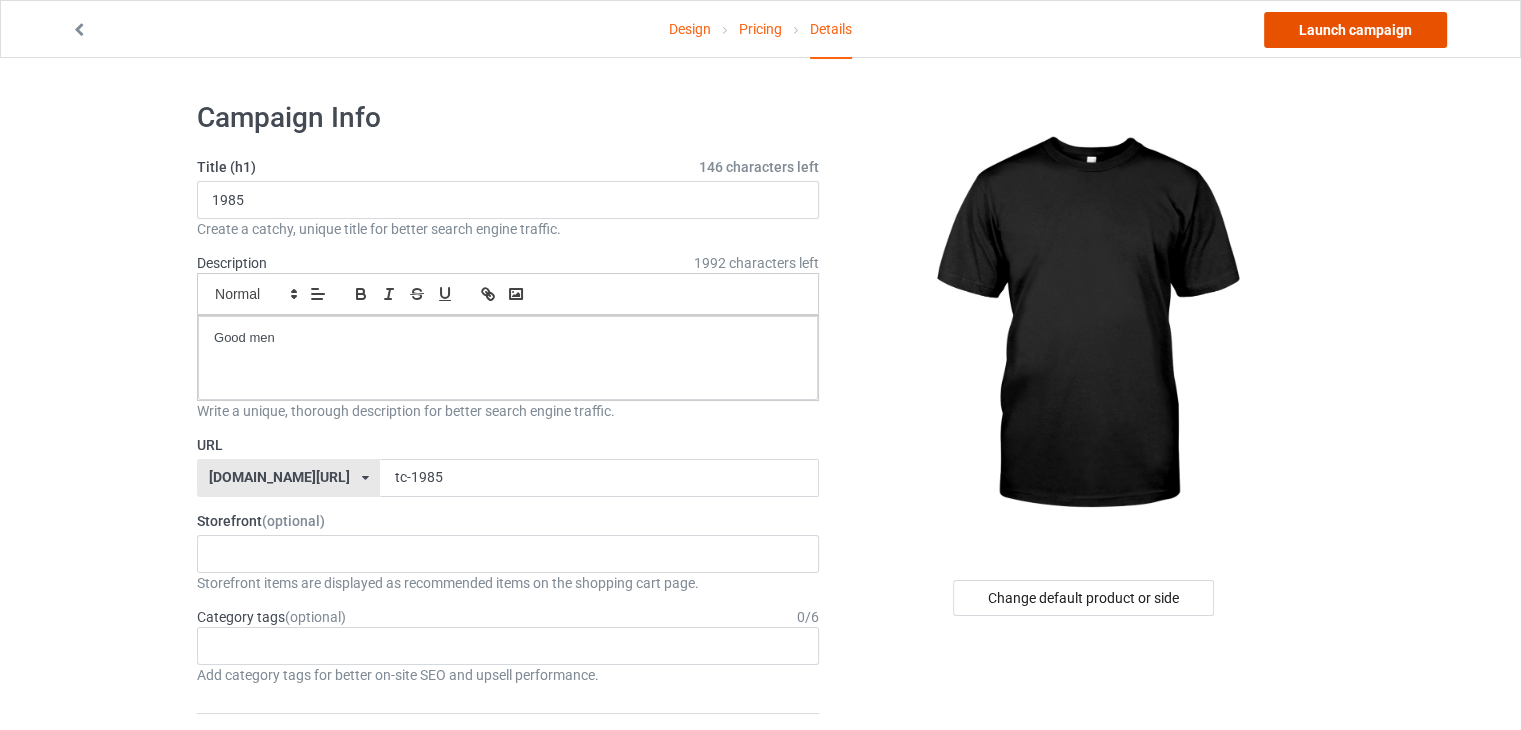 click on "Launch campaign" at bounding box center [1355, 30] 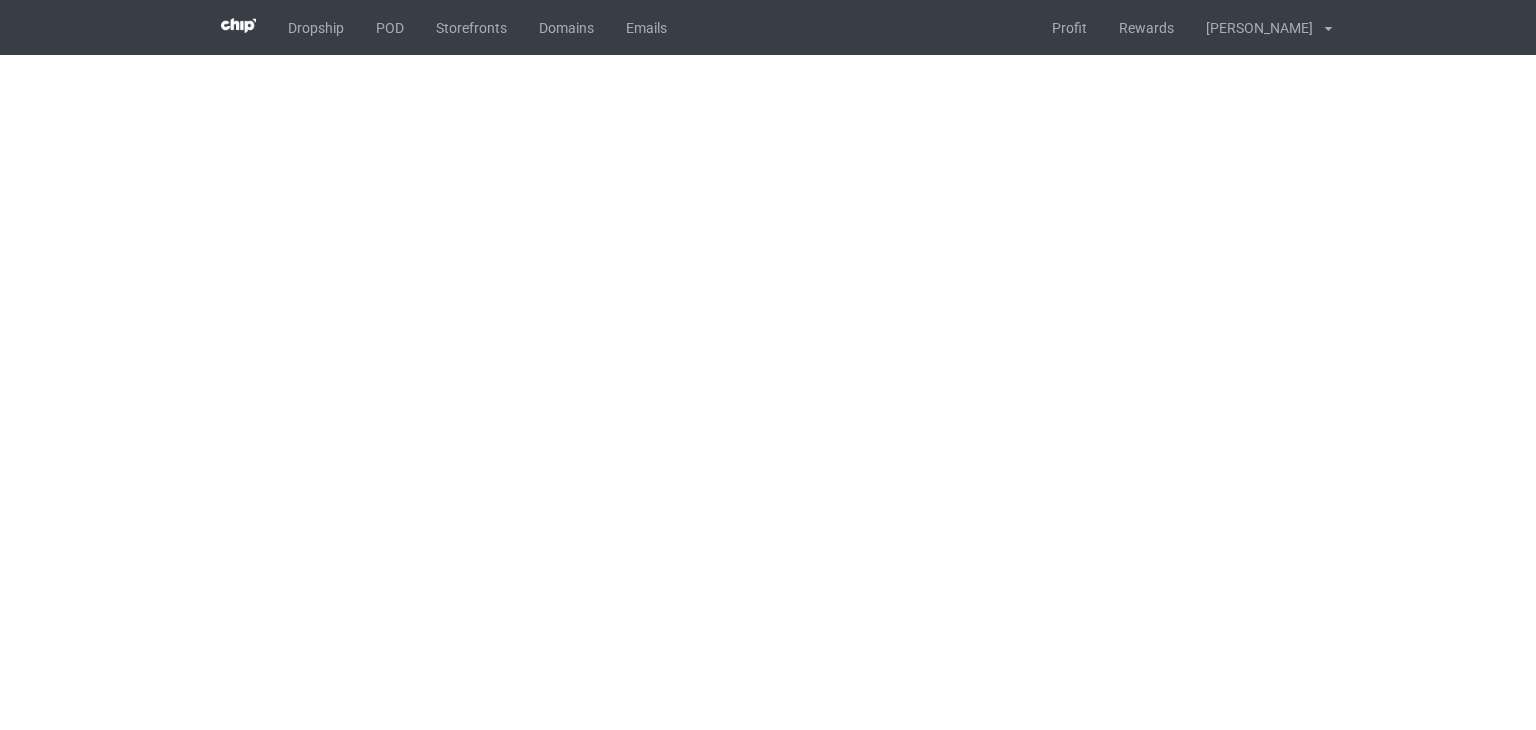 scroll, scrollTop: 0, scrollLeft: 0, axis: both 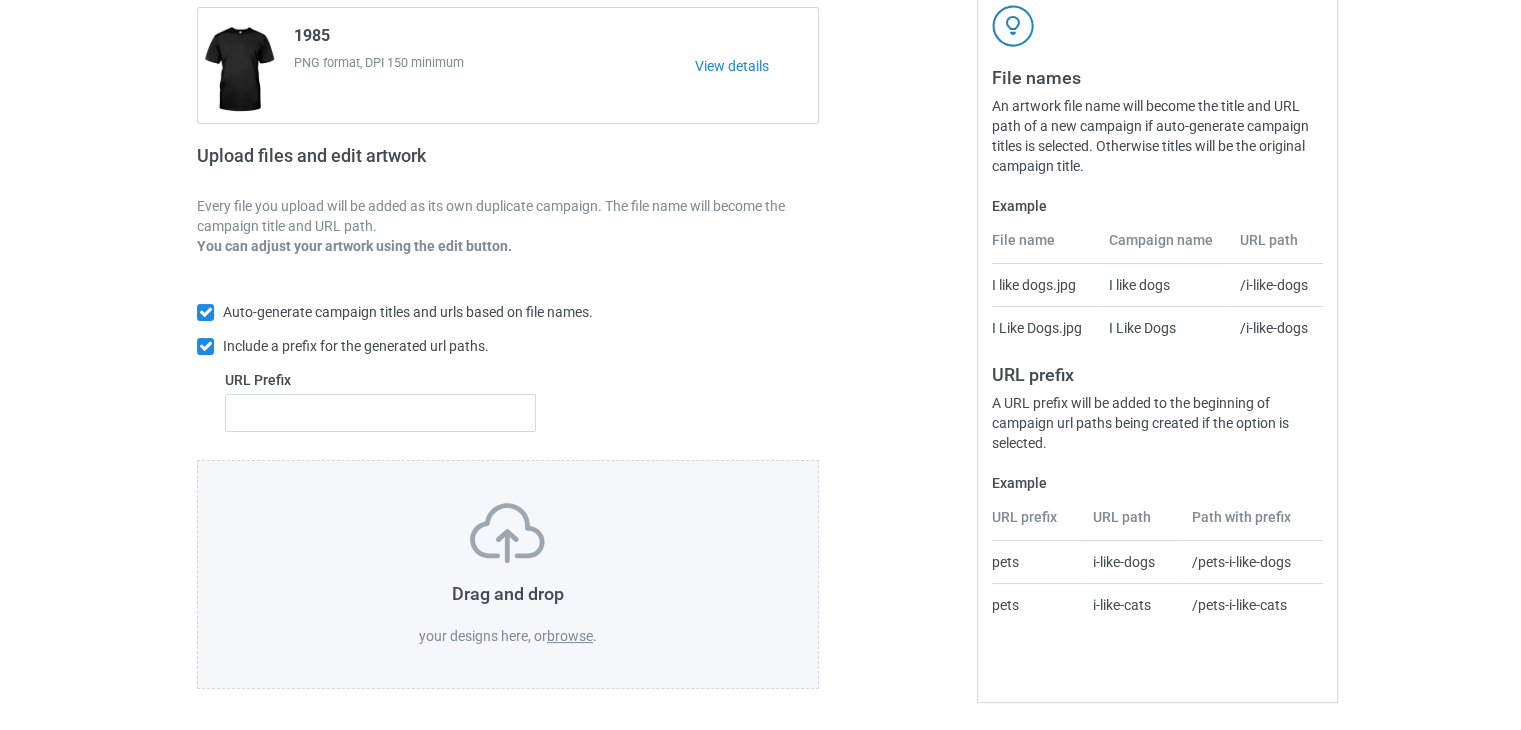 click on "browse" at bounding box center (570, 636) 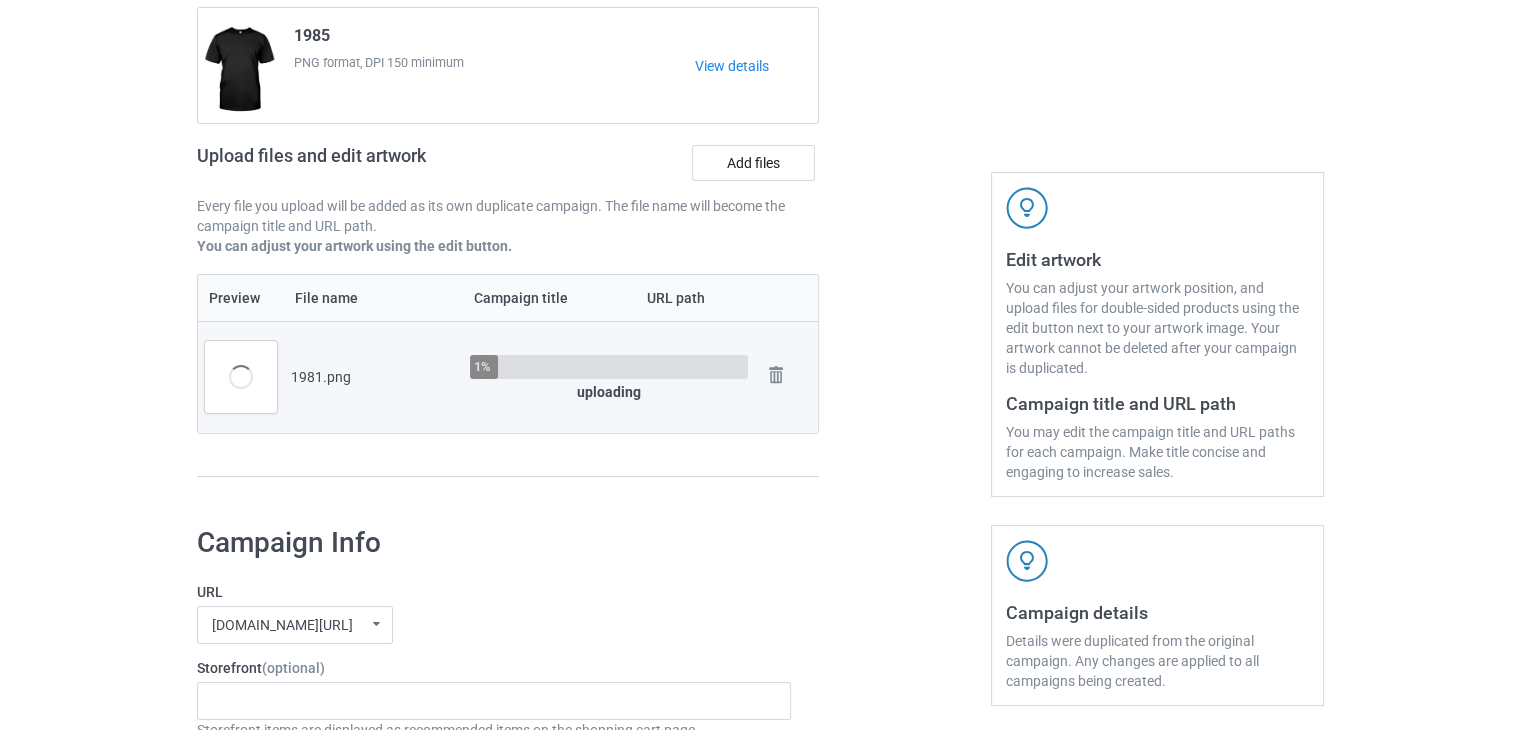 click on "Upload files and edit artwork Add files" at bounding box center (508, 167) 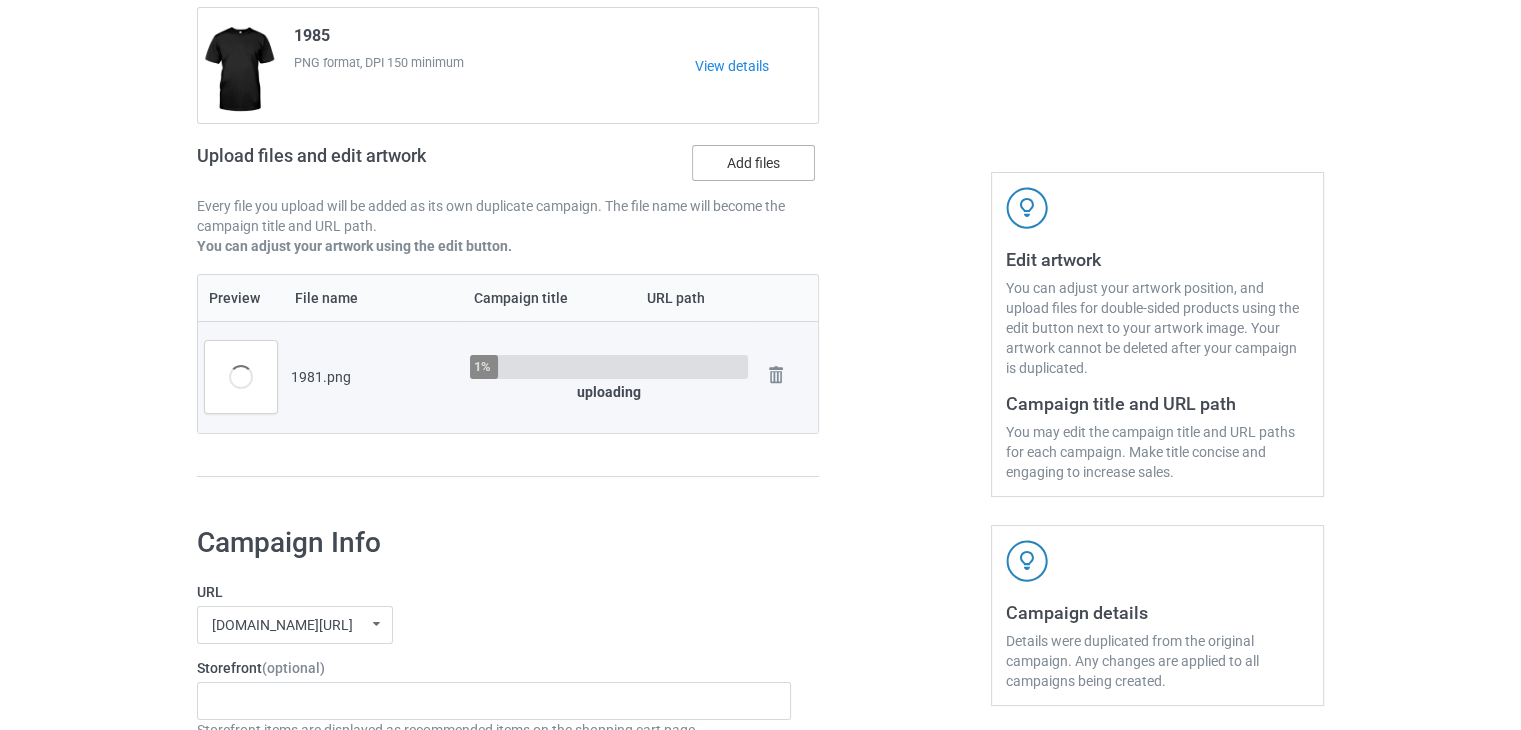click on "Add files" at bounding box center (753, 163) 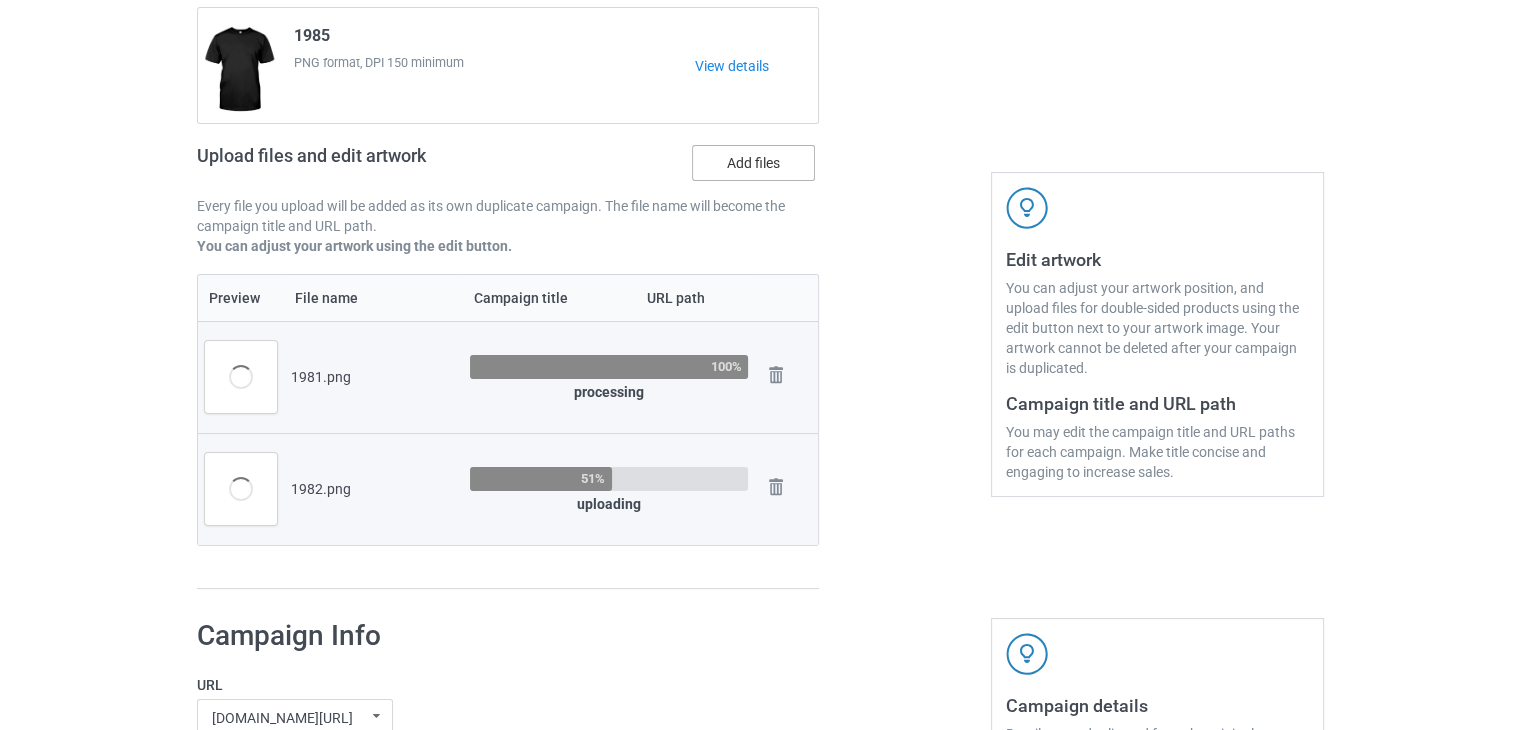 click on "Add files" at bounding box center [753, 163] 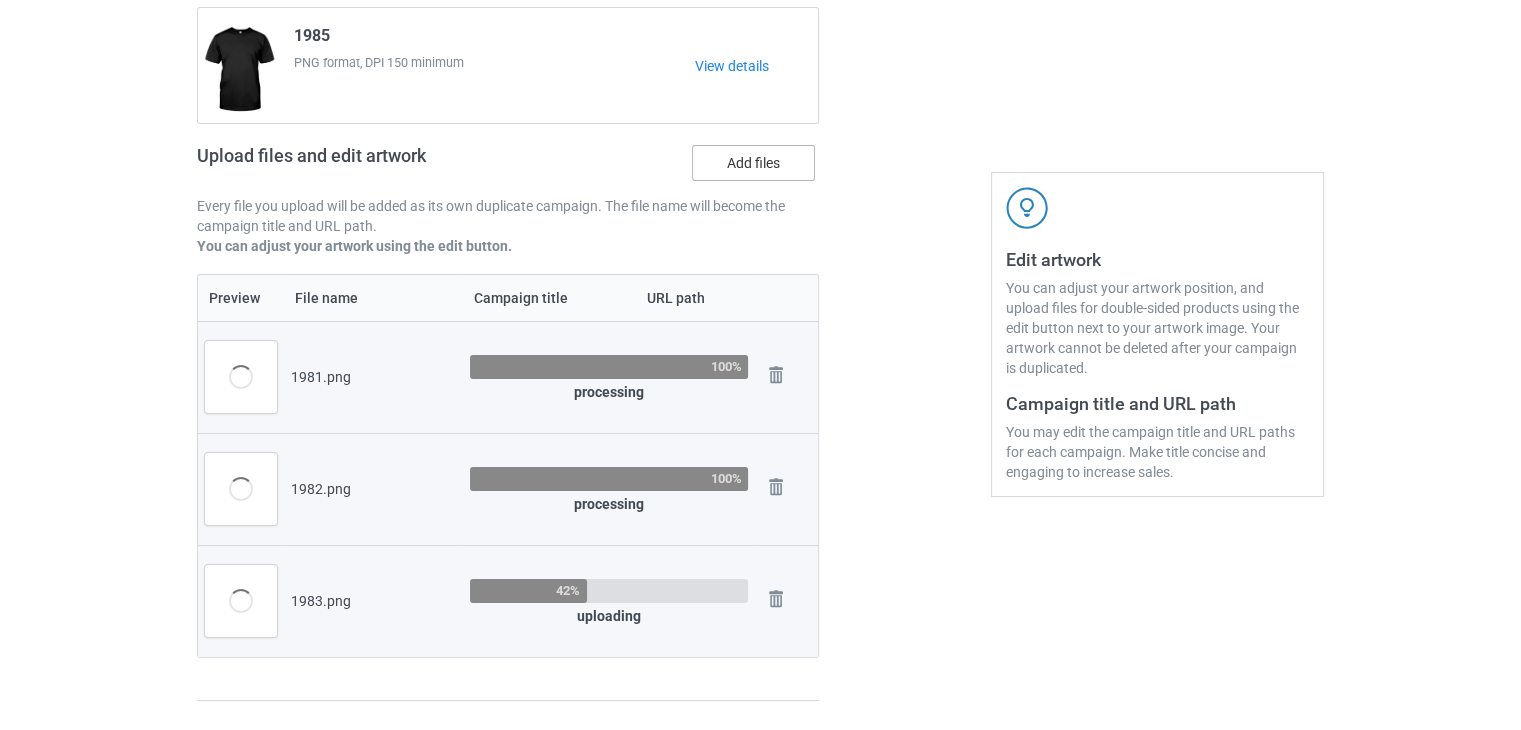 click on "Add files" at bounding box center (753, 163) 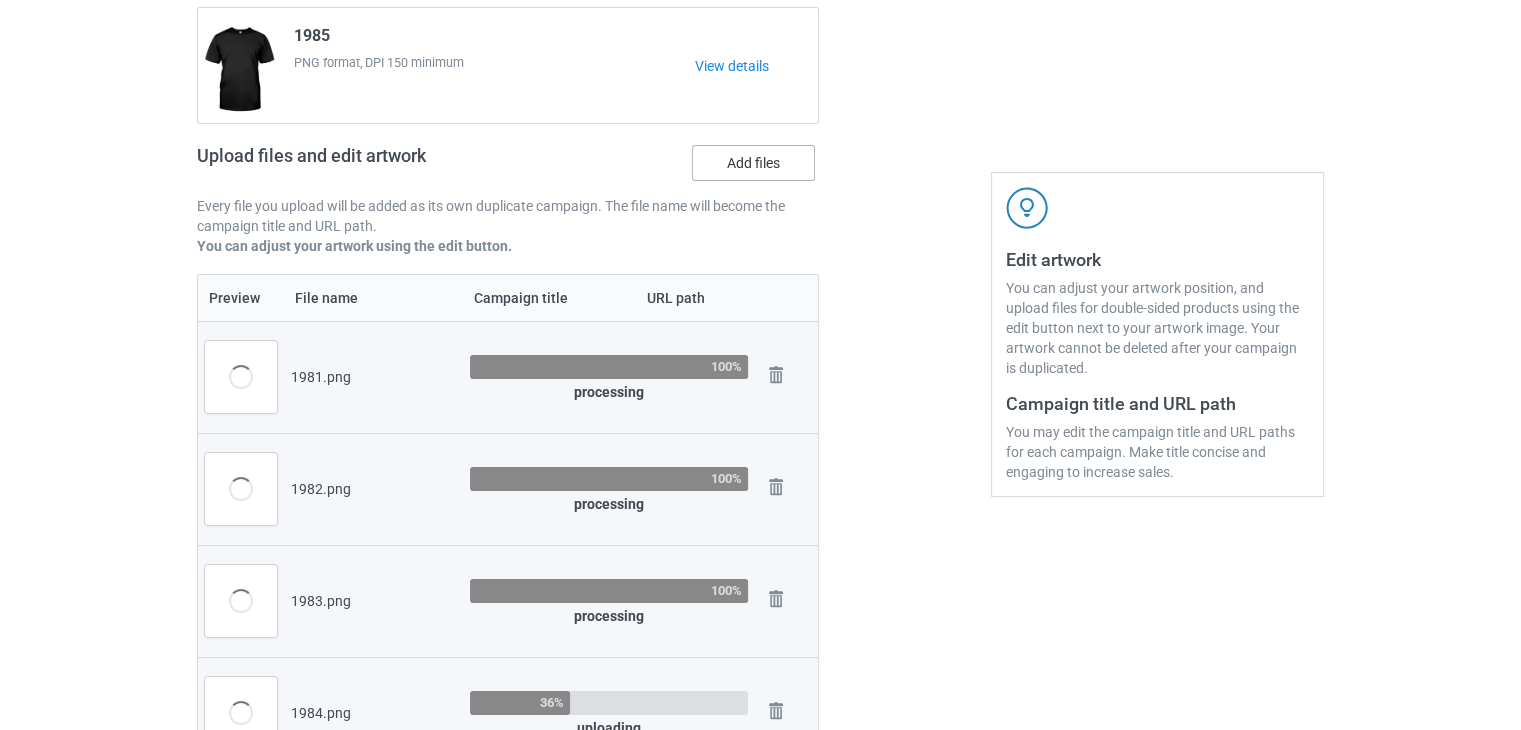click on "Add files" at bounding box center (753, 163) 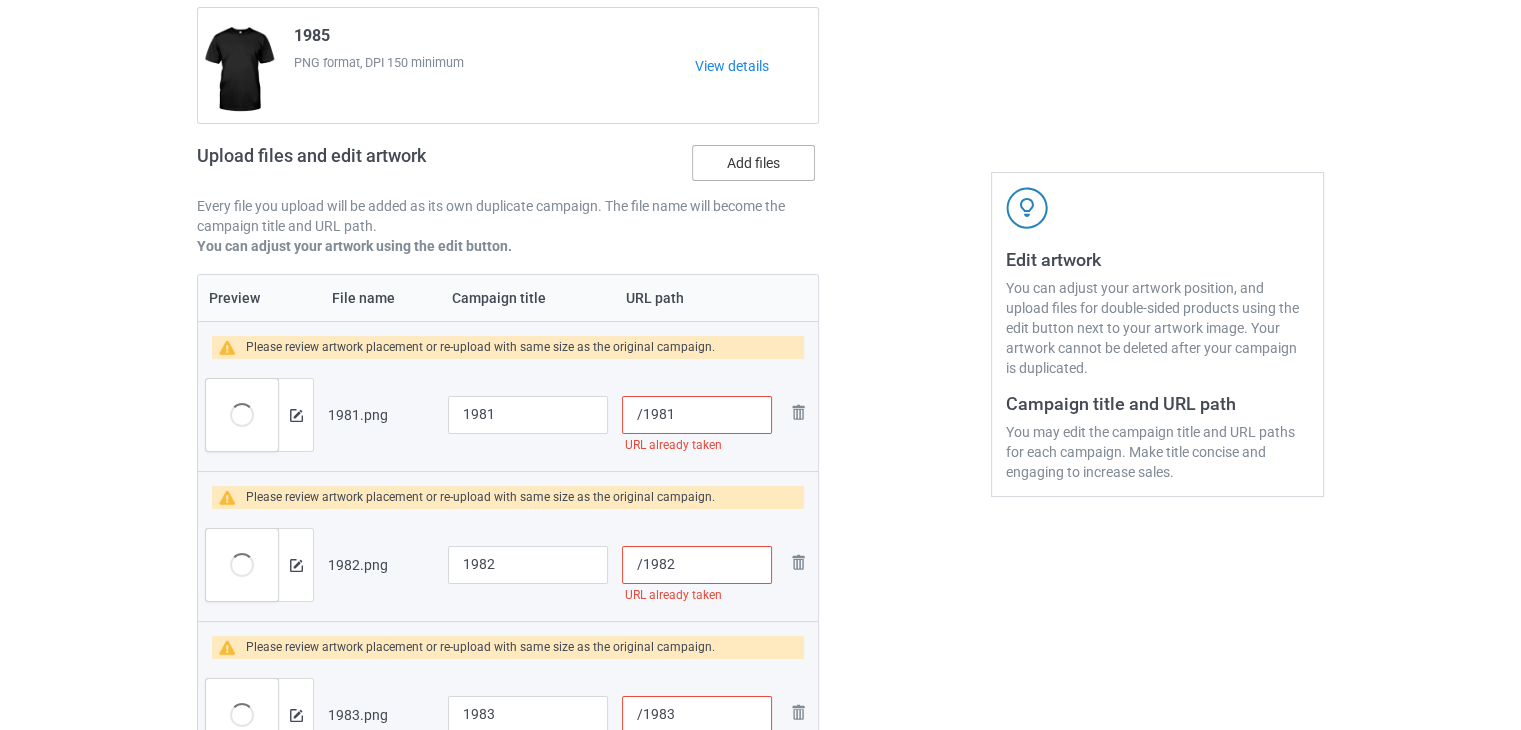 click on "Add files" at bounding box center [753, 163] 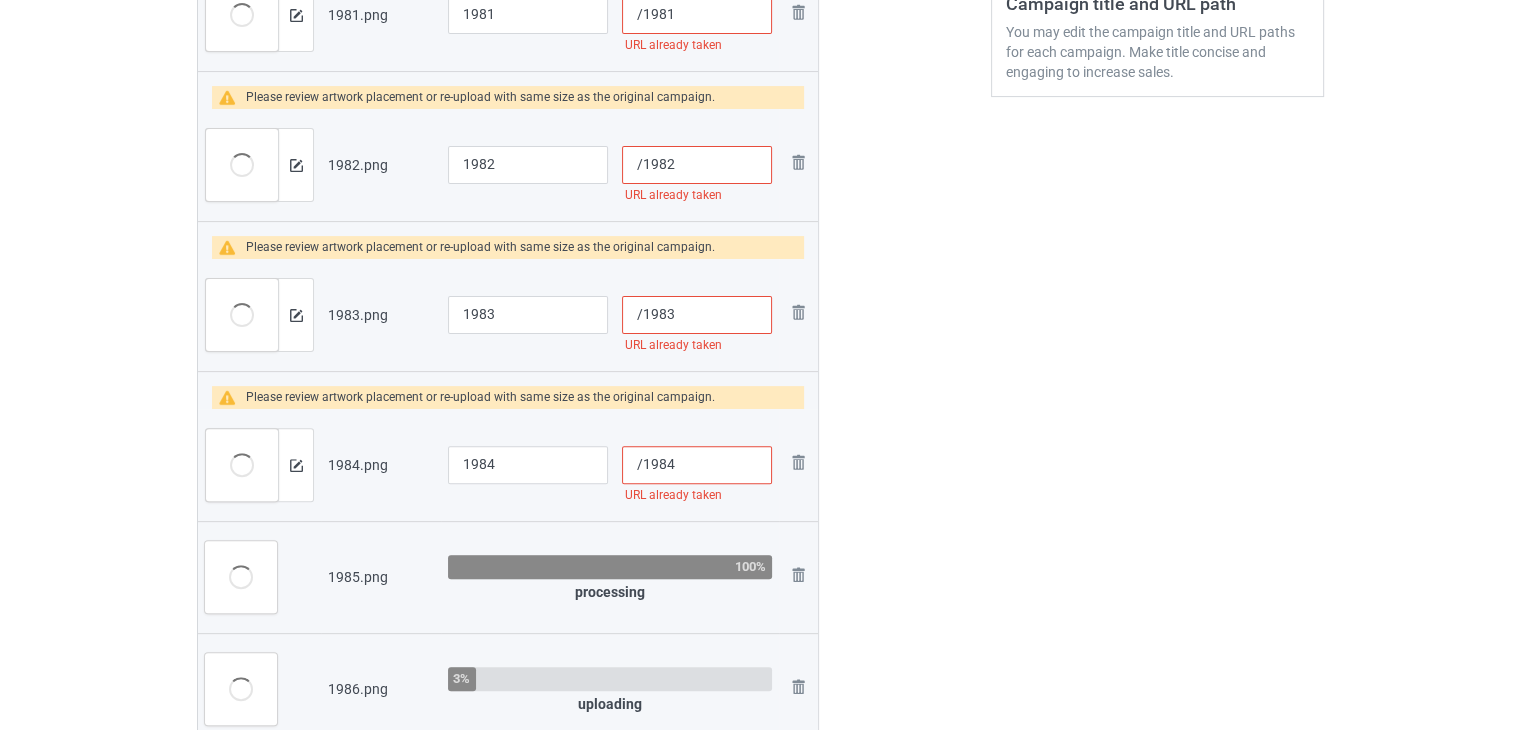scroll, scrollTop: 892, scrollLeft: 0, axis: vertical 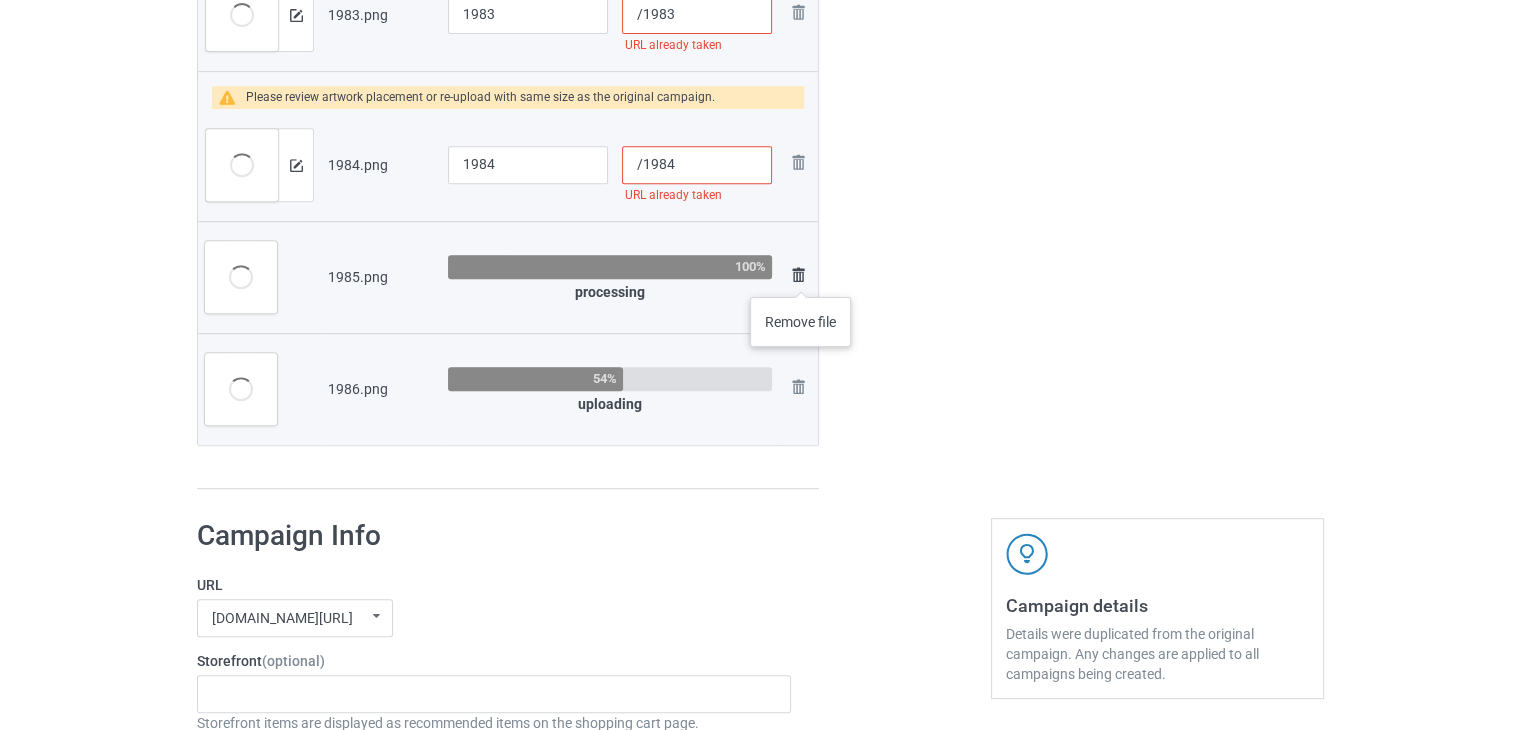 click at bounding box center [798, 275] 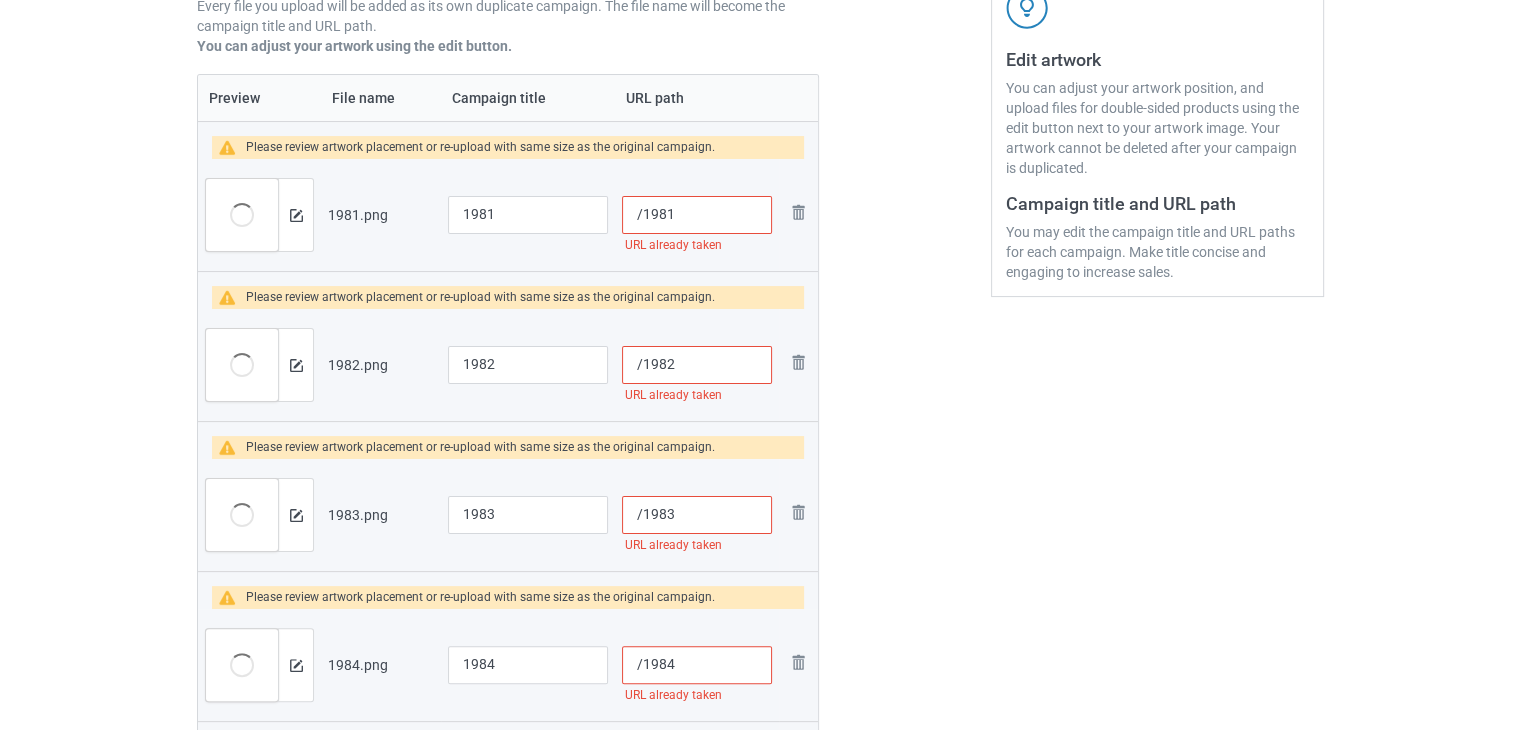 scroll, scrollTop: 292, scrollLeft: 0, axis: vertical 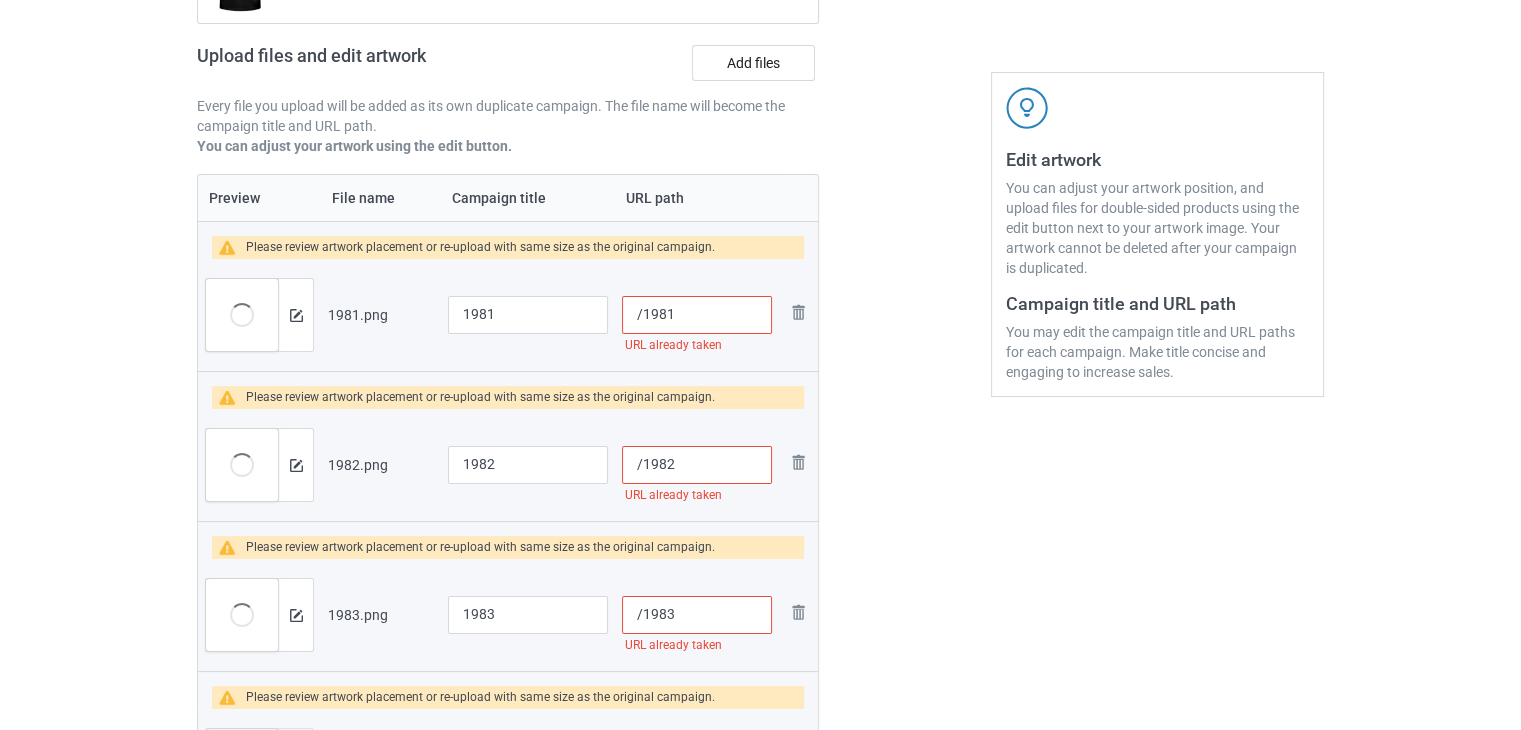 click on "/1981" at bounding box center [697, 315] 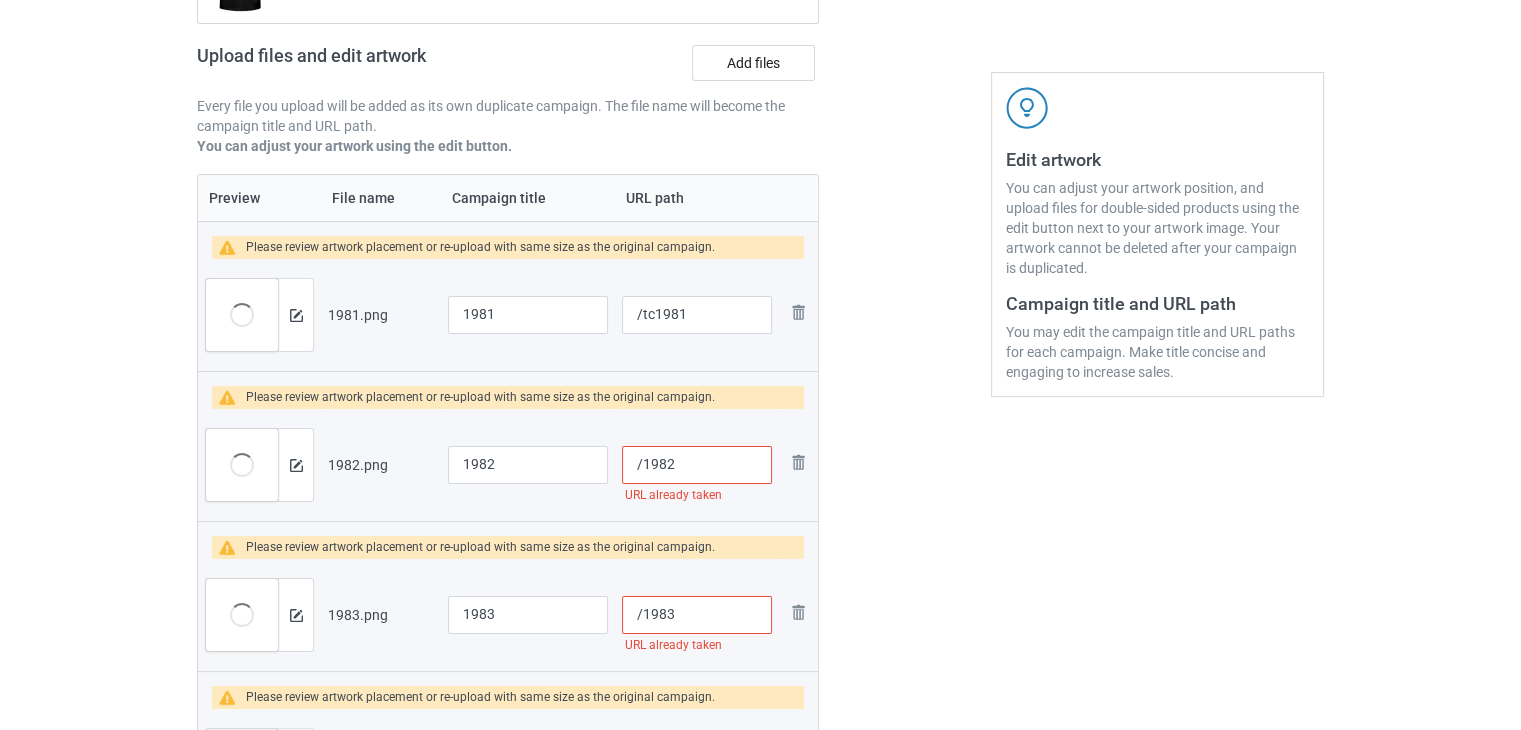 click on "/1982" at bounding box center (697, 465) 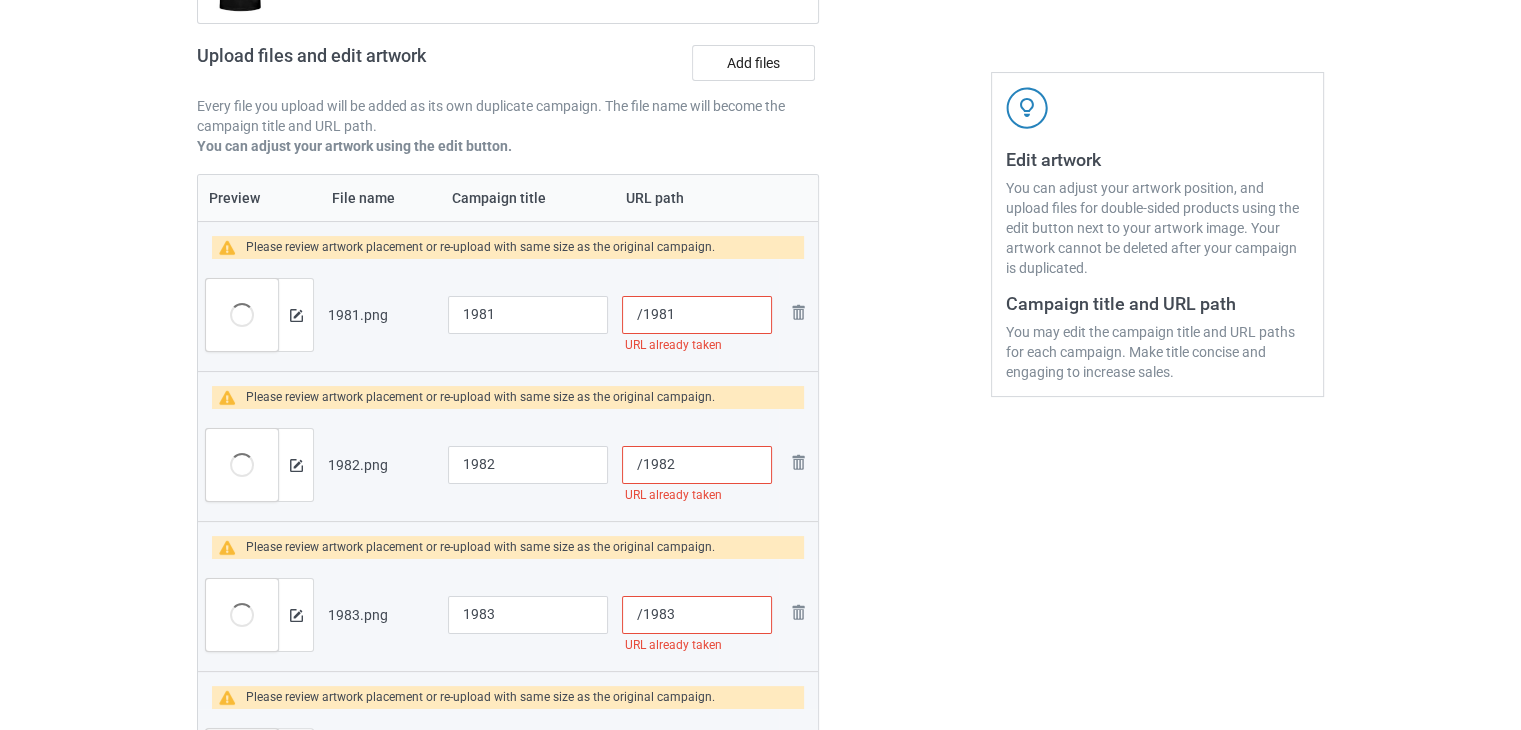 scroll, scrollTop: 492, scrollLeft: 0, axis: vertical 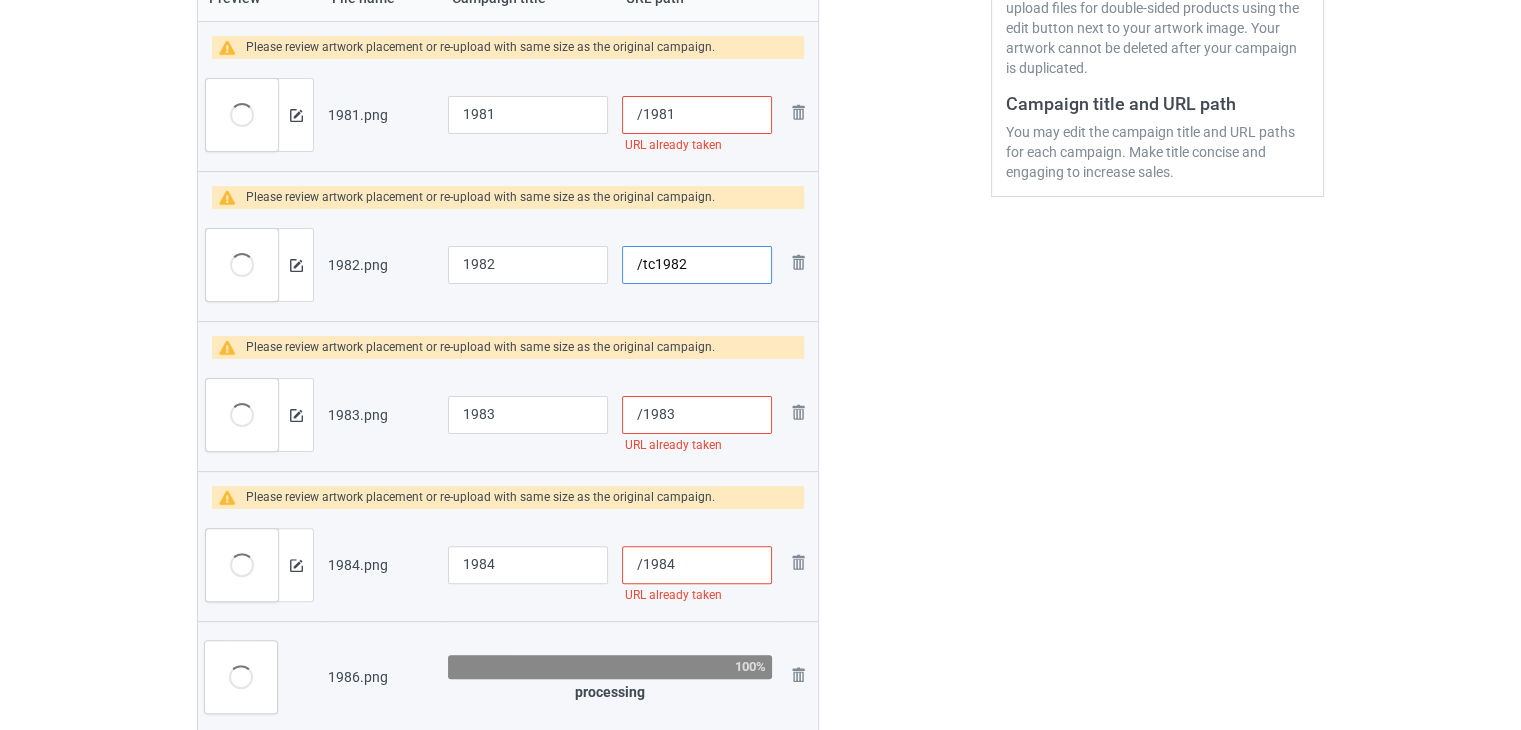 type on "/tc1982" 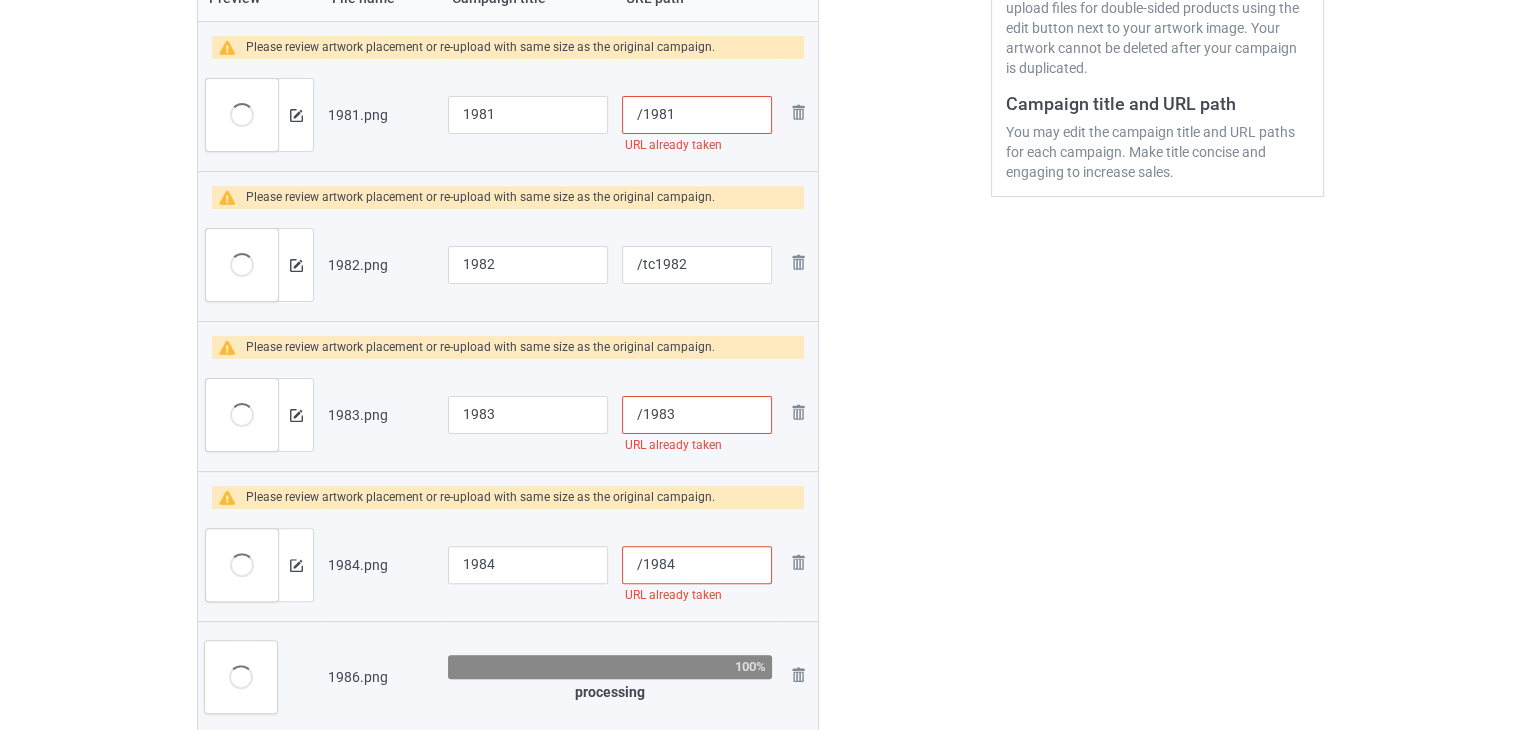 click on "/1983" at bounding box center [697, 415] 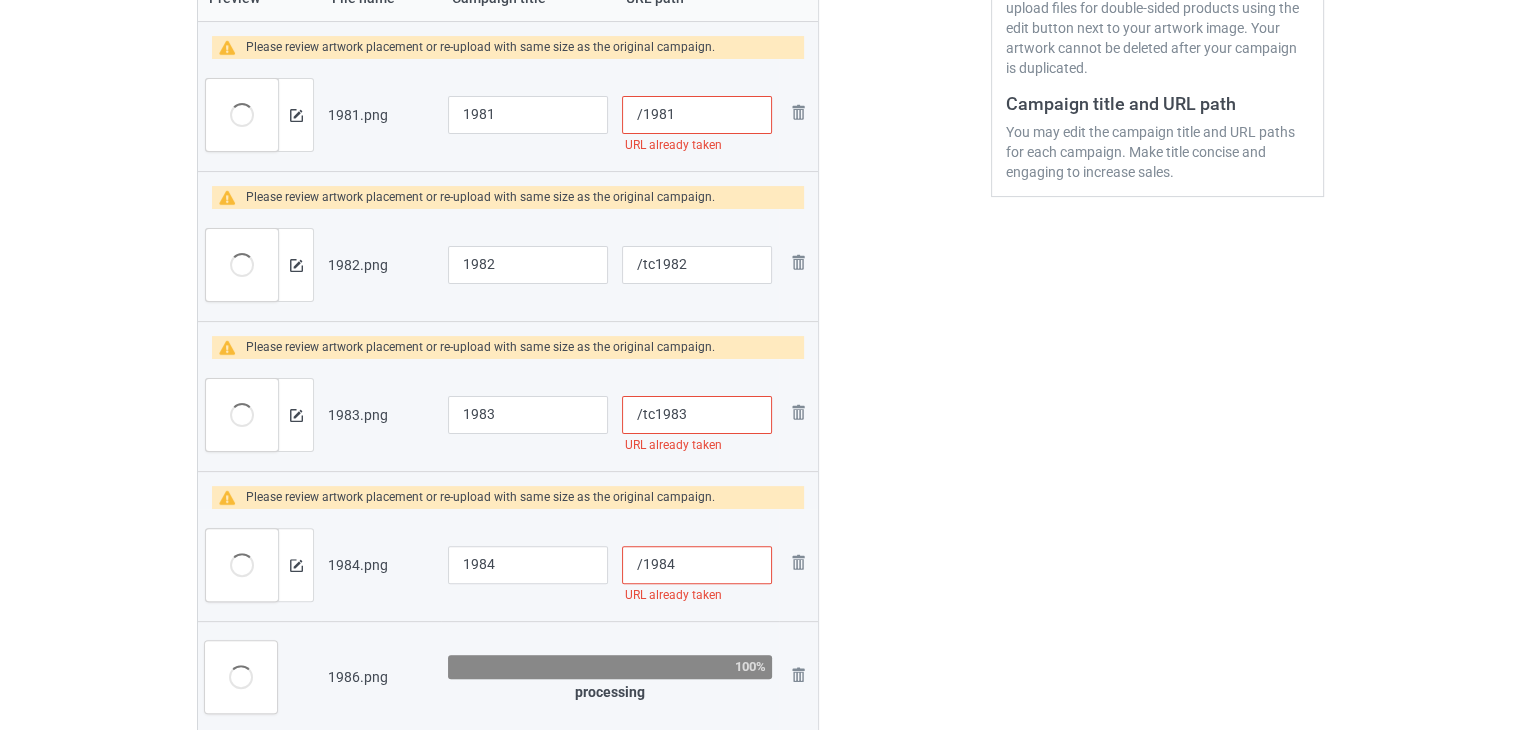 type on "/tc1983" 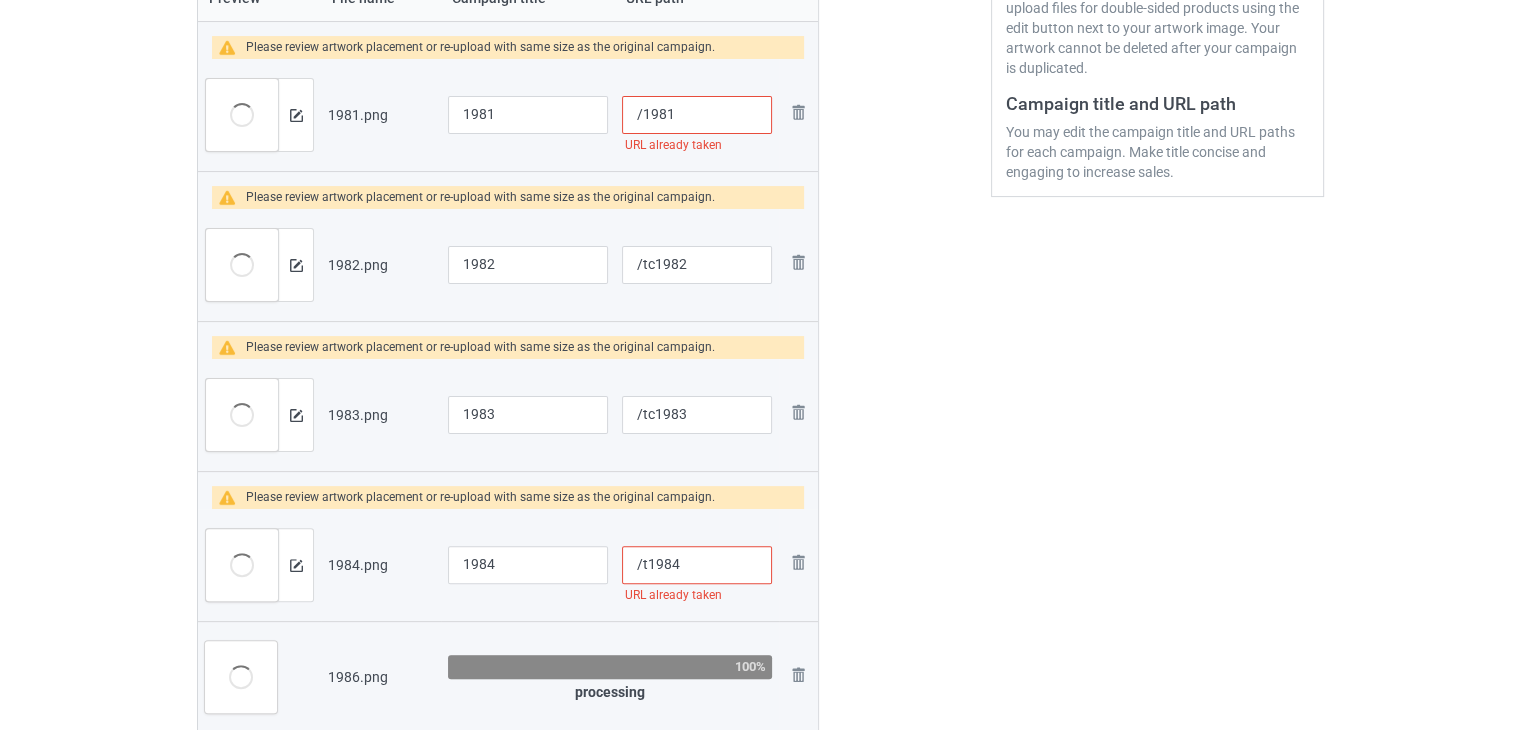 type on "/tc1984" 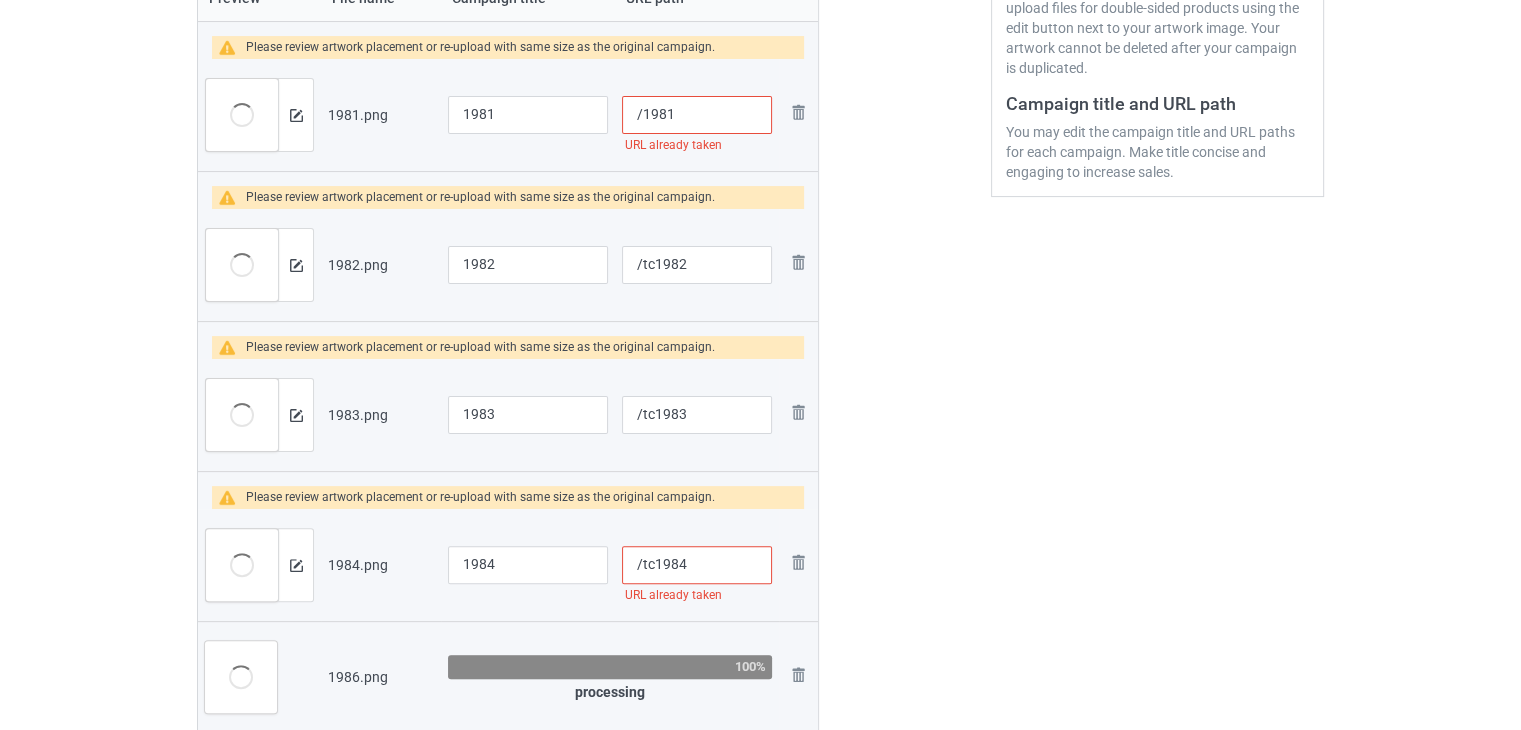 scroll, scrollTop: 792, scrollLeft: 0, axis: vertical 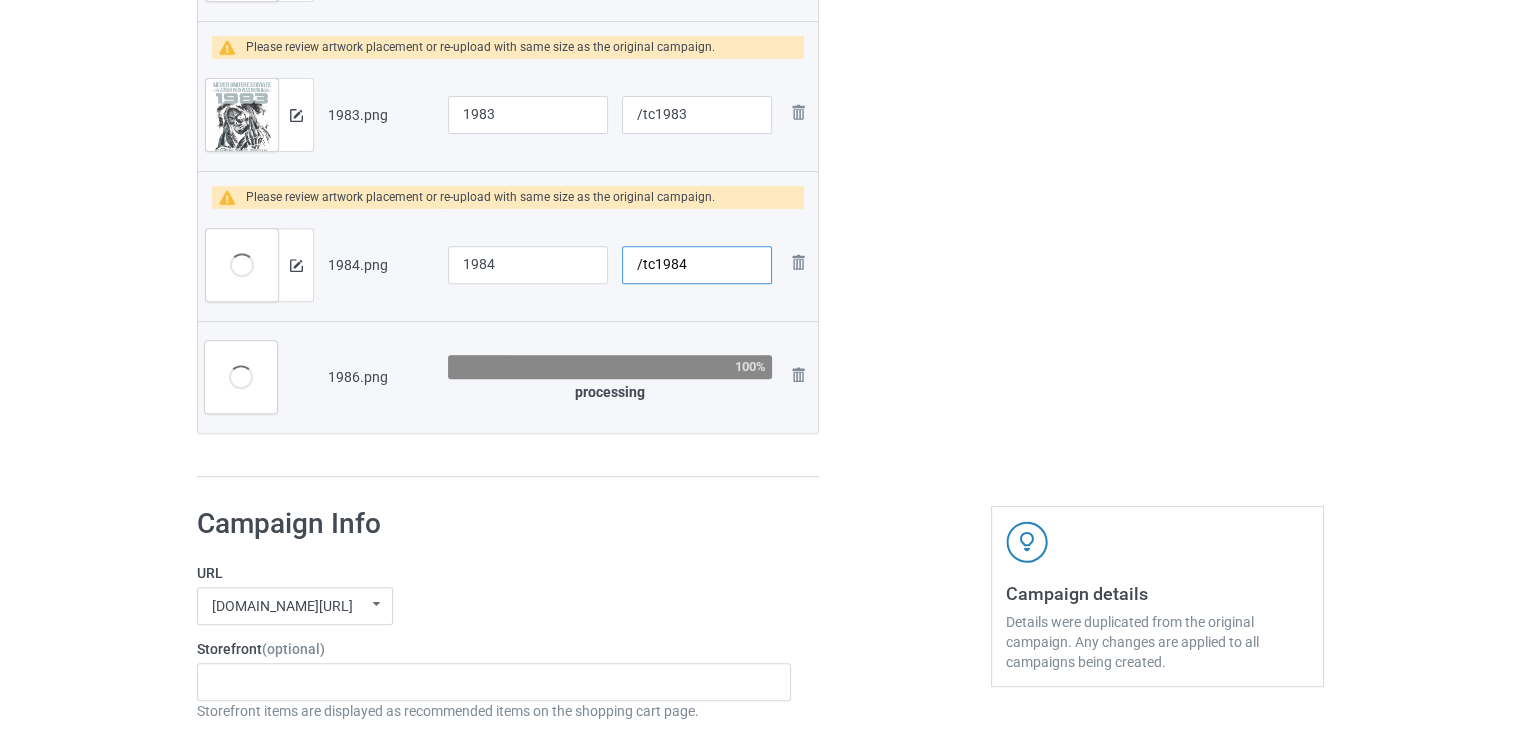 type on "/1982" 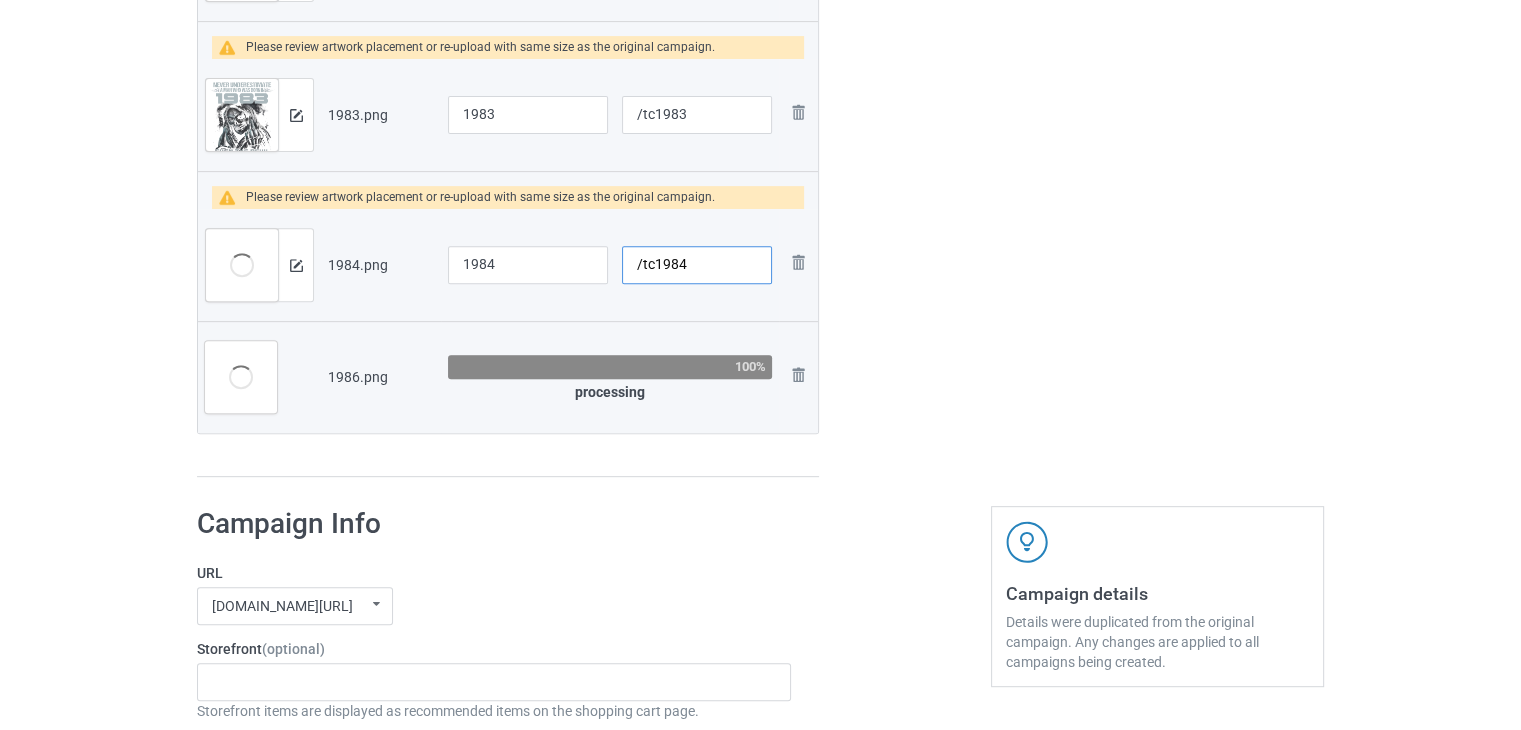 type on "/1983" 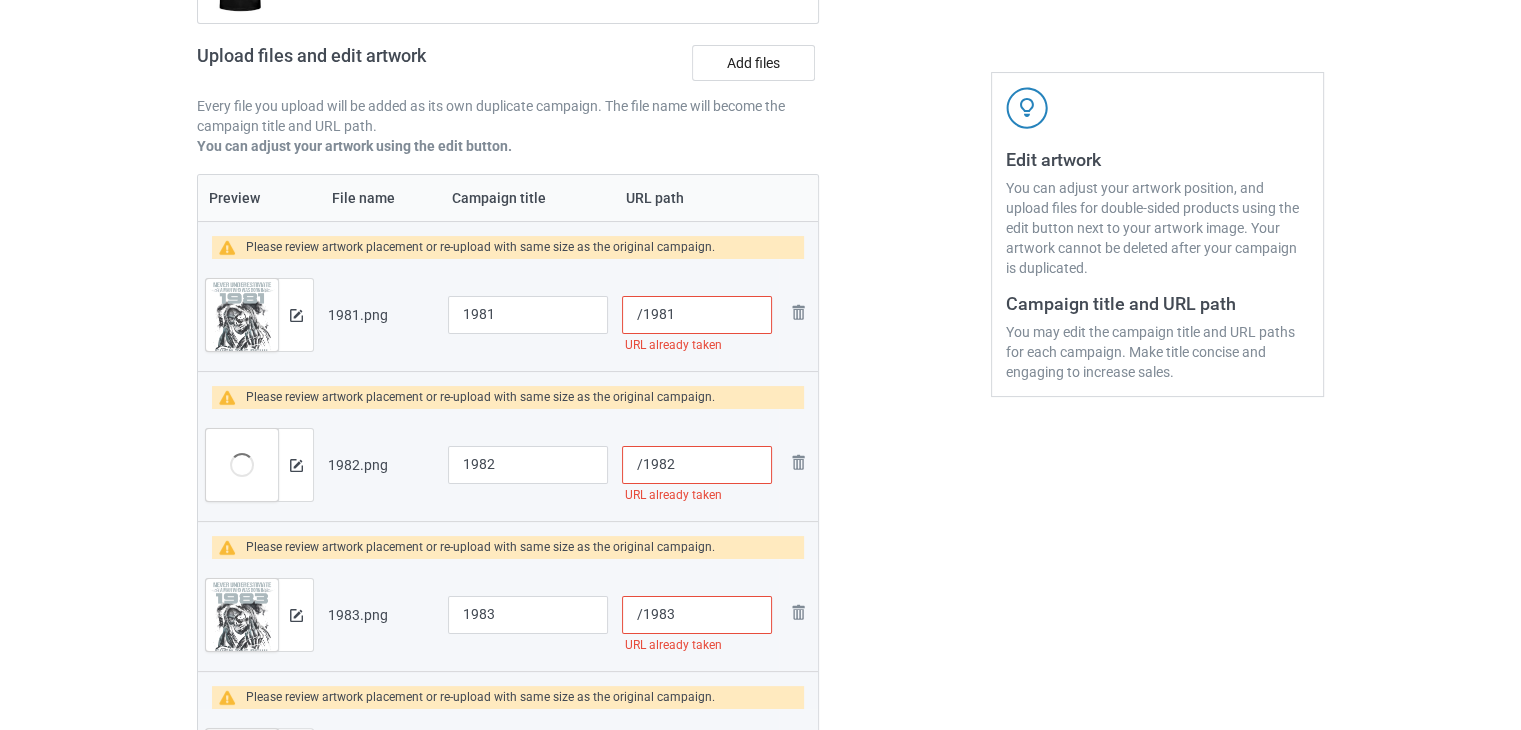 scroll, scrollTop: 192, scrollLeft: 0, axis: vertical 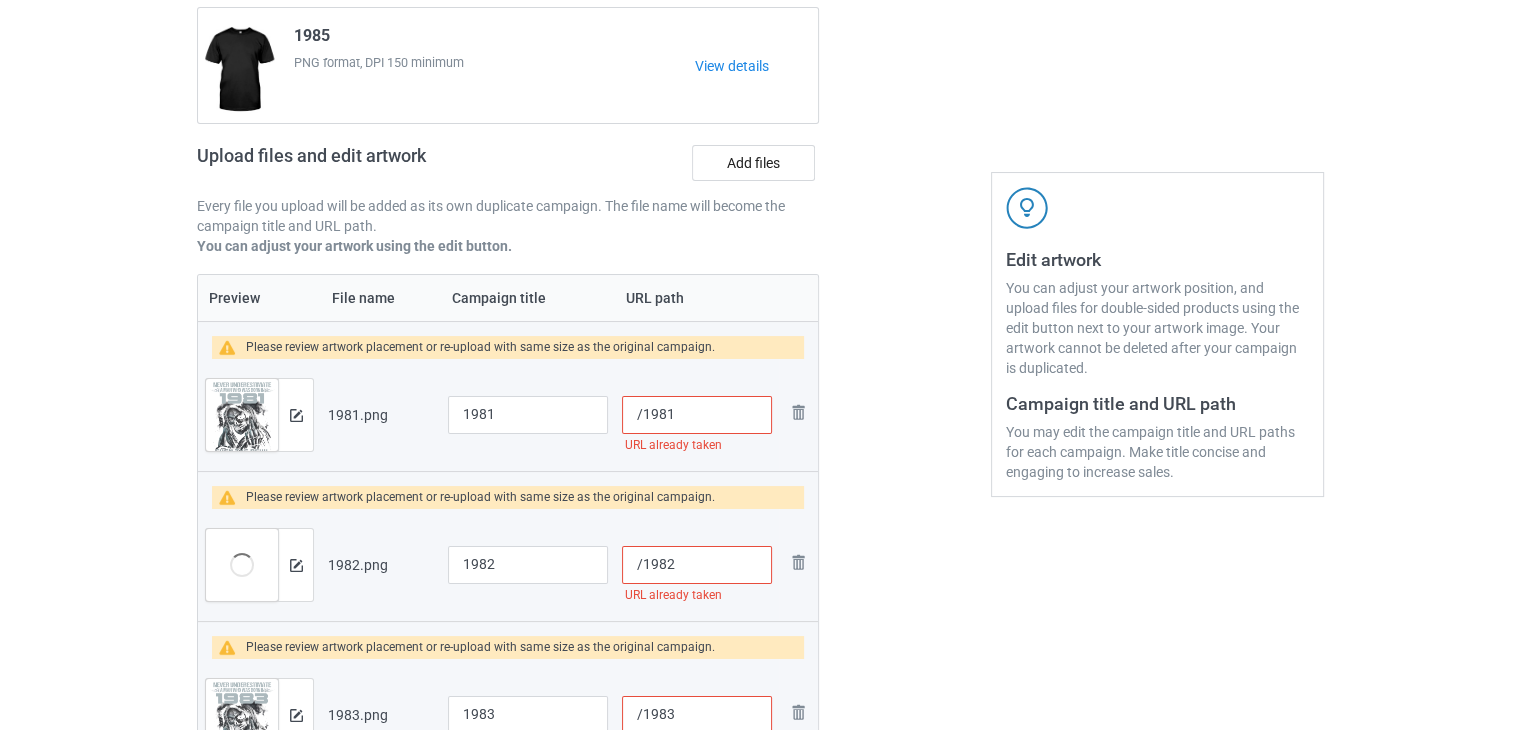 click on "/1981" at bounding box center [697, 415] 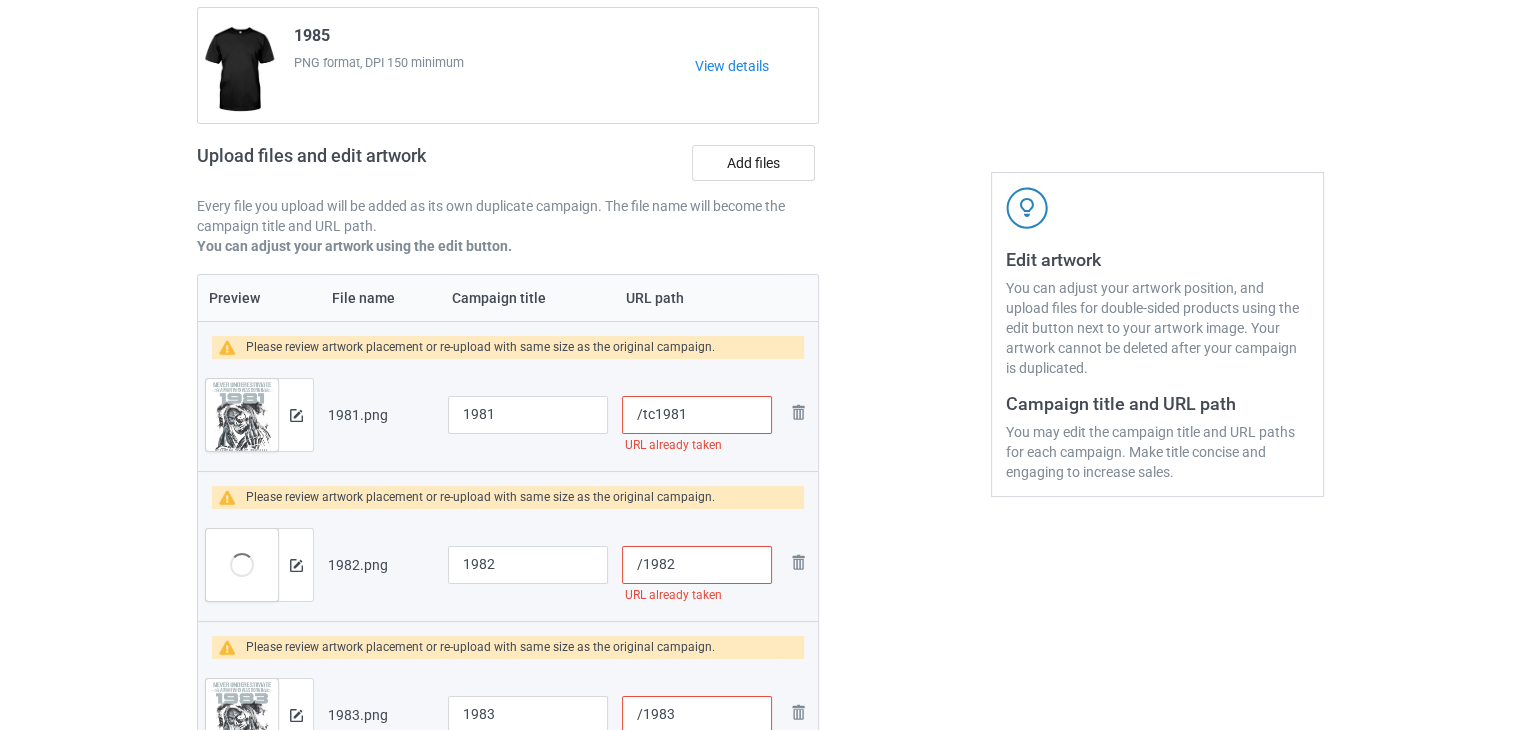 type on "/tc1981" 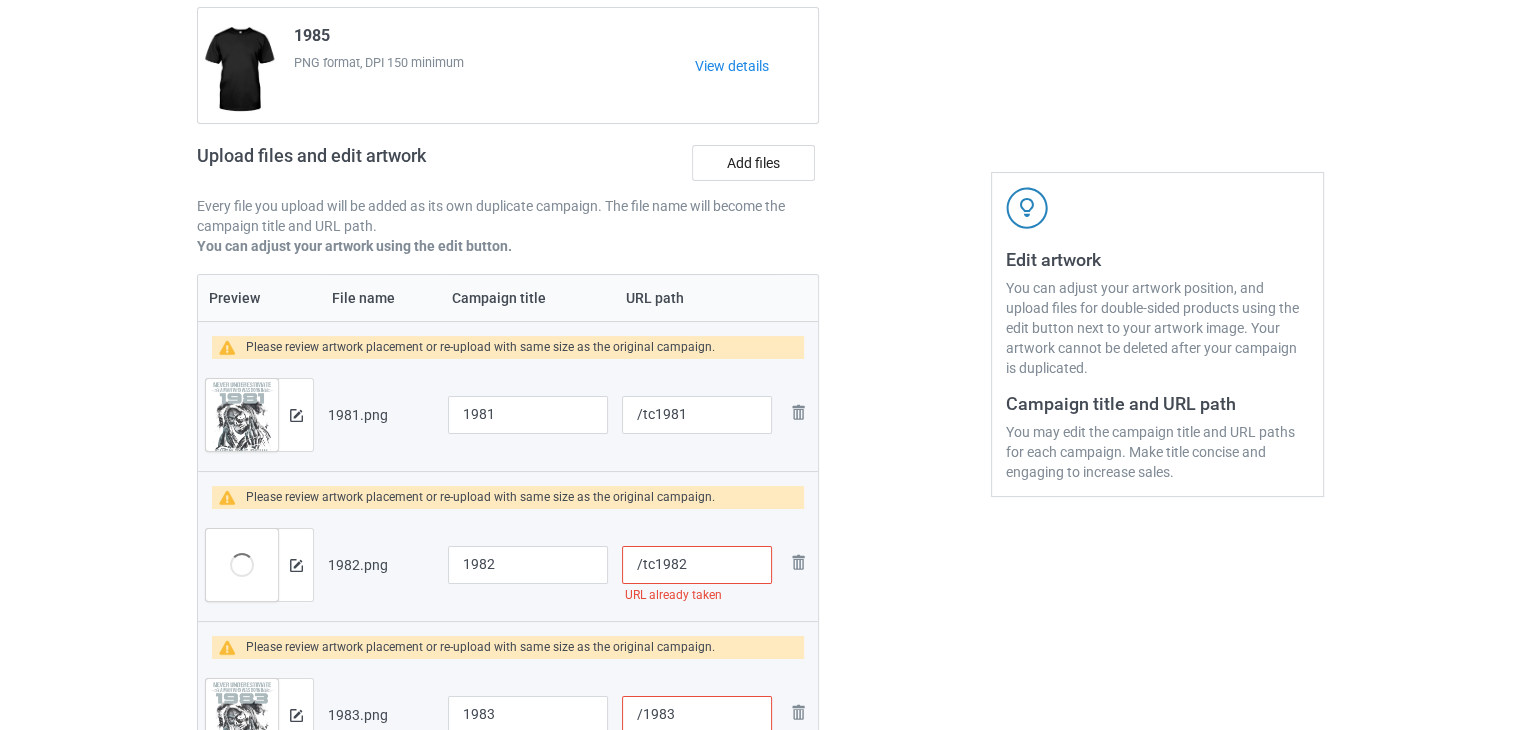 scroll, scrollTop: 492, scrollLeft: 0, axis: vertical 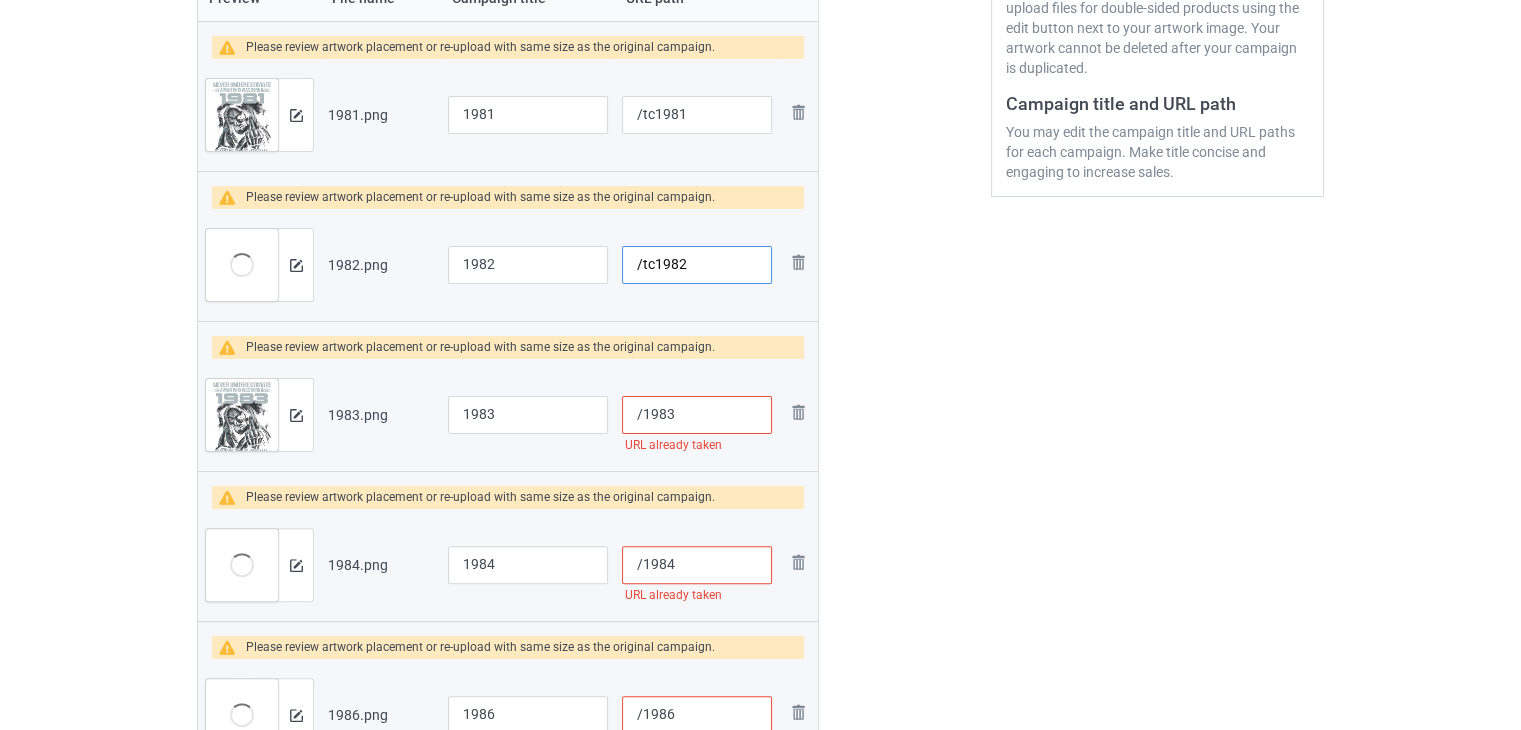 type on "/tc1982" 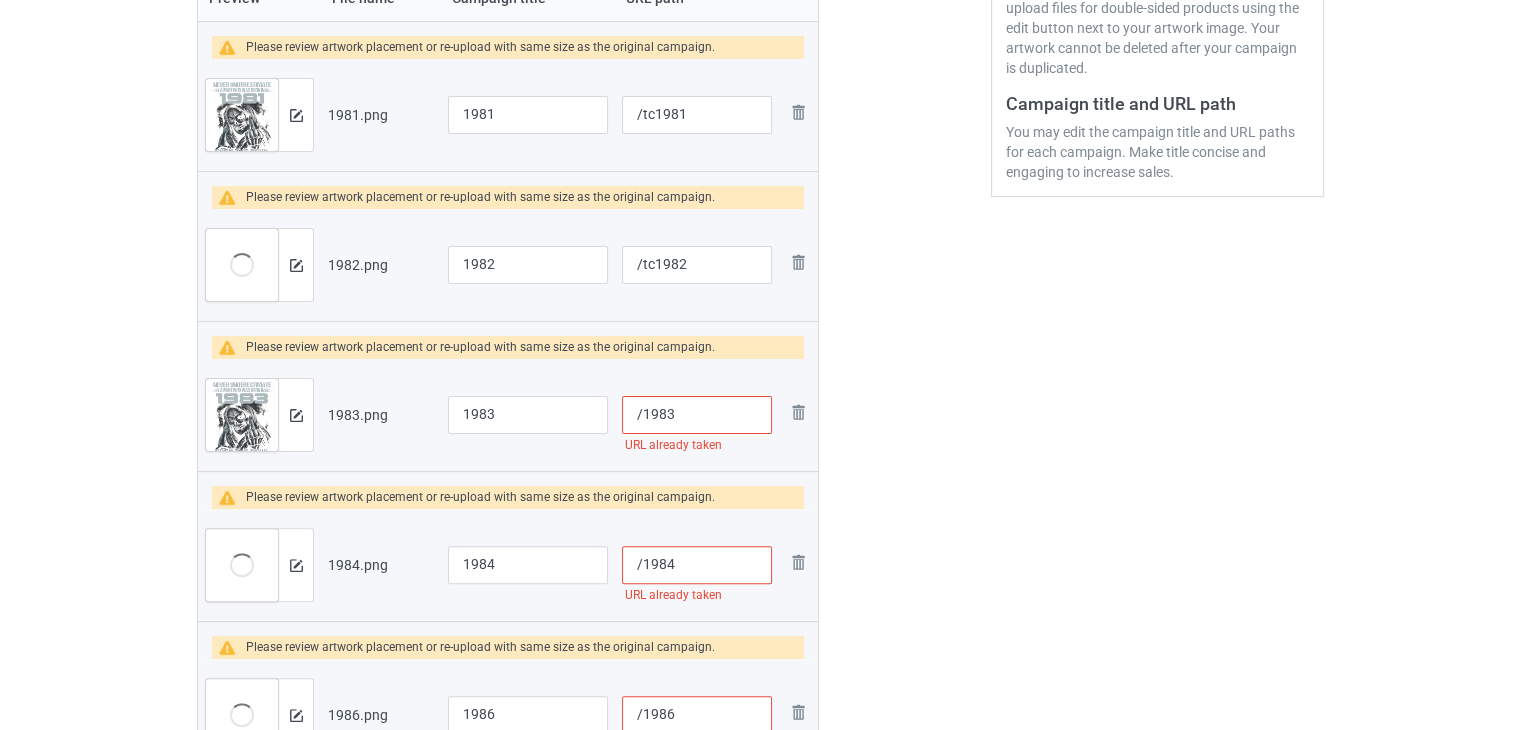 click on "/1983" at bounding box center [697, 415] 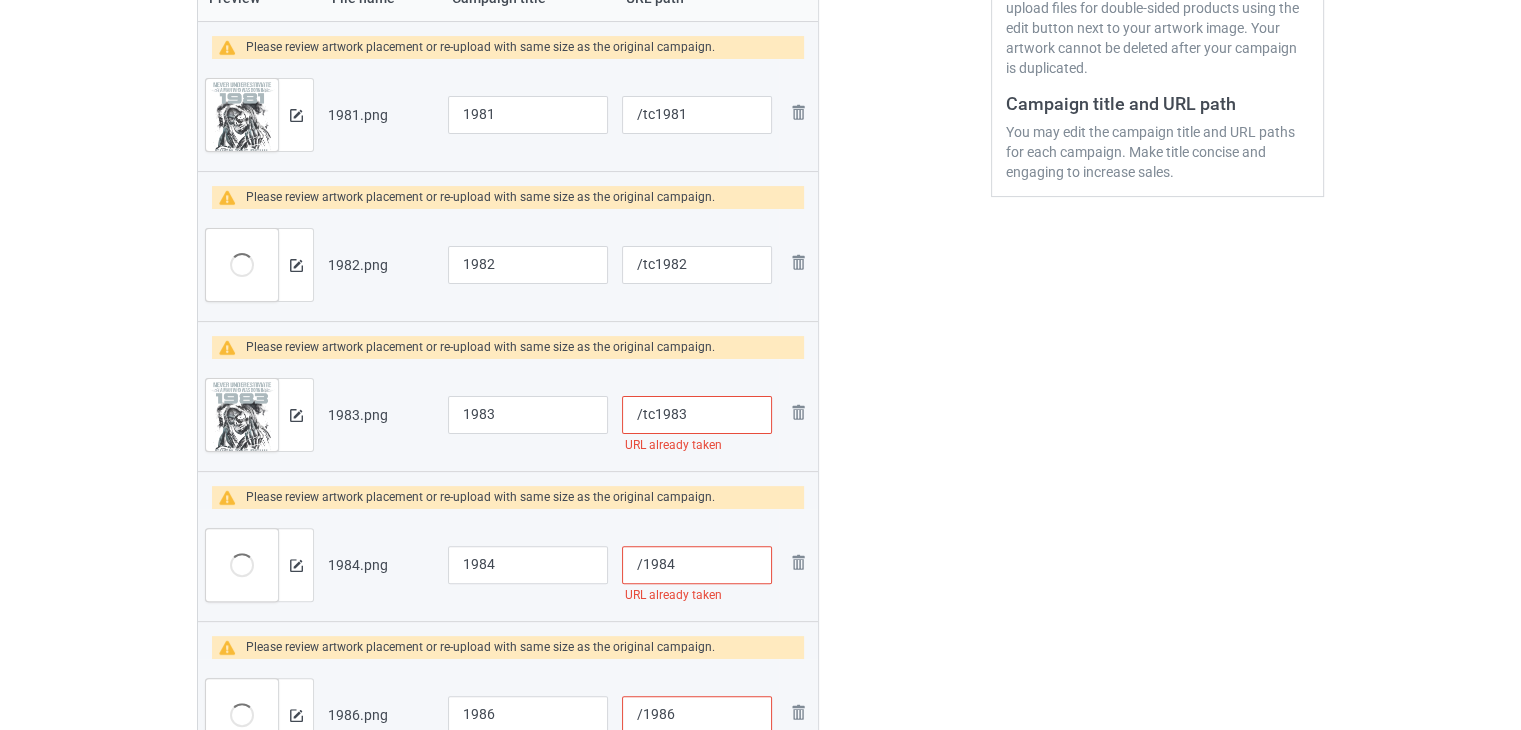 scroll, scrollTop: 692, scrollLeft: 0, axis: vertical 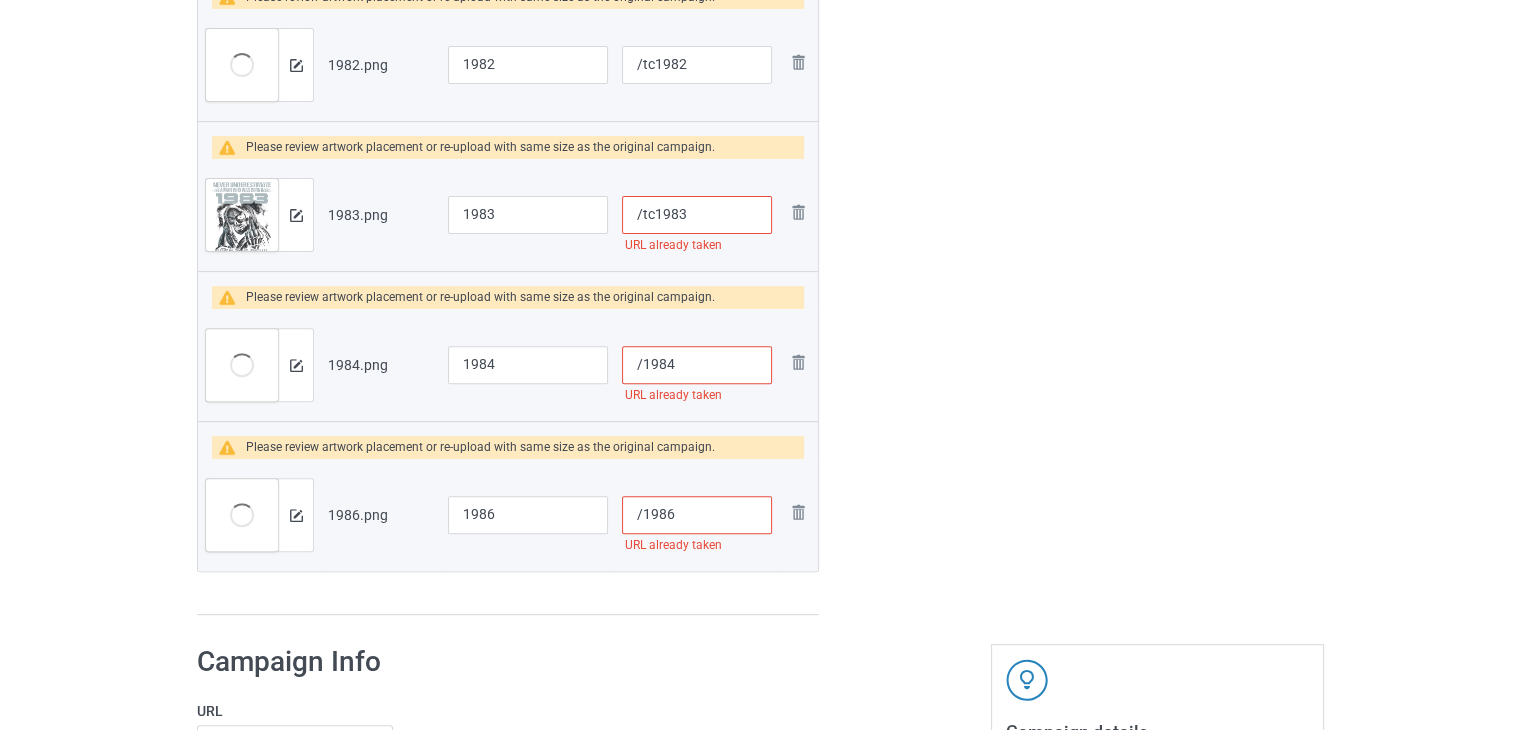 type on "/tc1983" 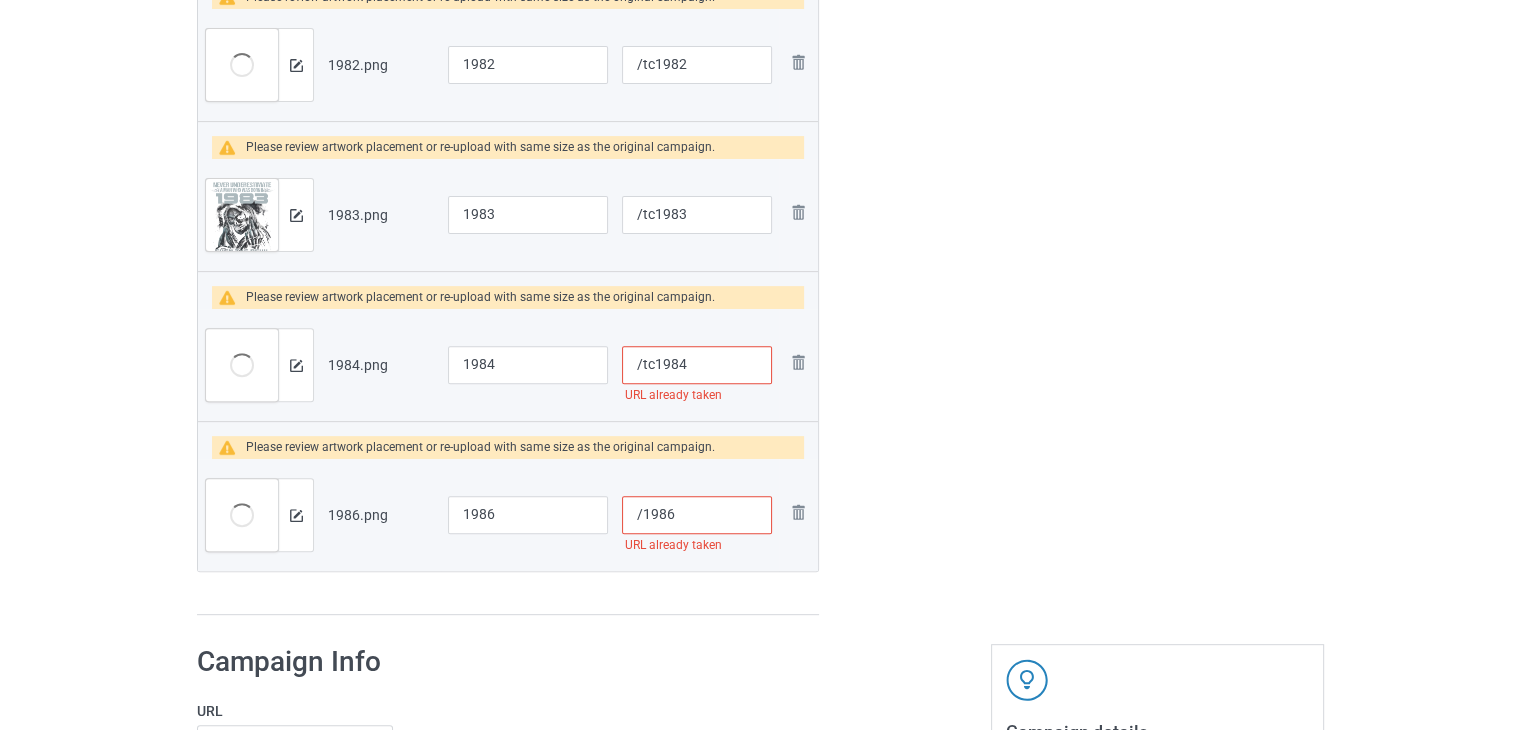 scroll, scrollTop: 892, scrollLeft: 0, axis: vertical 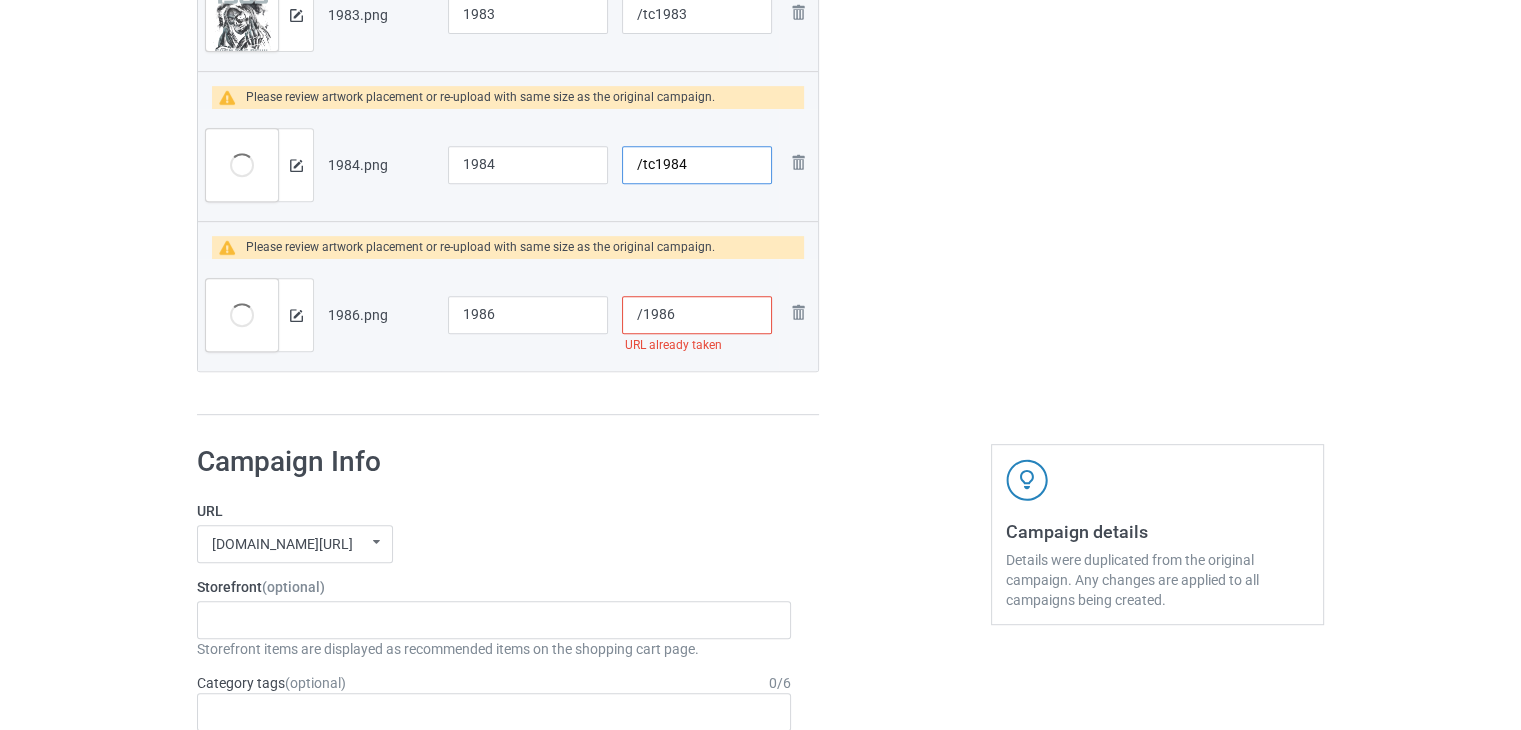 type on "/tc1984" 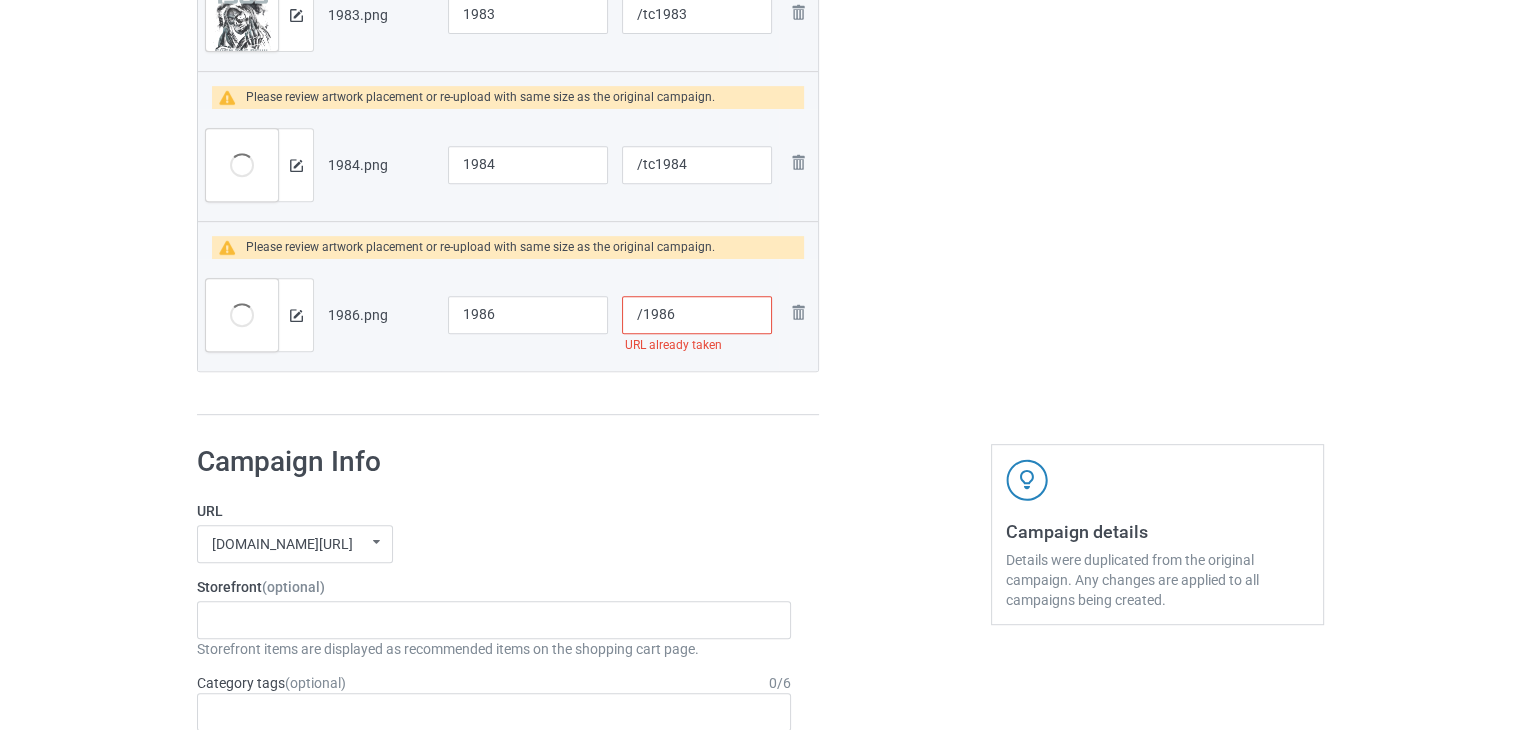 click on "/1986" at bounding box center (697, 315) 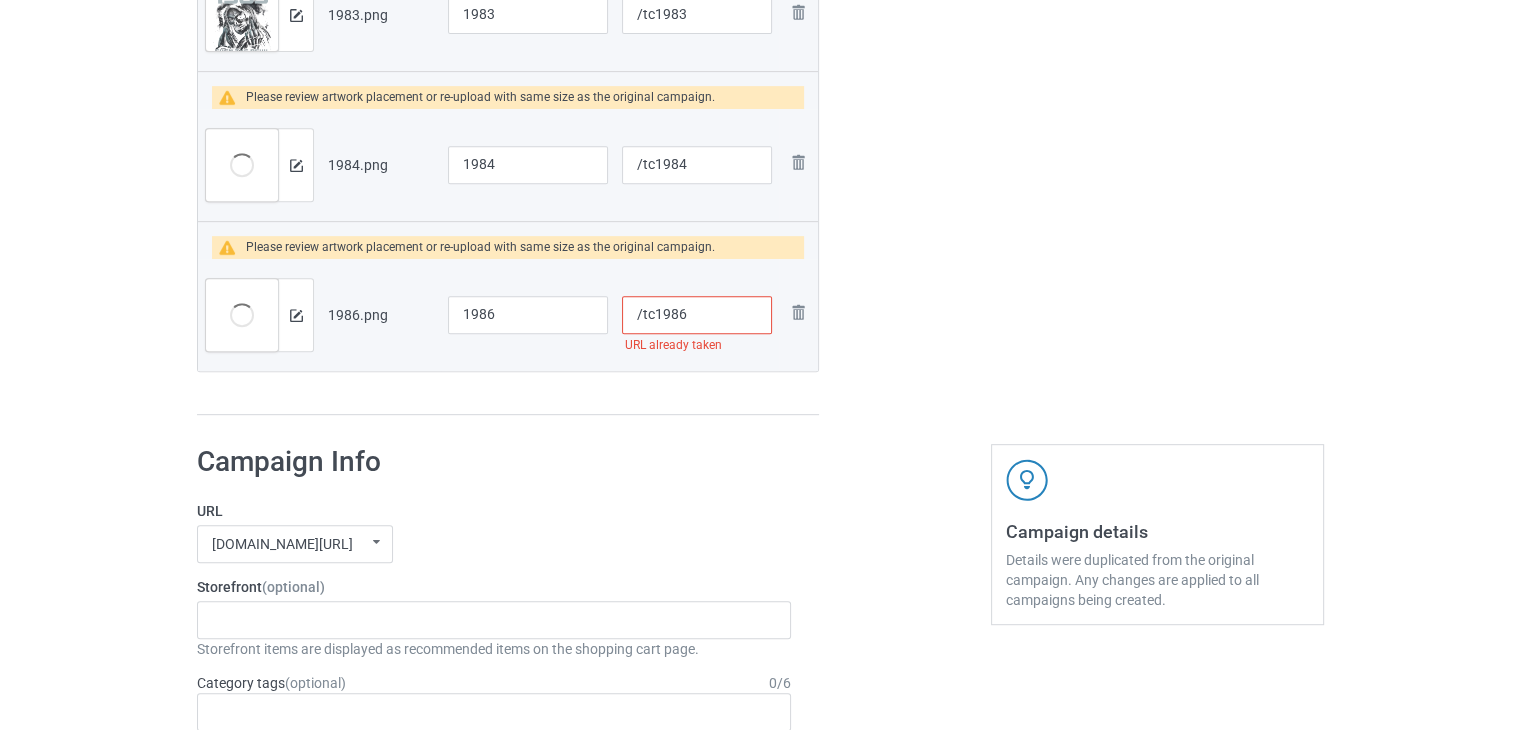 type on "/tc1986" 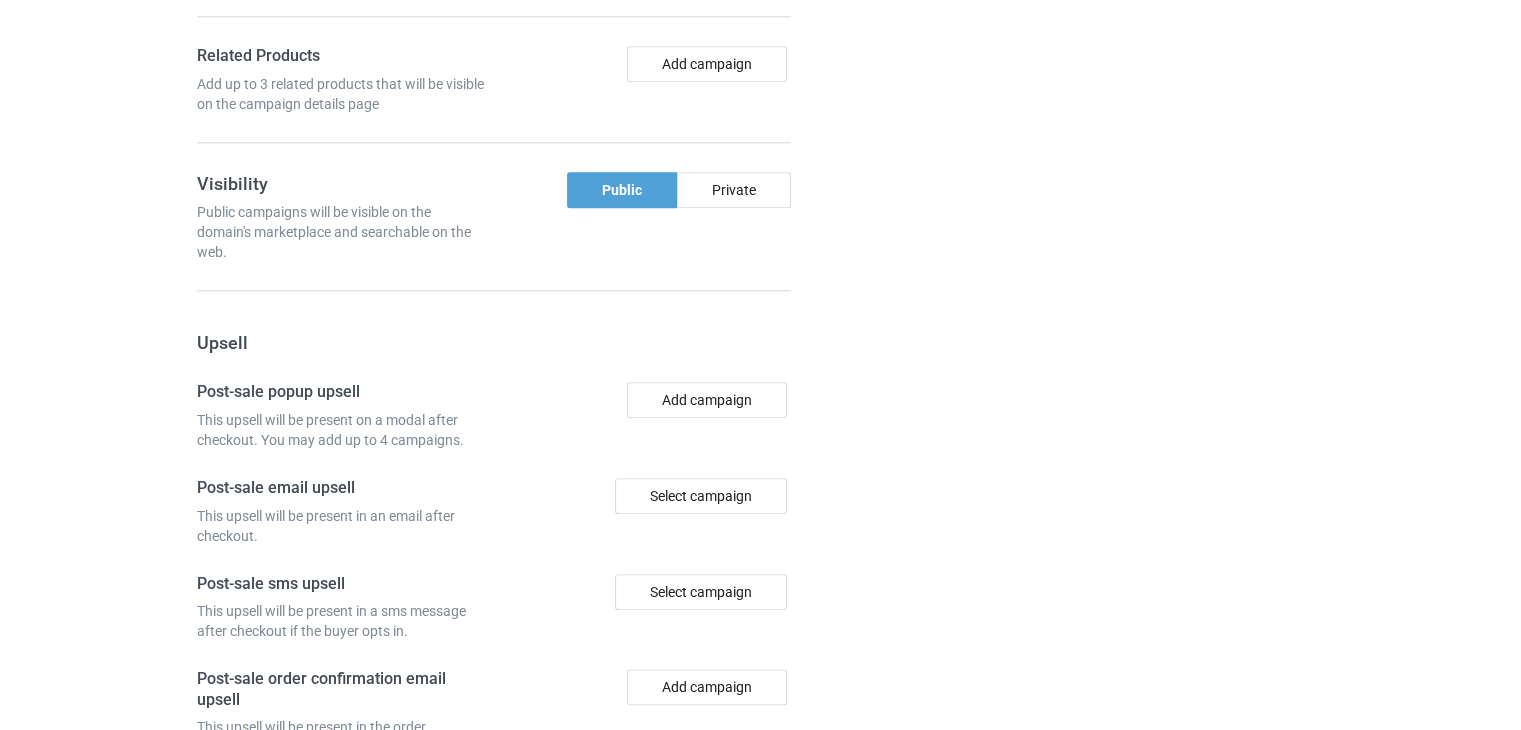 scroll, scrollTop: 2448, scrollLeft: 0, axis: vertical 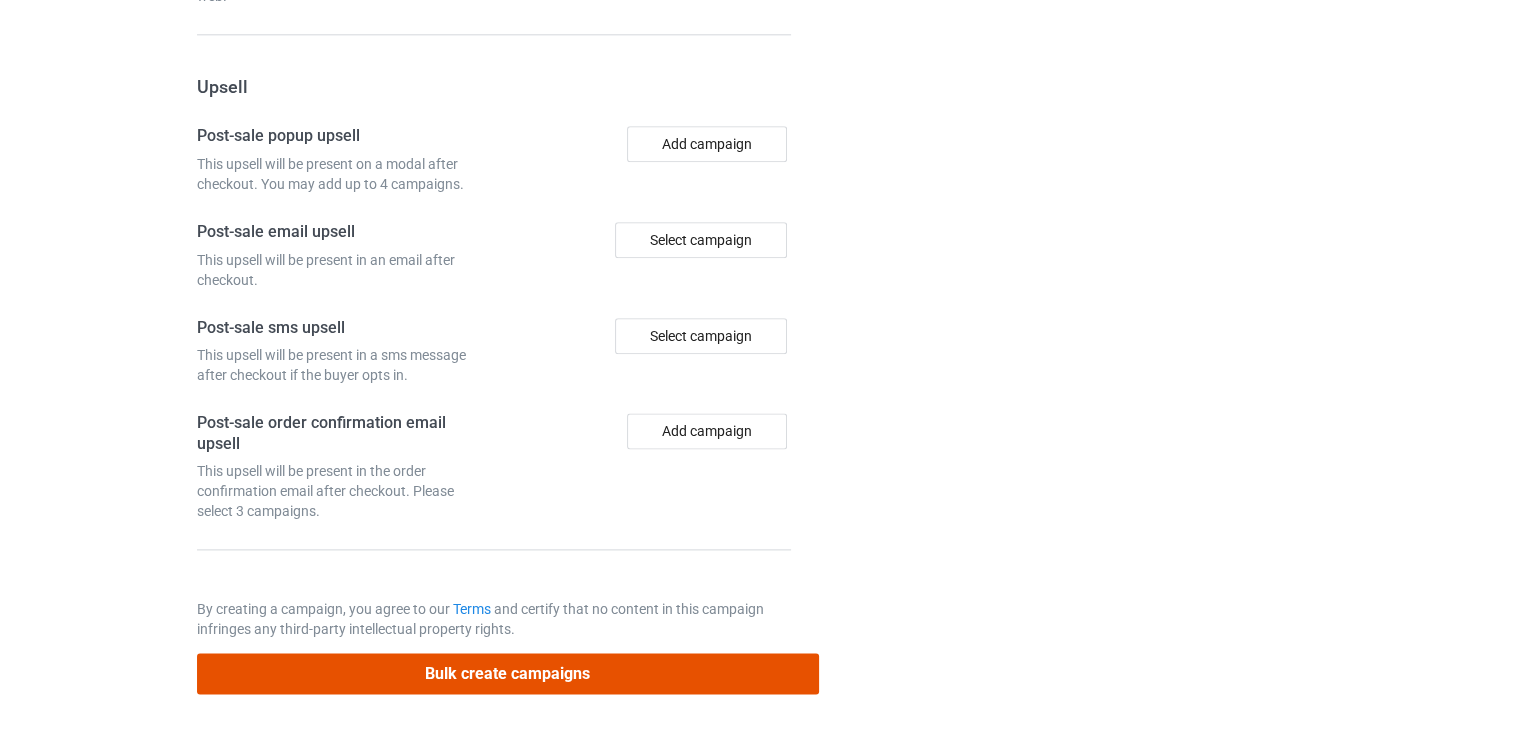 click on "Bulk create campaigns" at bounding box center [508, 673] 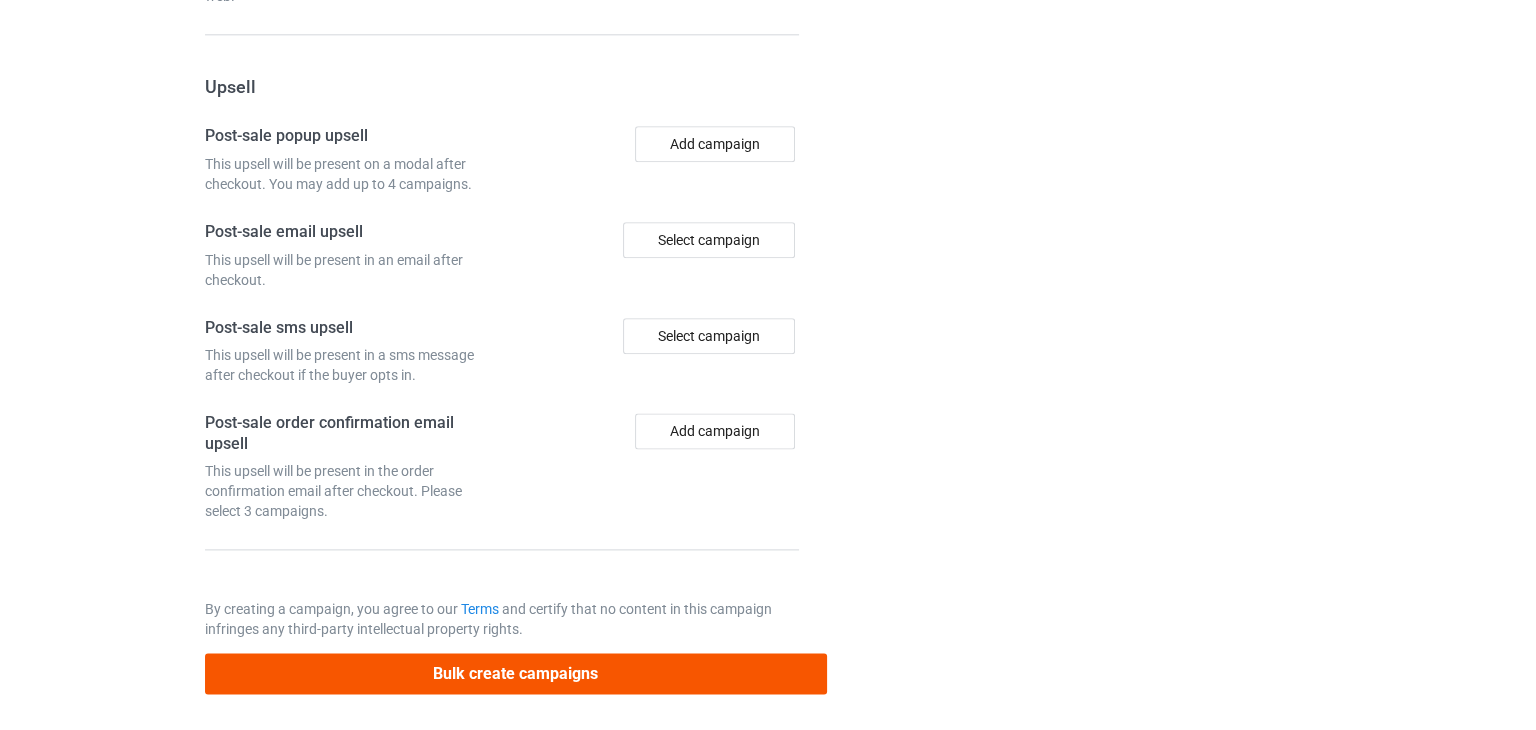 scroll, scrollTop: 0, scrollLeft: 0, axis: both 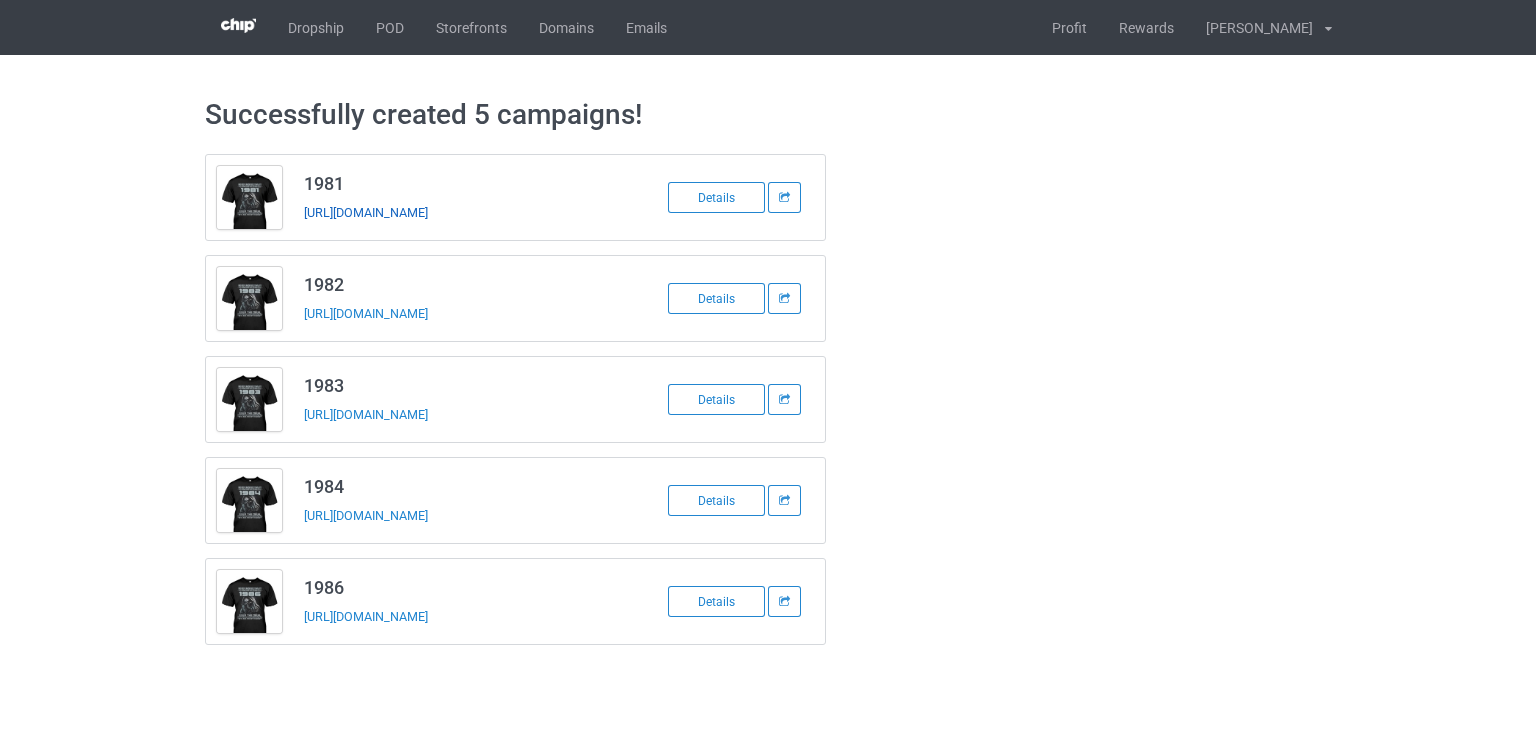 drag, startPoint x: 504, startPoint y: 211, endPoint x: 304, endPoint y: 213, distance: 200.01 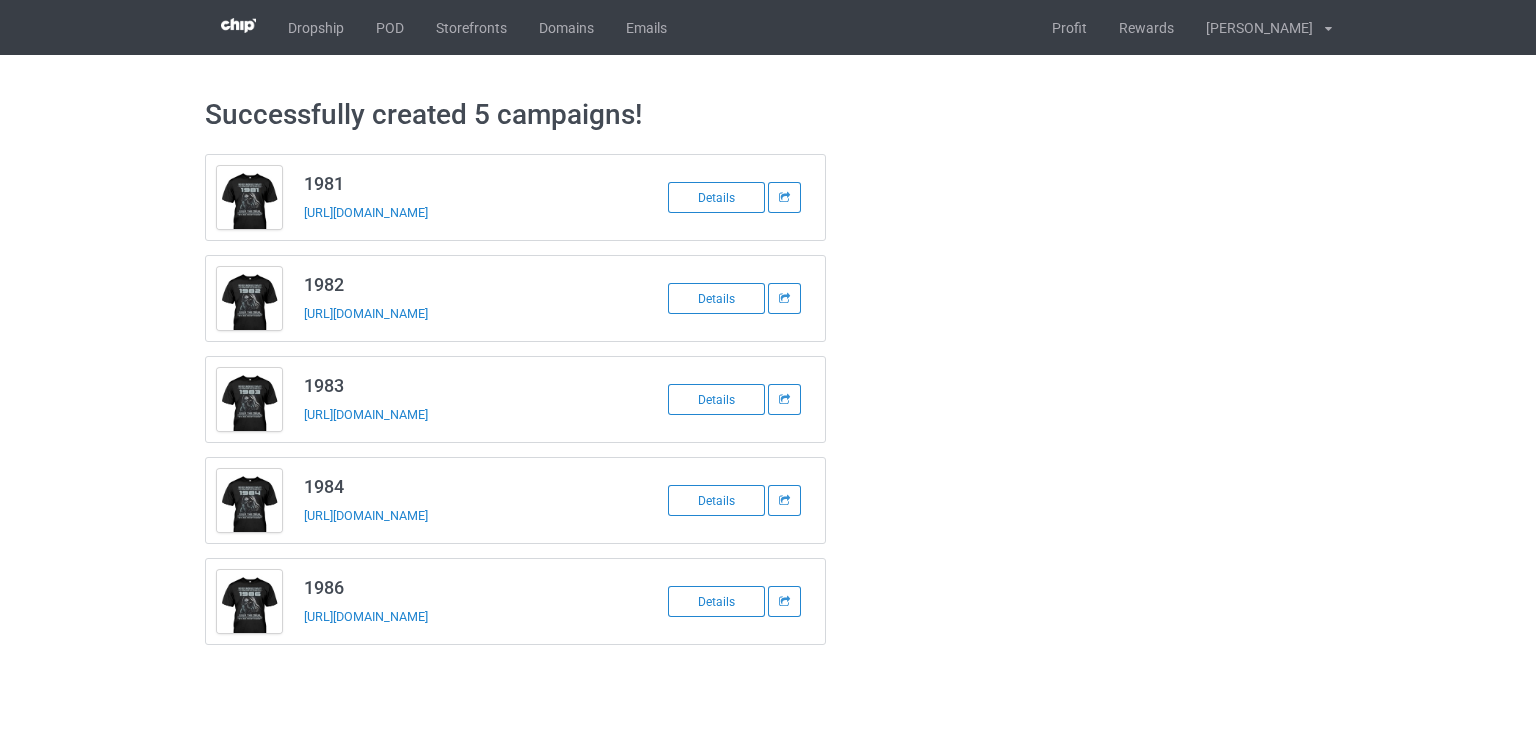 drag, startPoint x: 516, startPoint y: 317, endPoint x: 287, endPoint y: 311, distance: 229.07858 